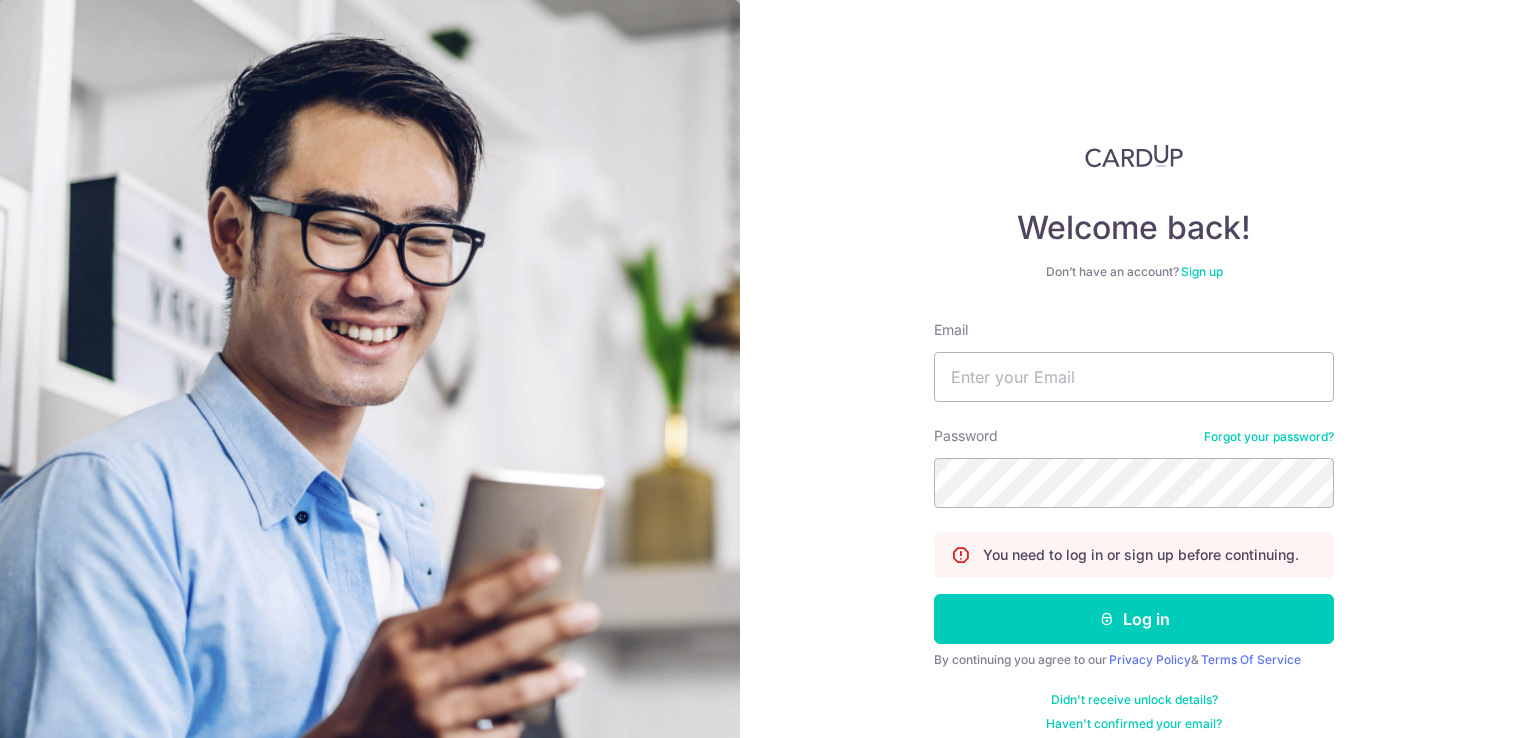scroll, scrollTop: 0, scrollLeft: 0, axis: both 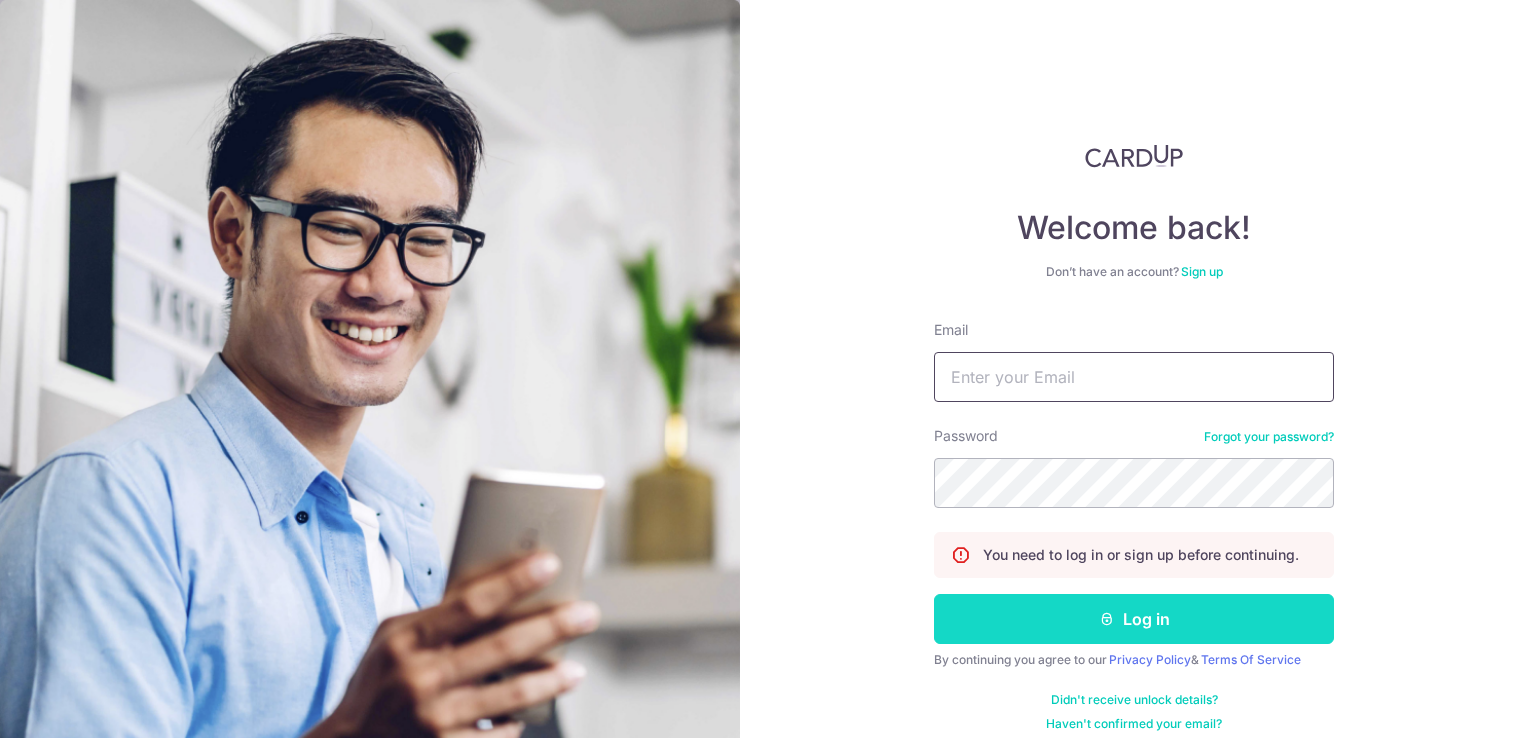 type on "pelaine@gmail.com" 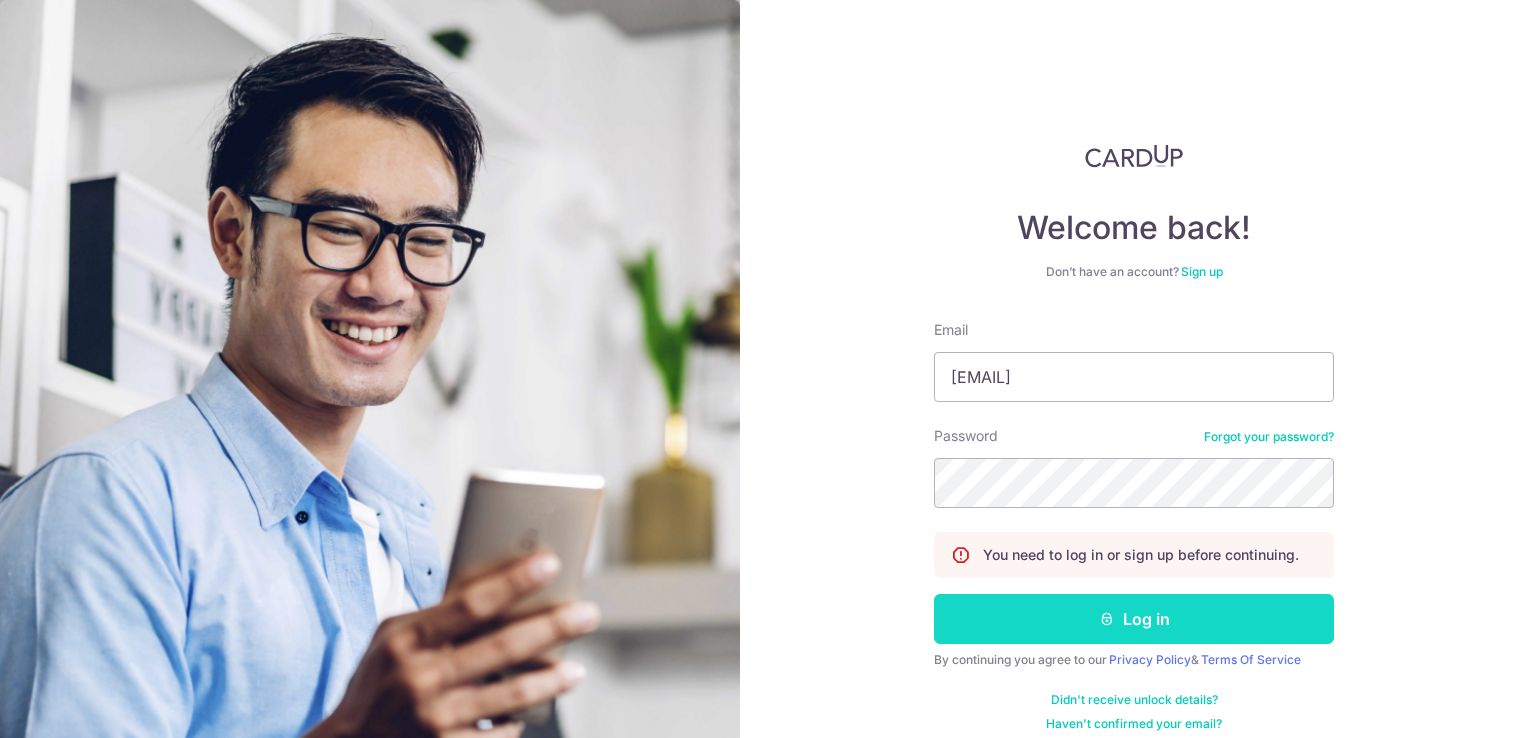 click on "Log in" at bounding box center (1134, 619) 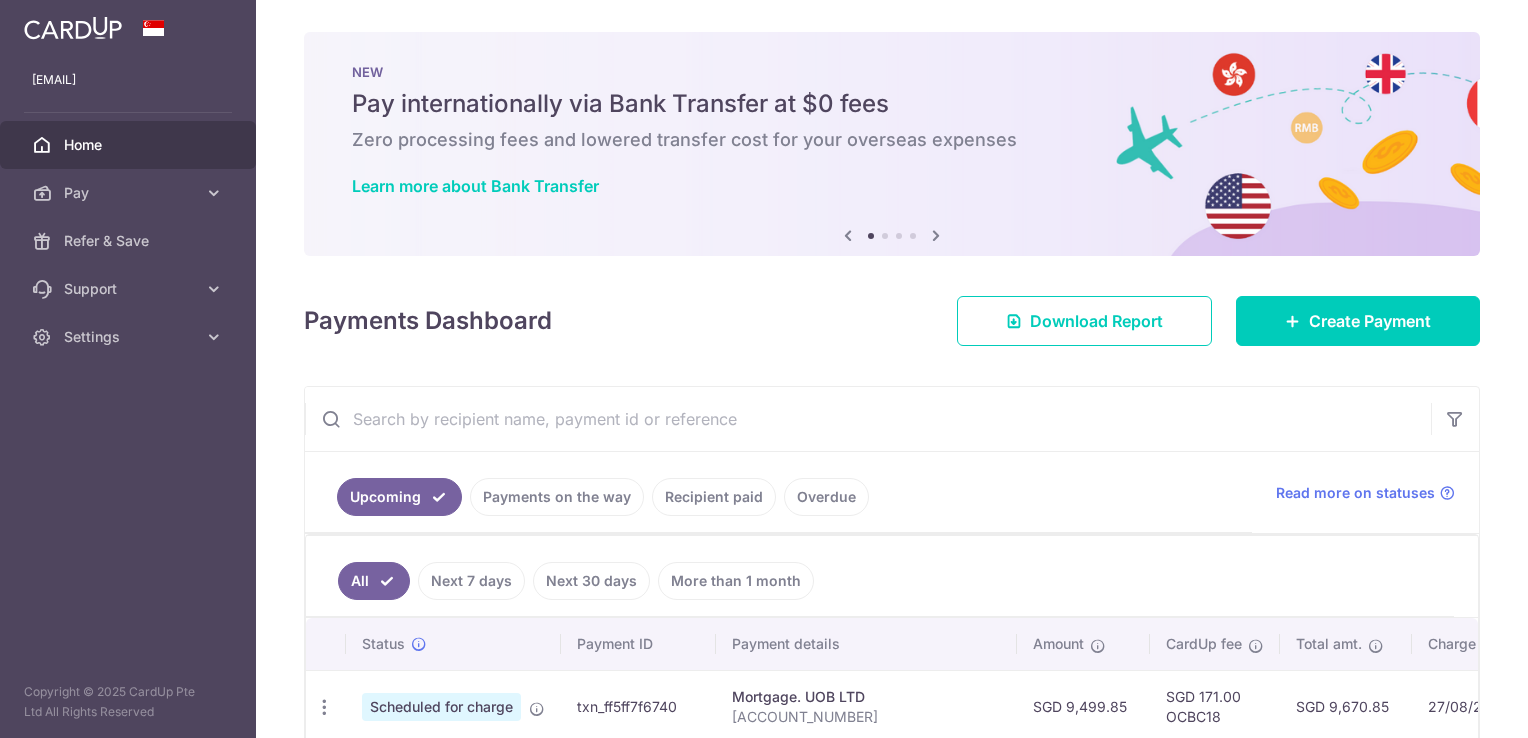 scroll, scrollTop: 0, scrollLeft: 0, axis: both 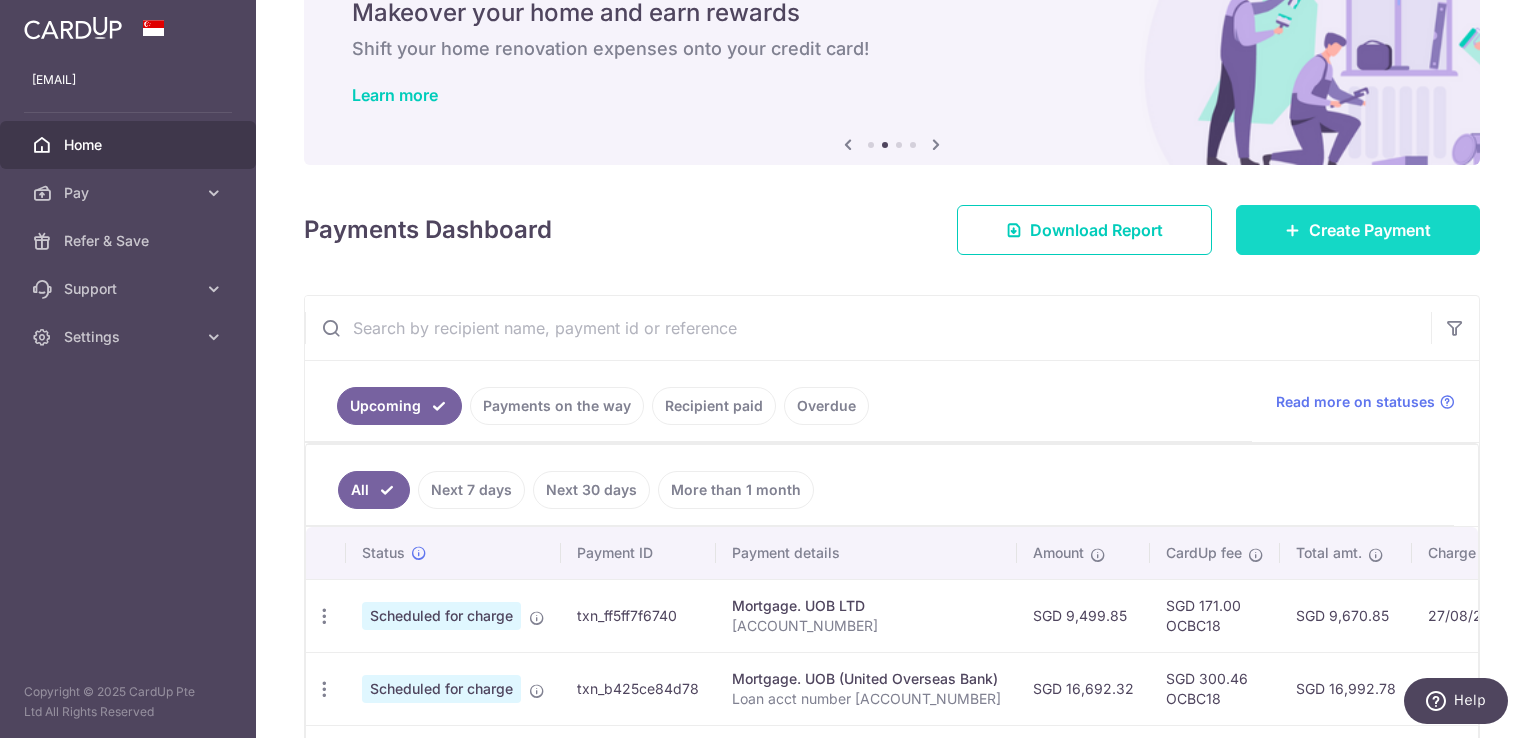 click on "Create Payment" at bounding box center [1370, 230] 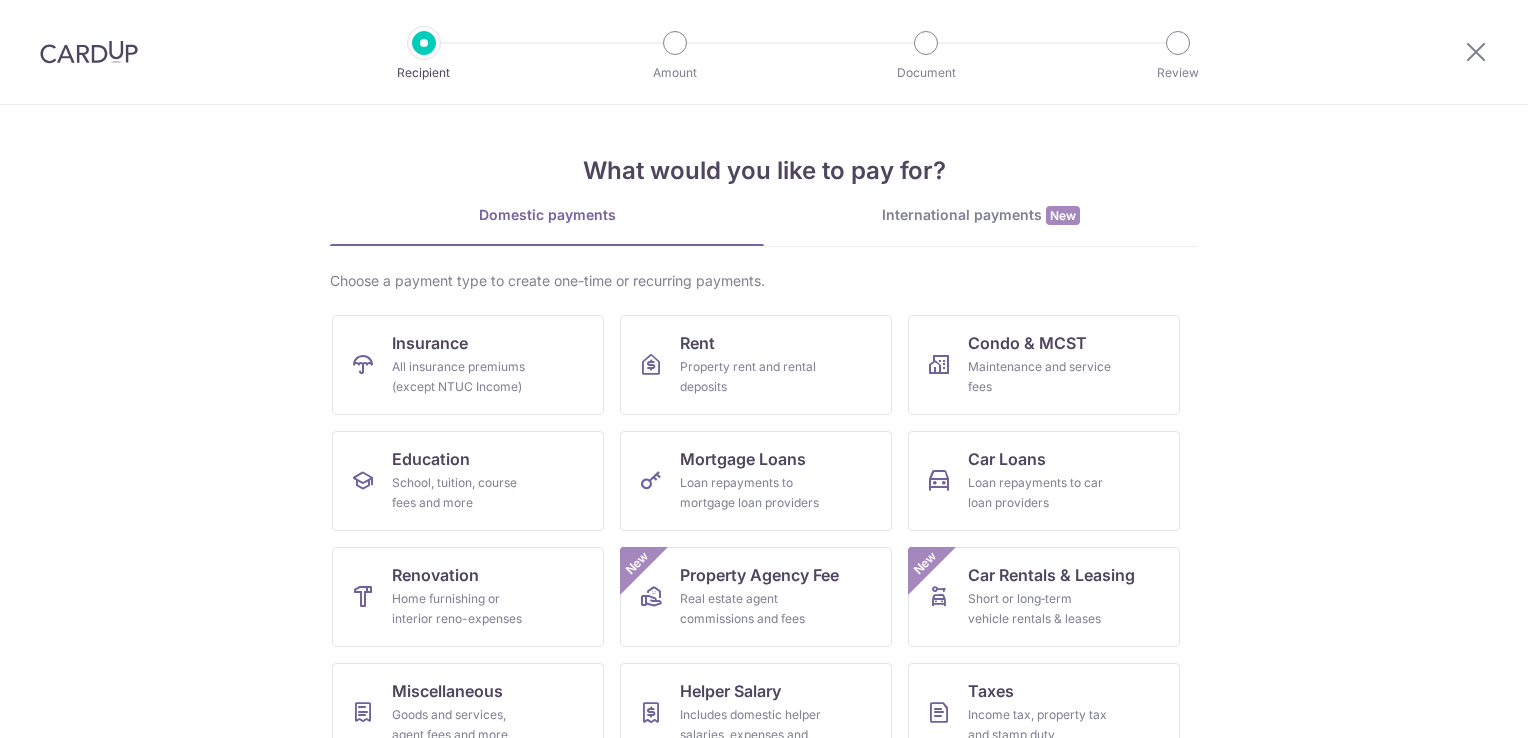 scroll, scrollTop: 0, scrollLeft: 0, axis: both 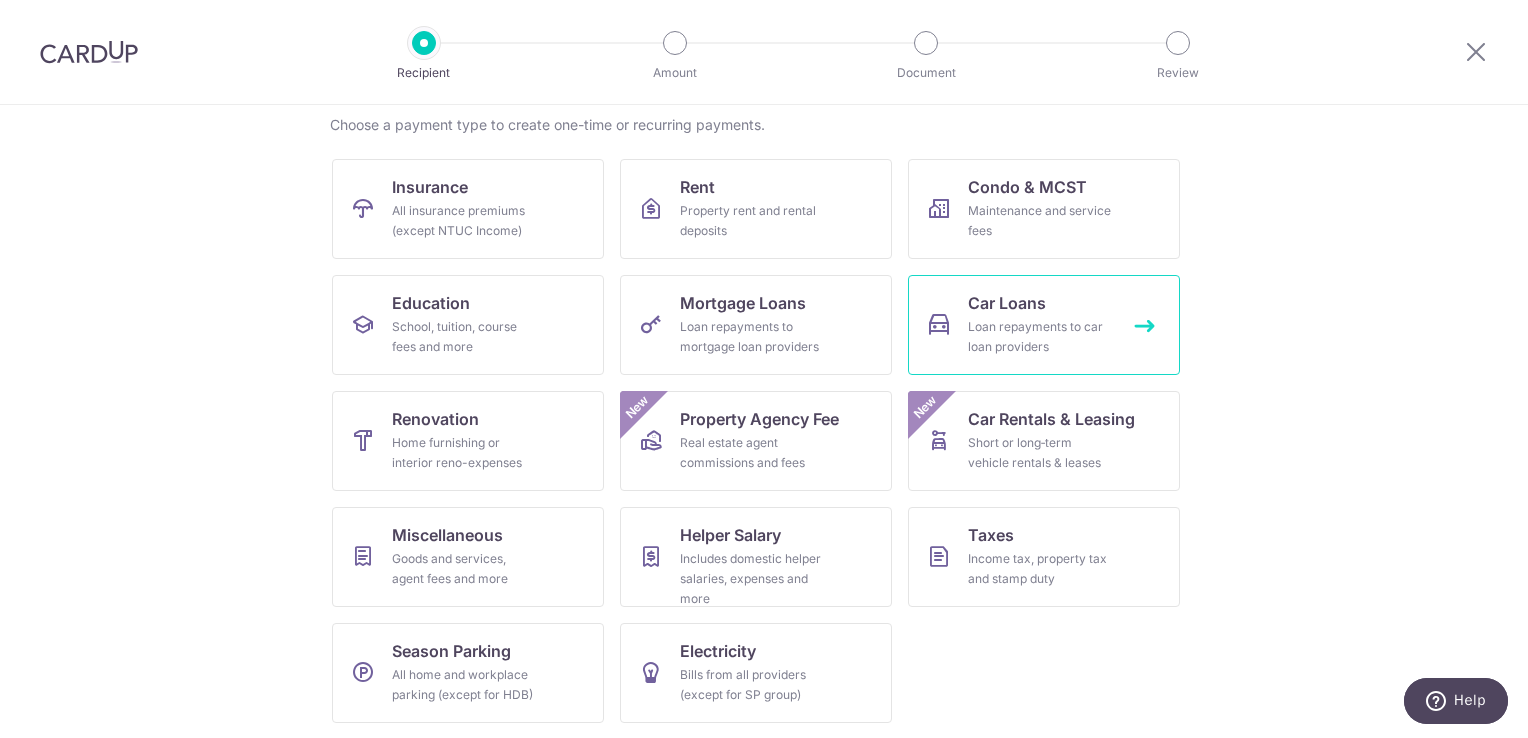 click on "Loan repayments to car loan providers" at bounding box center [1040, 337] 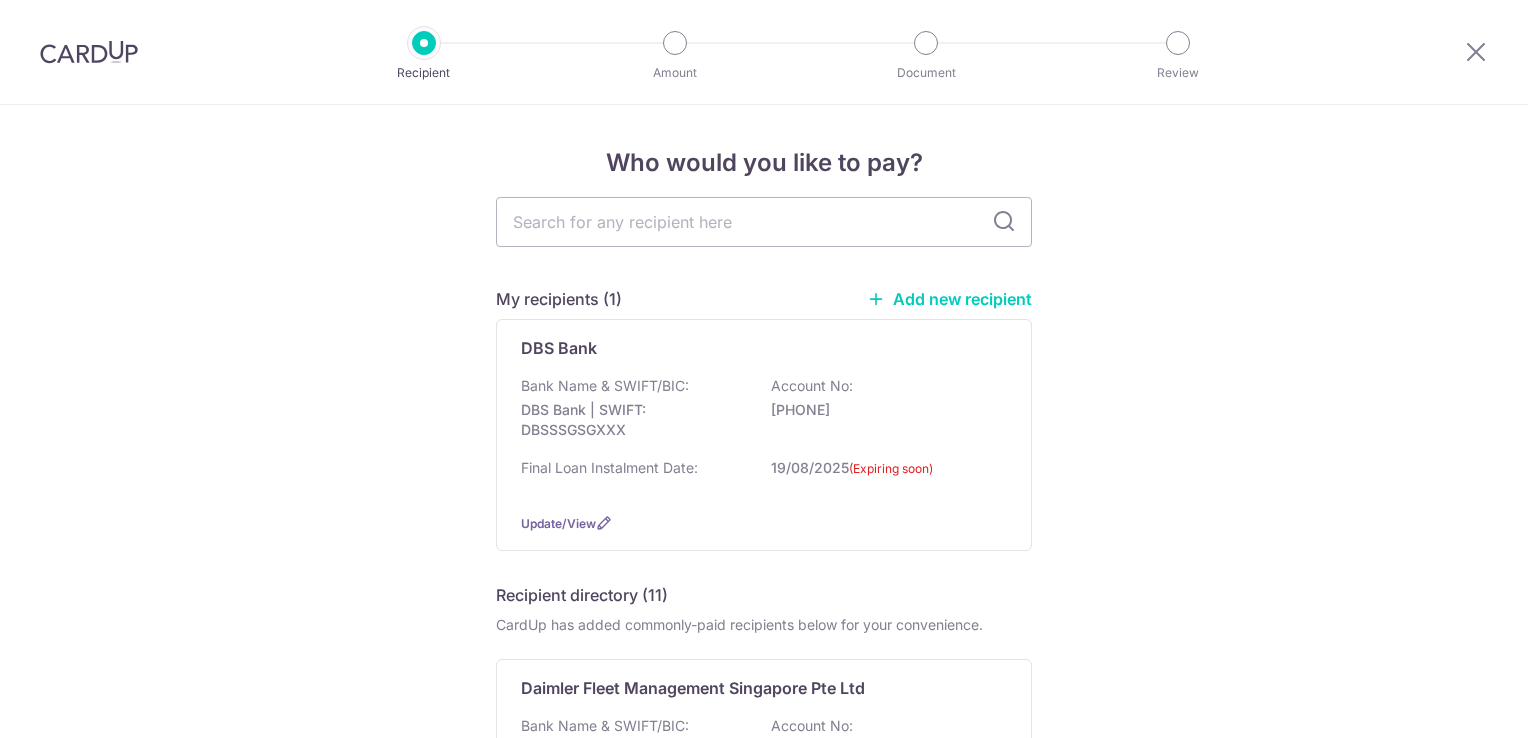 scroll, scrollTop: 0, scrollLeft: 0, axis: both 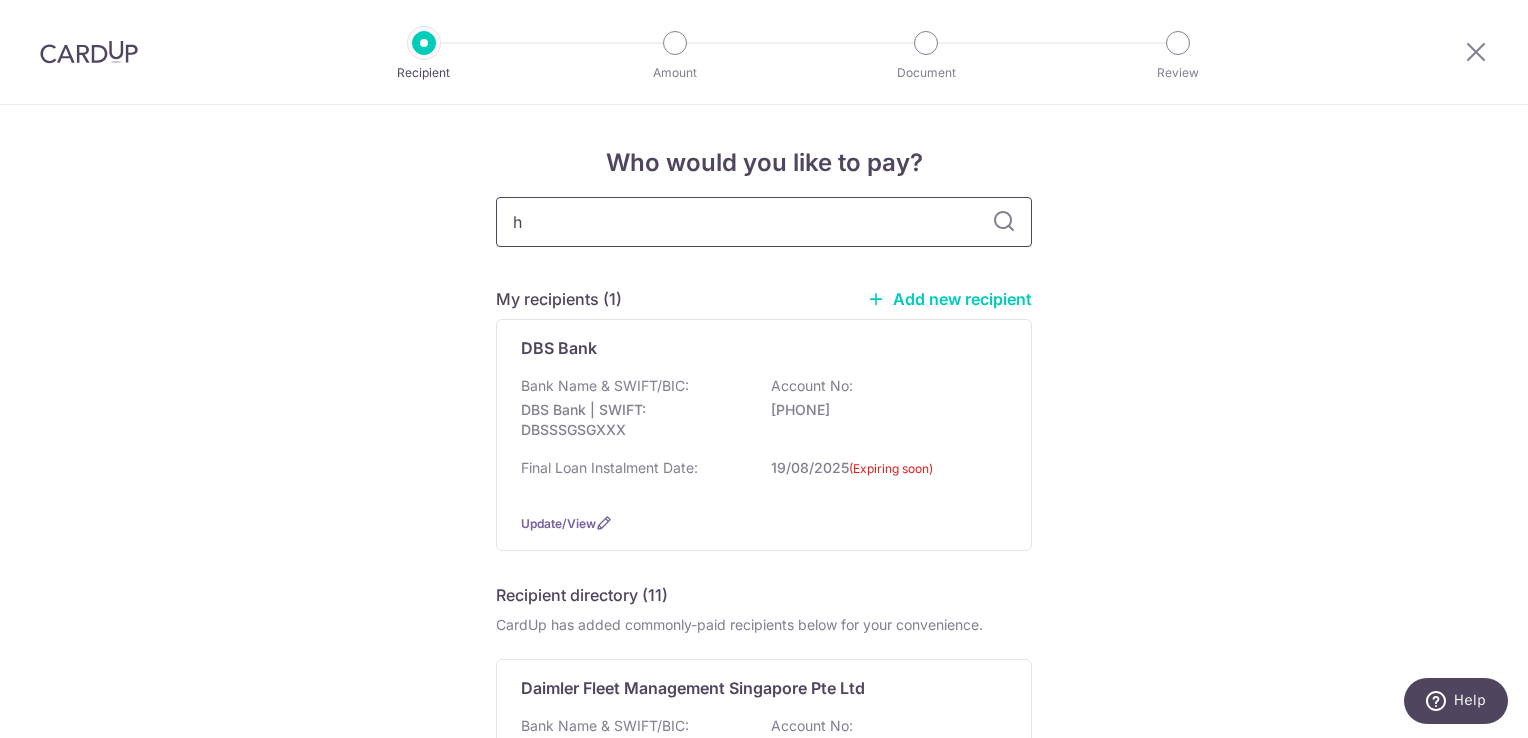 click on "h" at bounding box center [764, 222] 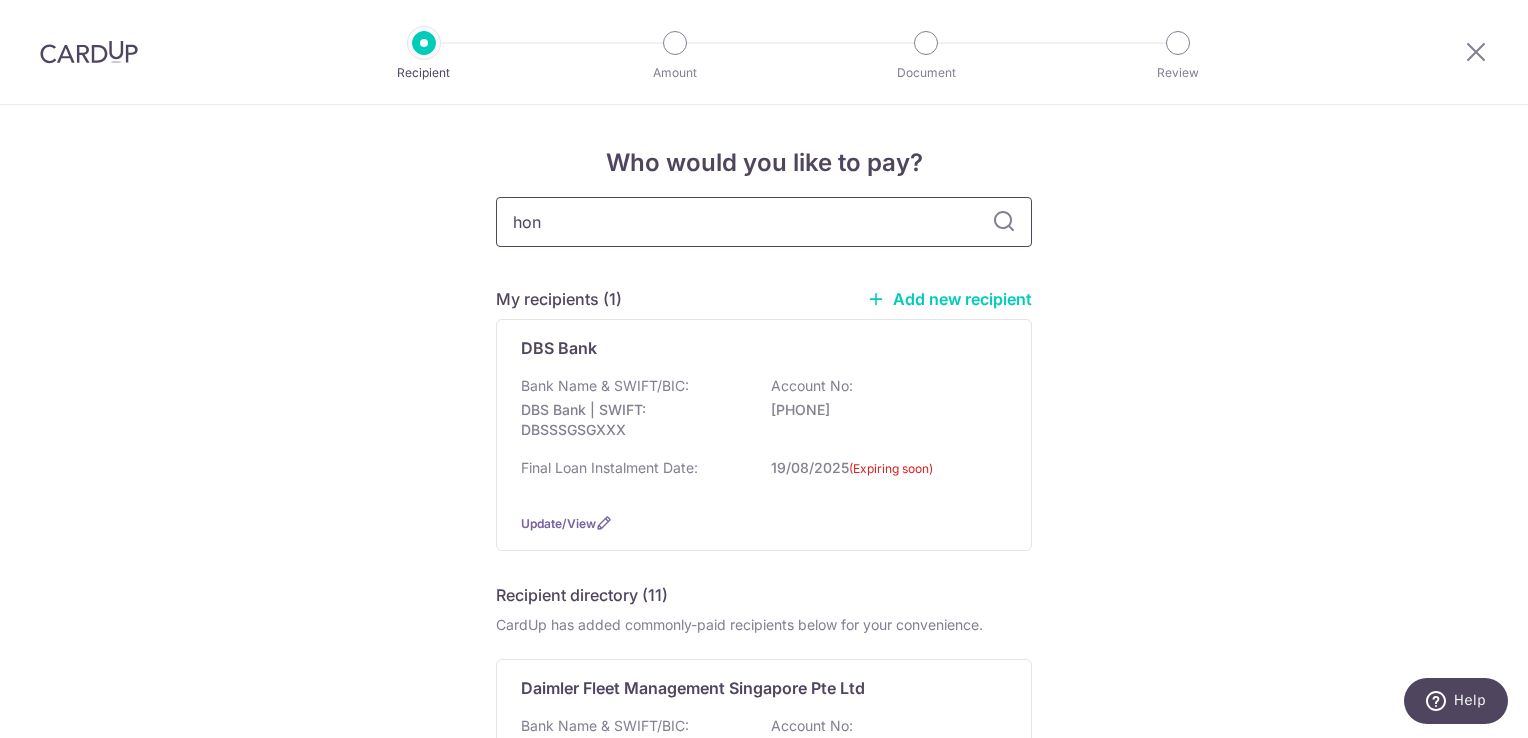 type on "hong" 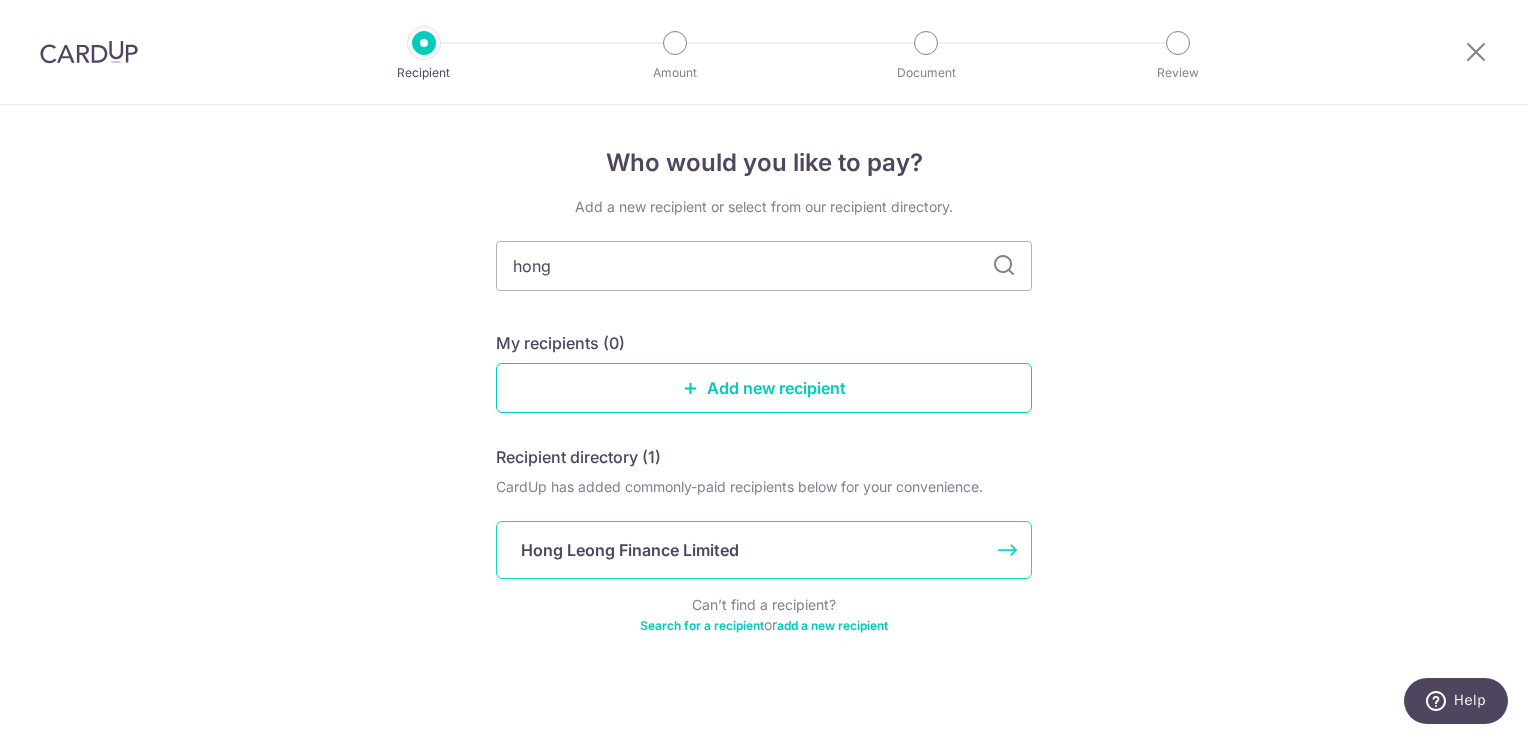 click on "Hong Leong Finance Limited" at bounding box center (630, 550) 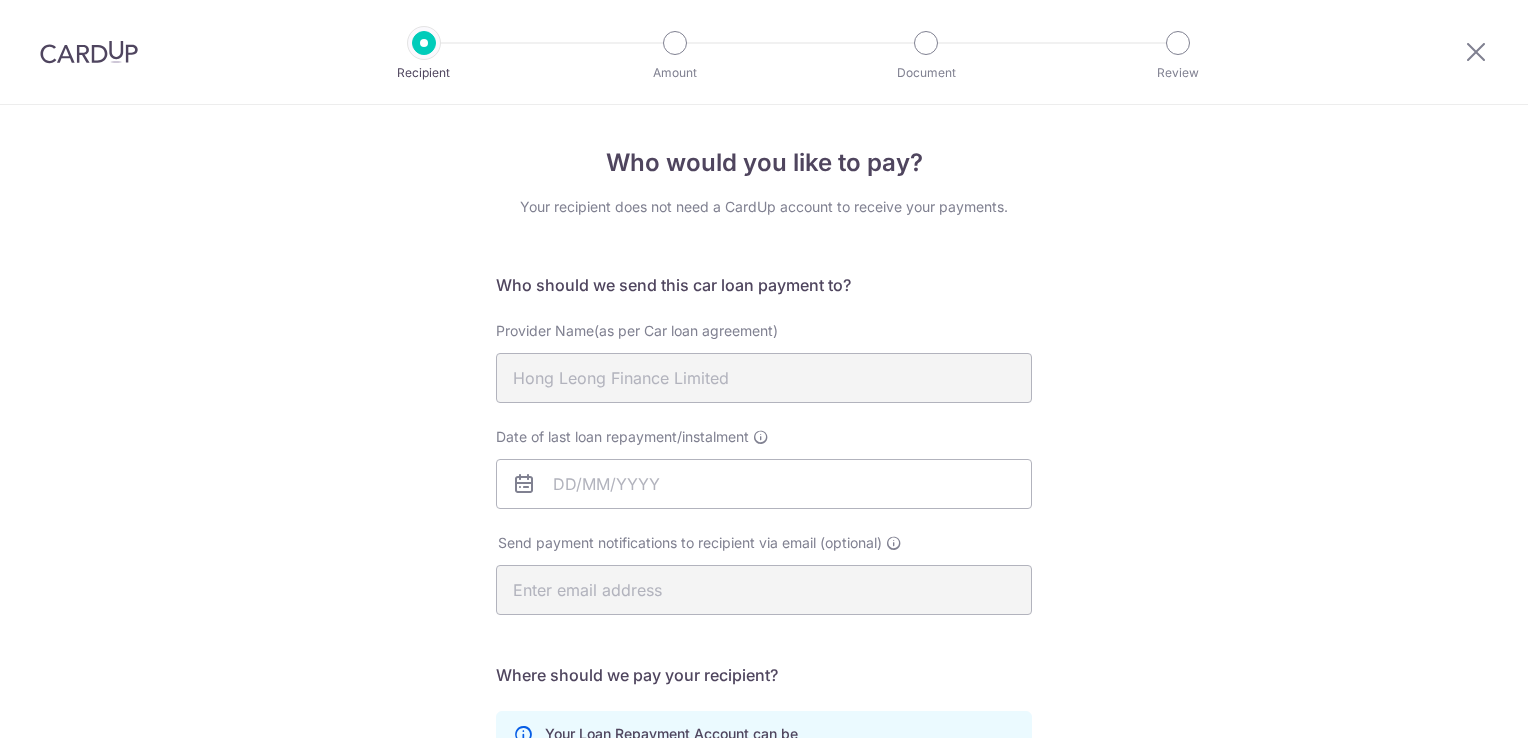 scroll, scrollTop: 0, scrollLeft: 0, axis: both 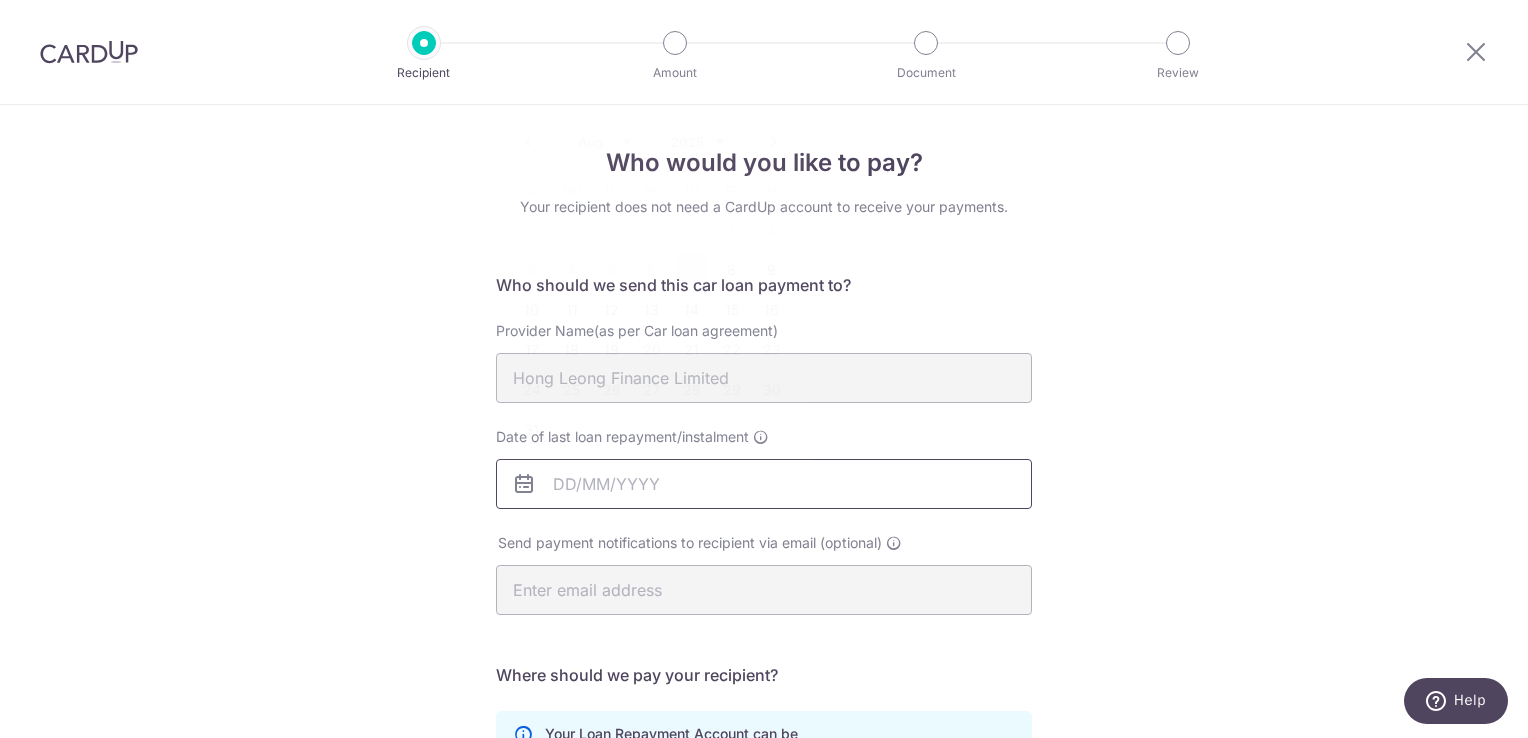 click on "Date of last loan repayment/instalment" at bounding box center [764, 484] 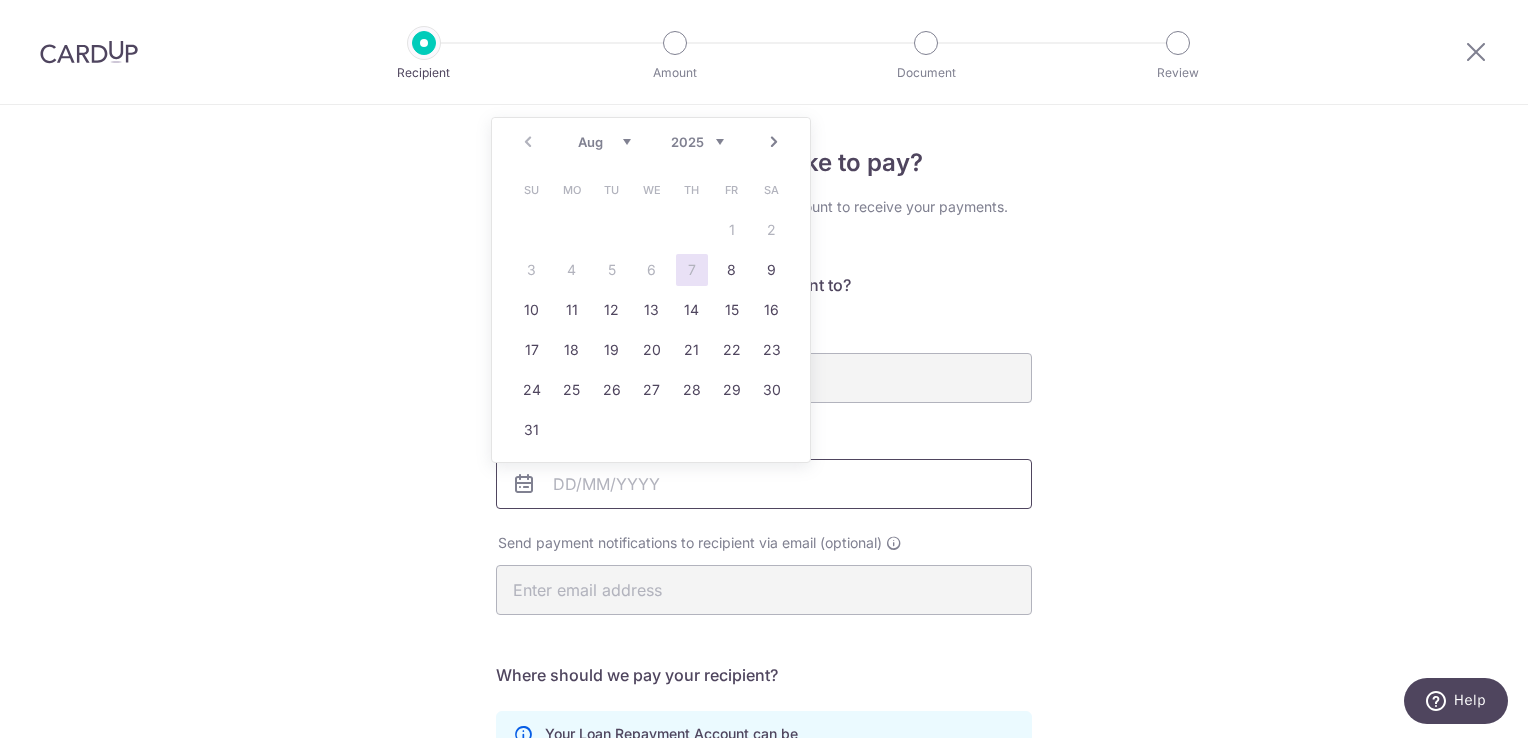 type on "01/05/2026" 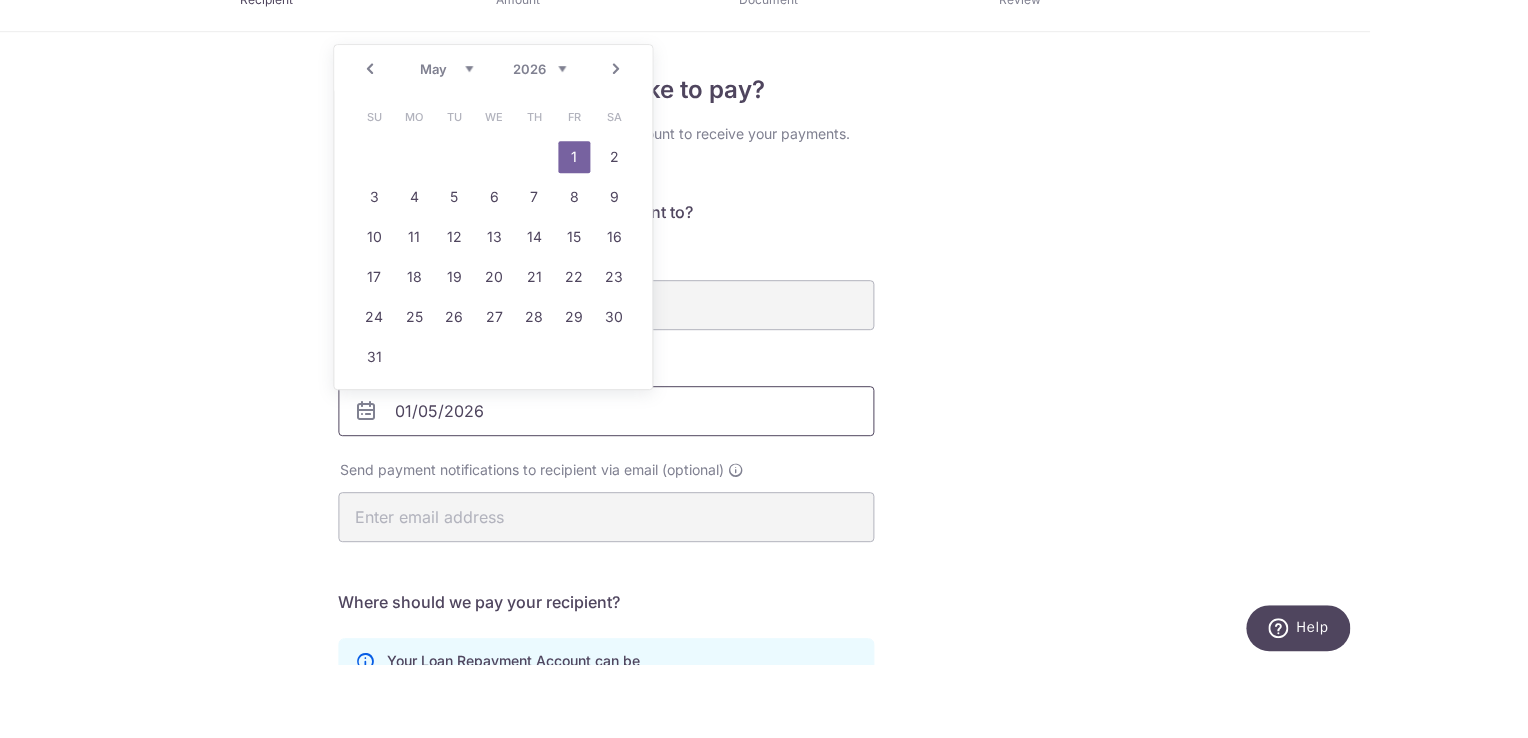 scroll, scrollTop: 0, scrollLeft: 0, axis: both 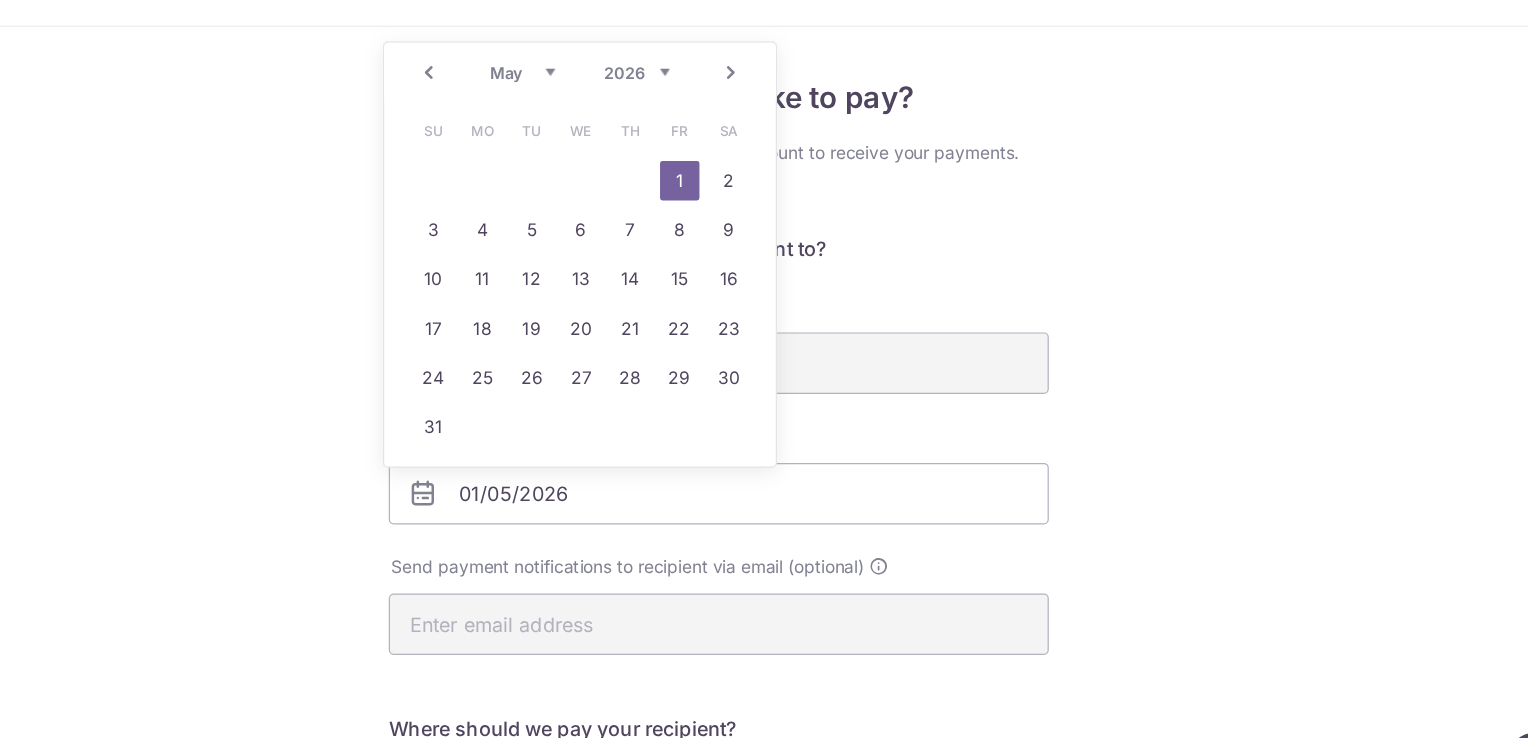 click on "1" at bounding box center [732, 230] 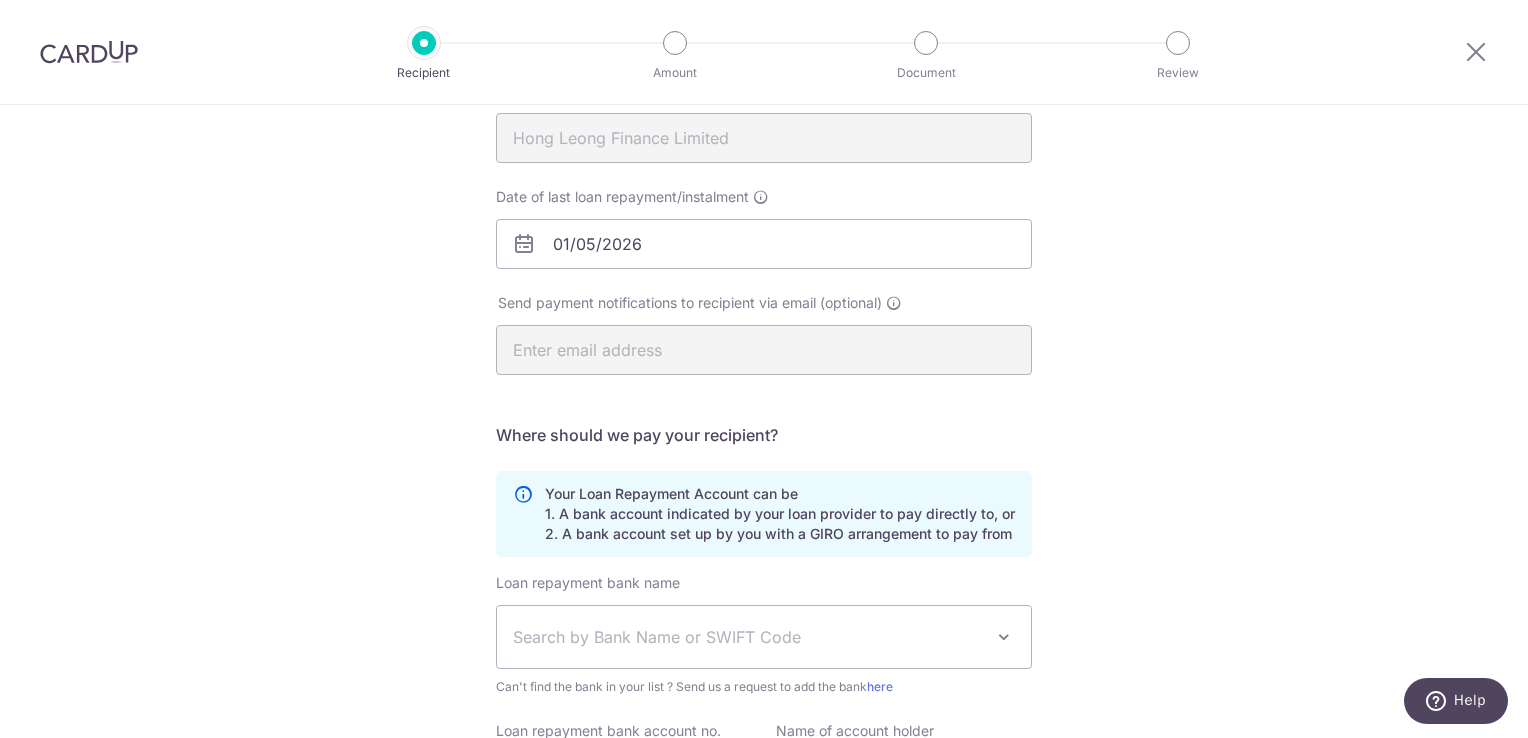 scroll, scrollTop: 464, scrollLeft: 0, axis: vertical 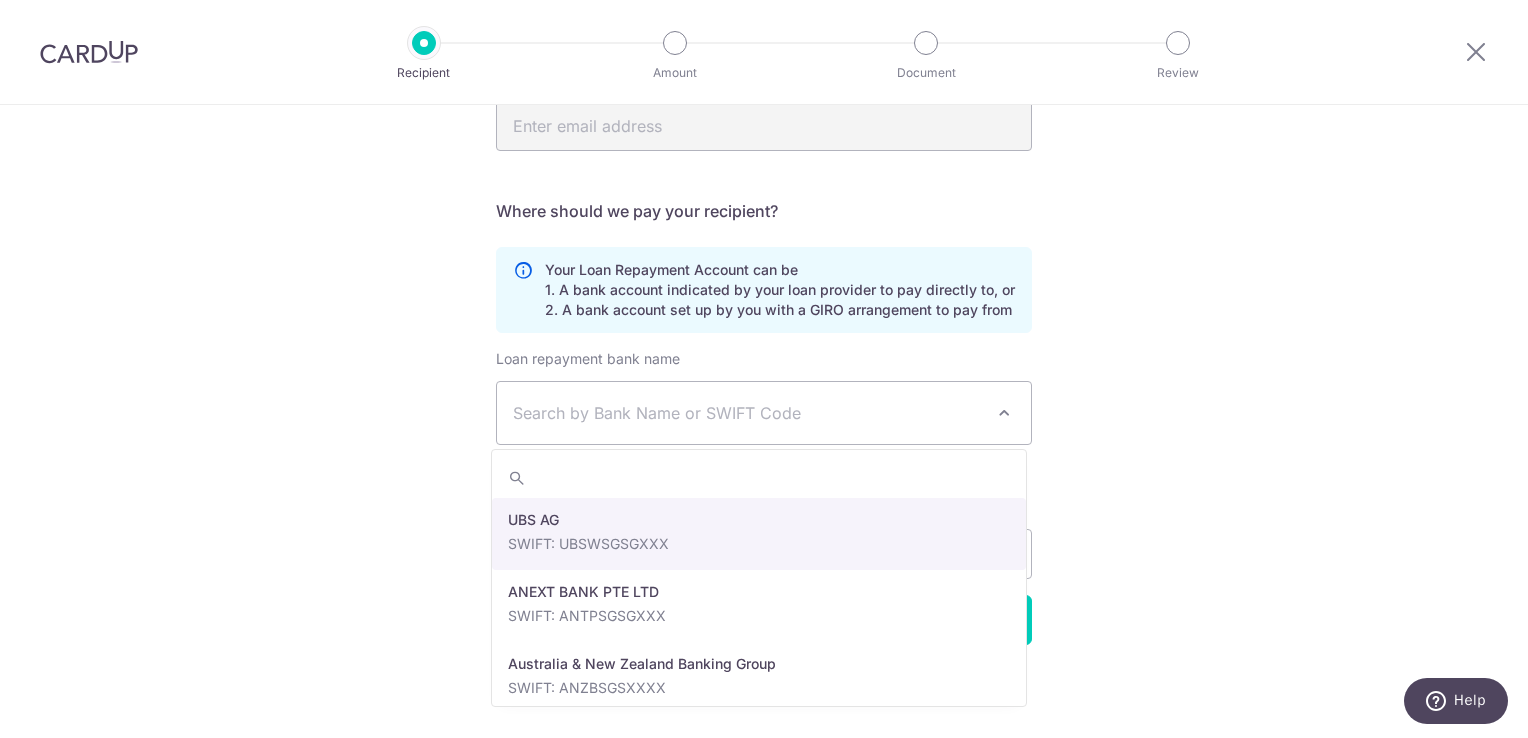 click on "Search by Bank Name or SWIFT Code" at bounding box center [748, 413] 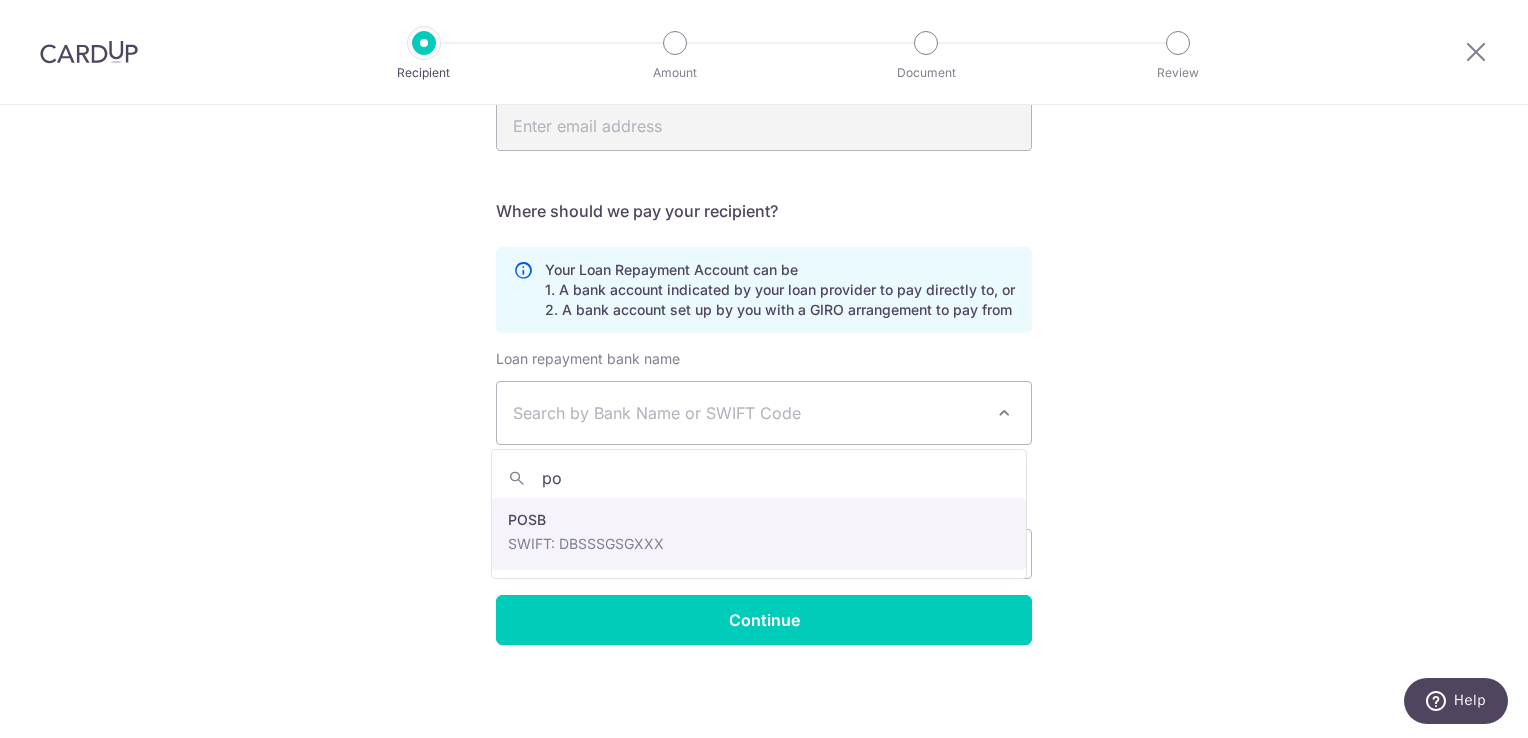 type on "p" 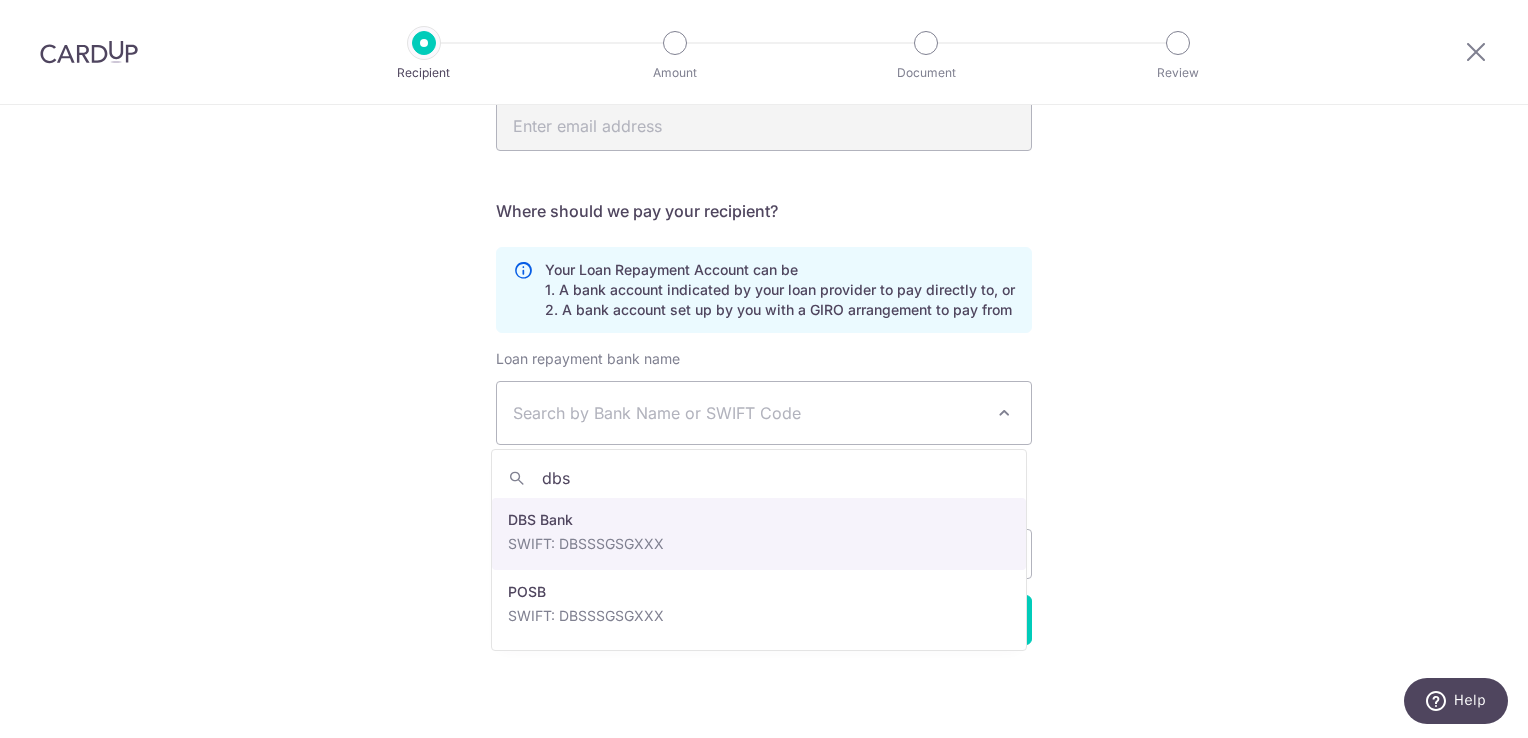 type on "dbs" 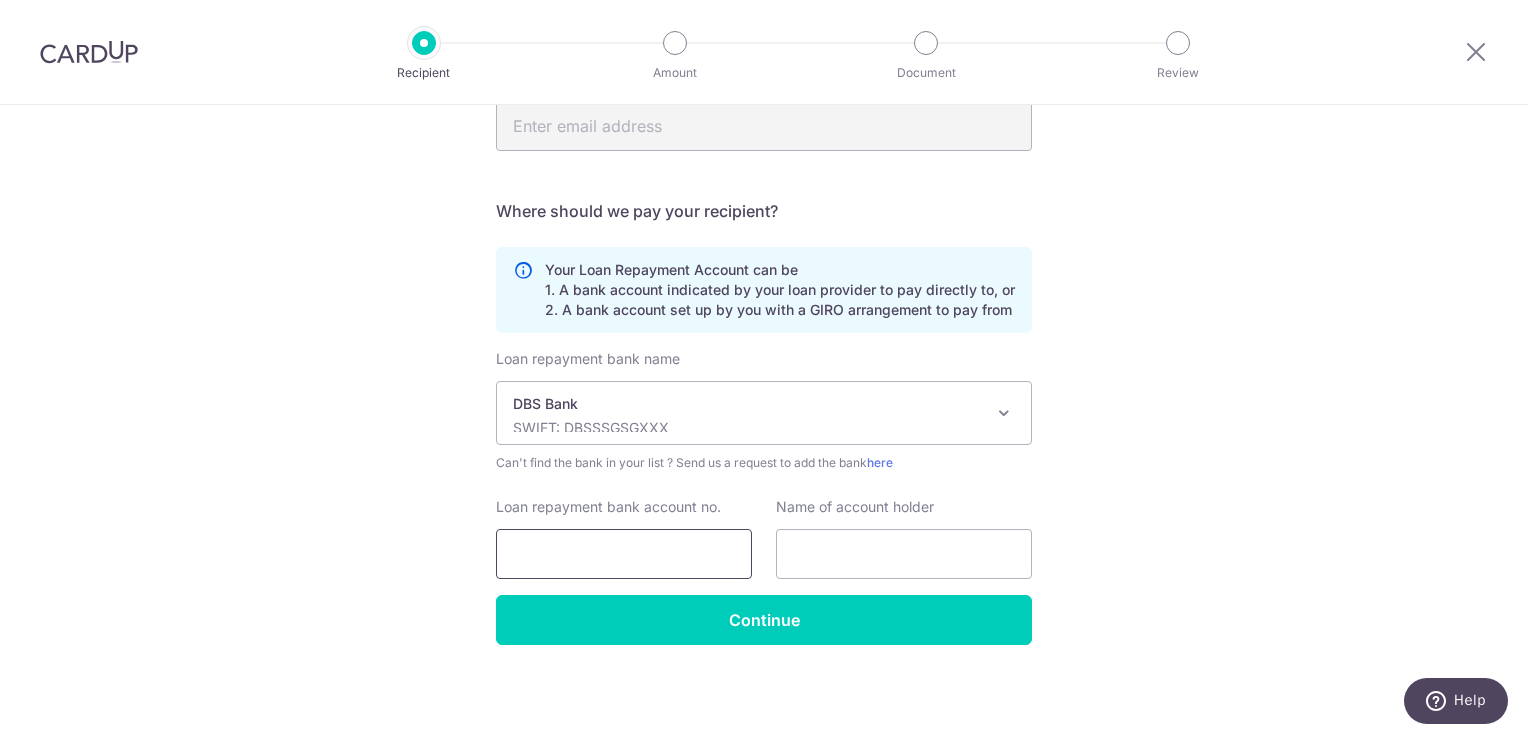 click on "Loan repayment bank account no." at bounding box center (624, 554) 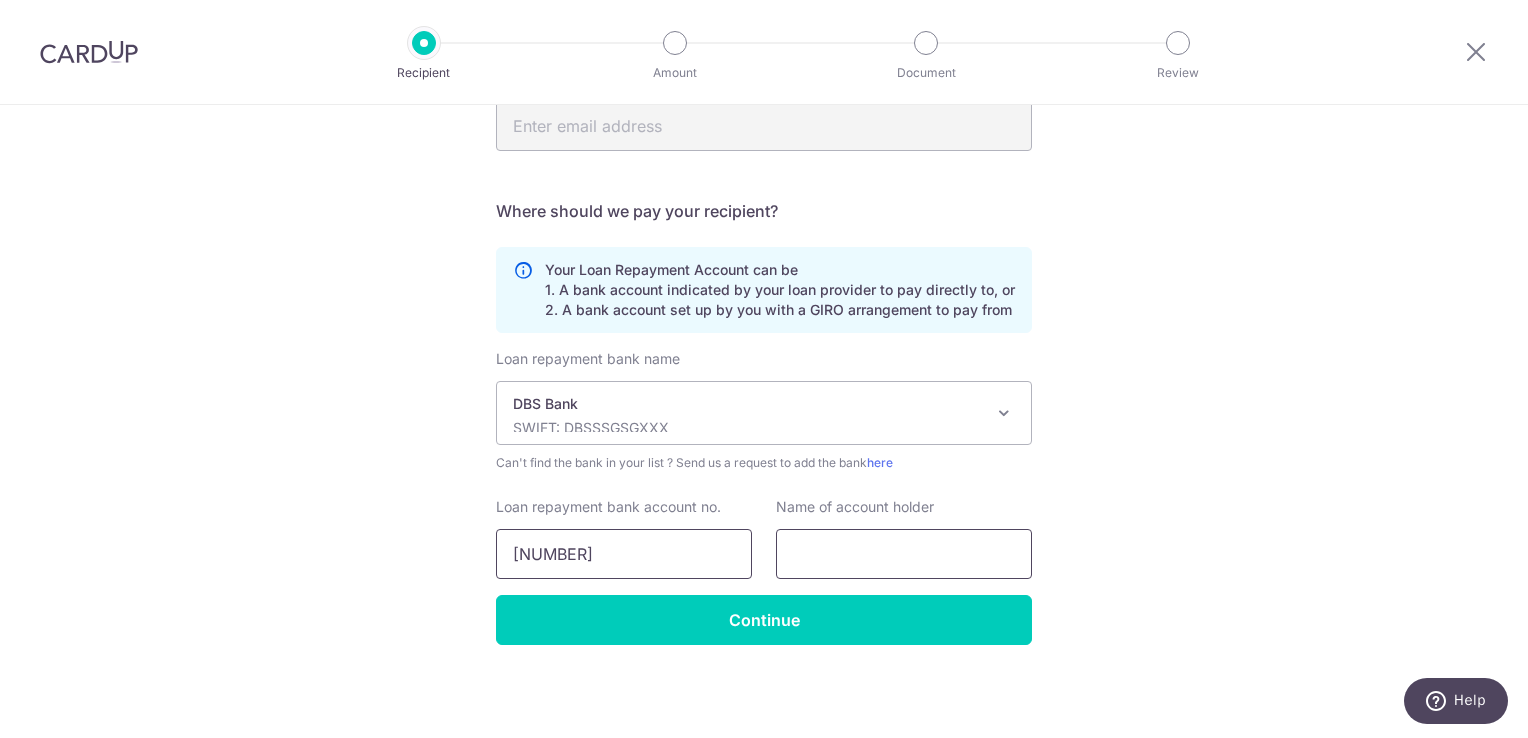 type on "[PHONE]" 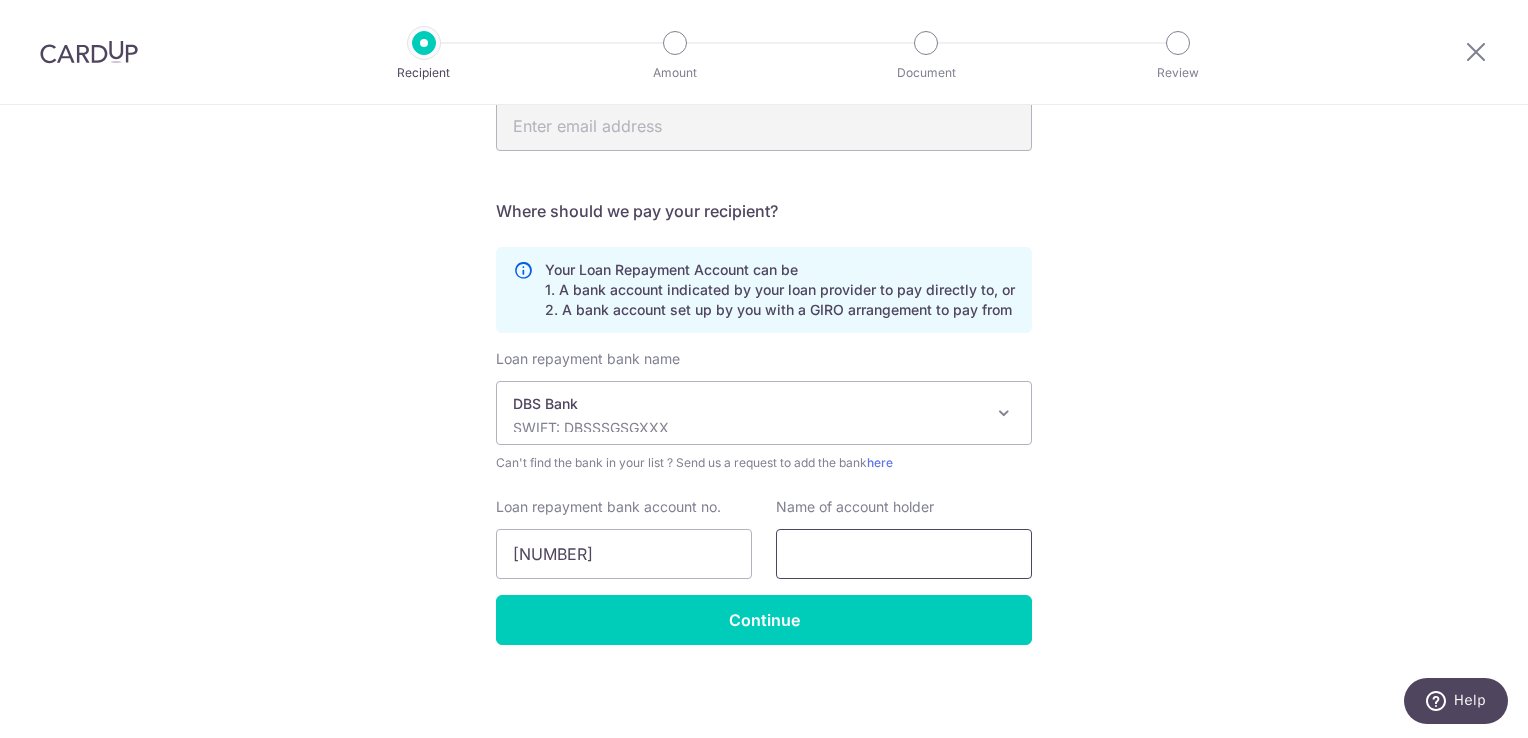 click at bounding box center [904, 554] 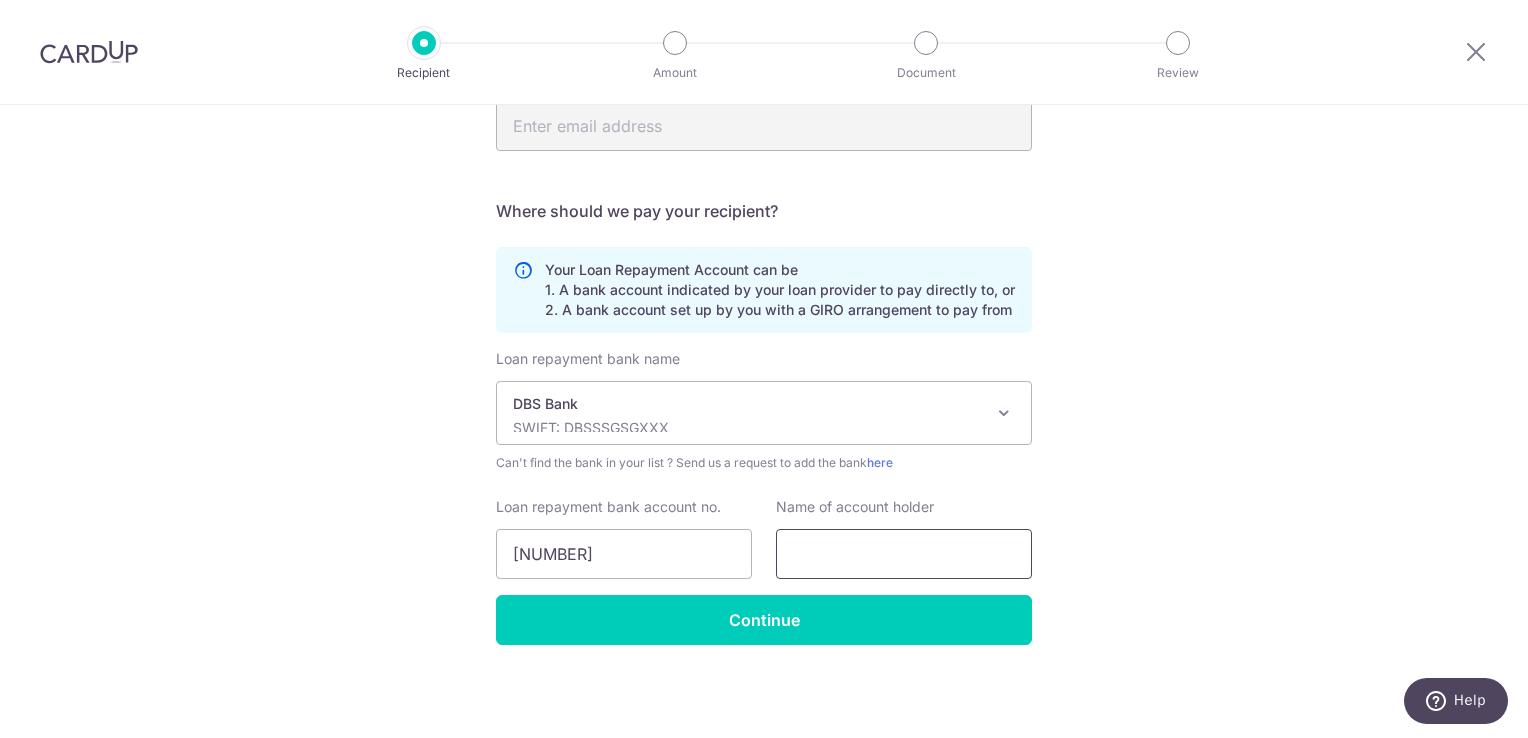 type on "POH E-LYNN ELAINE" 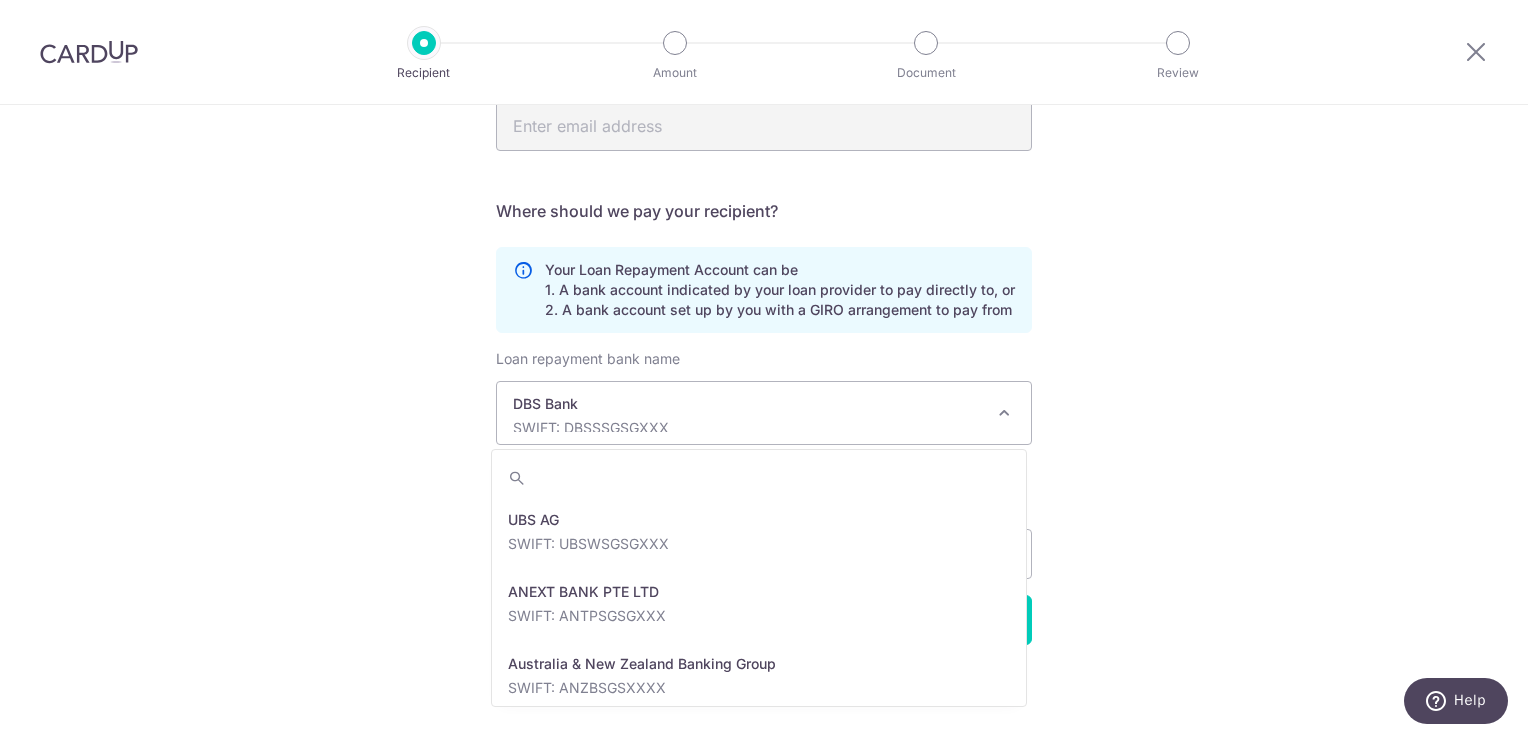 click on "DBS Bank" at bounding box center [748, 404] 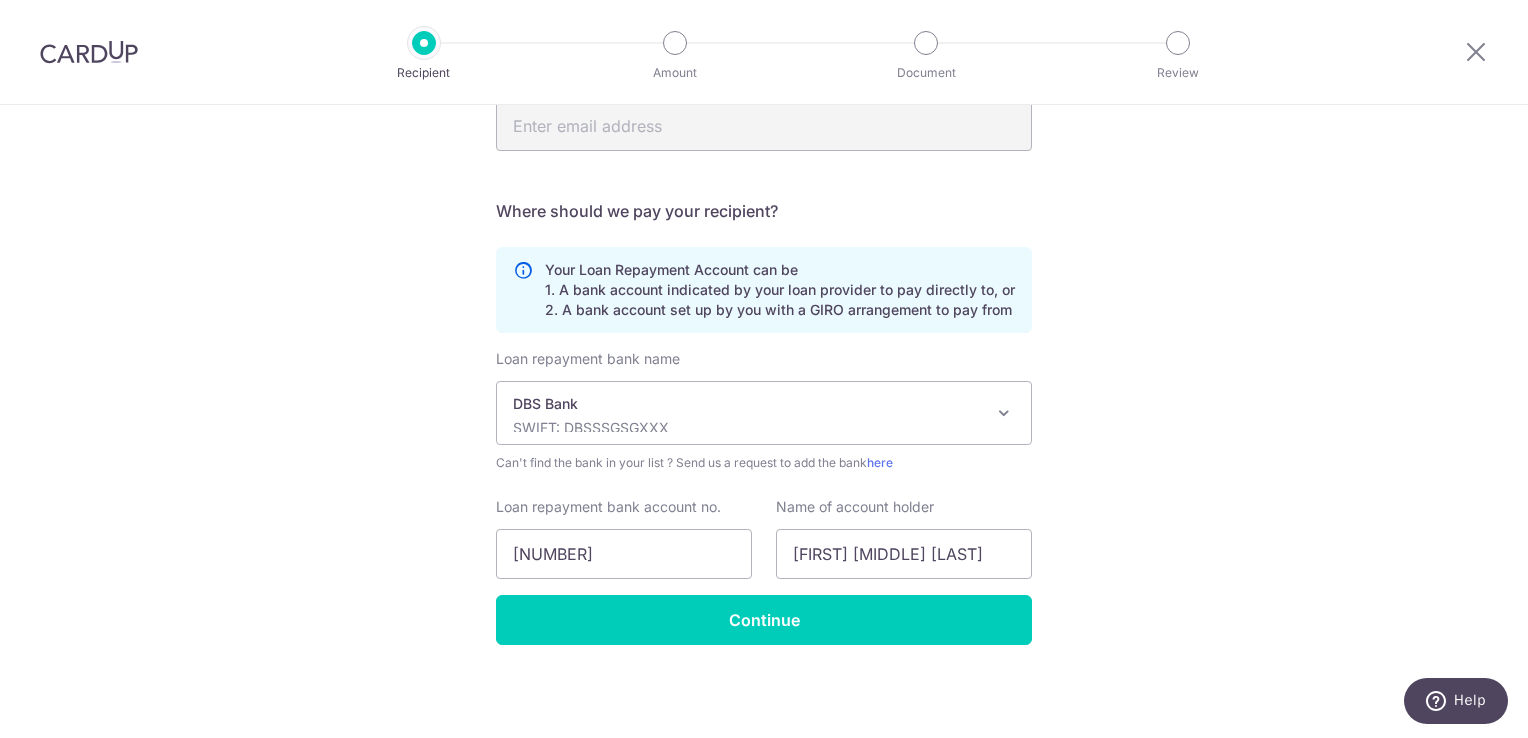click on "DBS Bank" at bounding box center [748, 404] 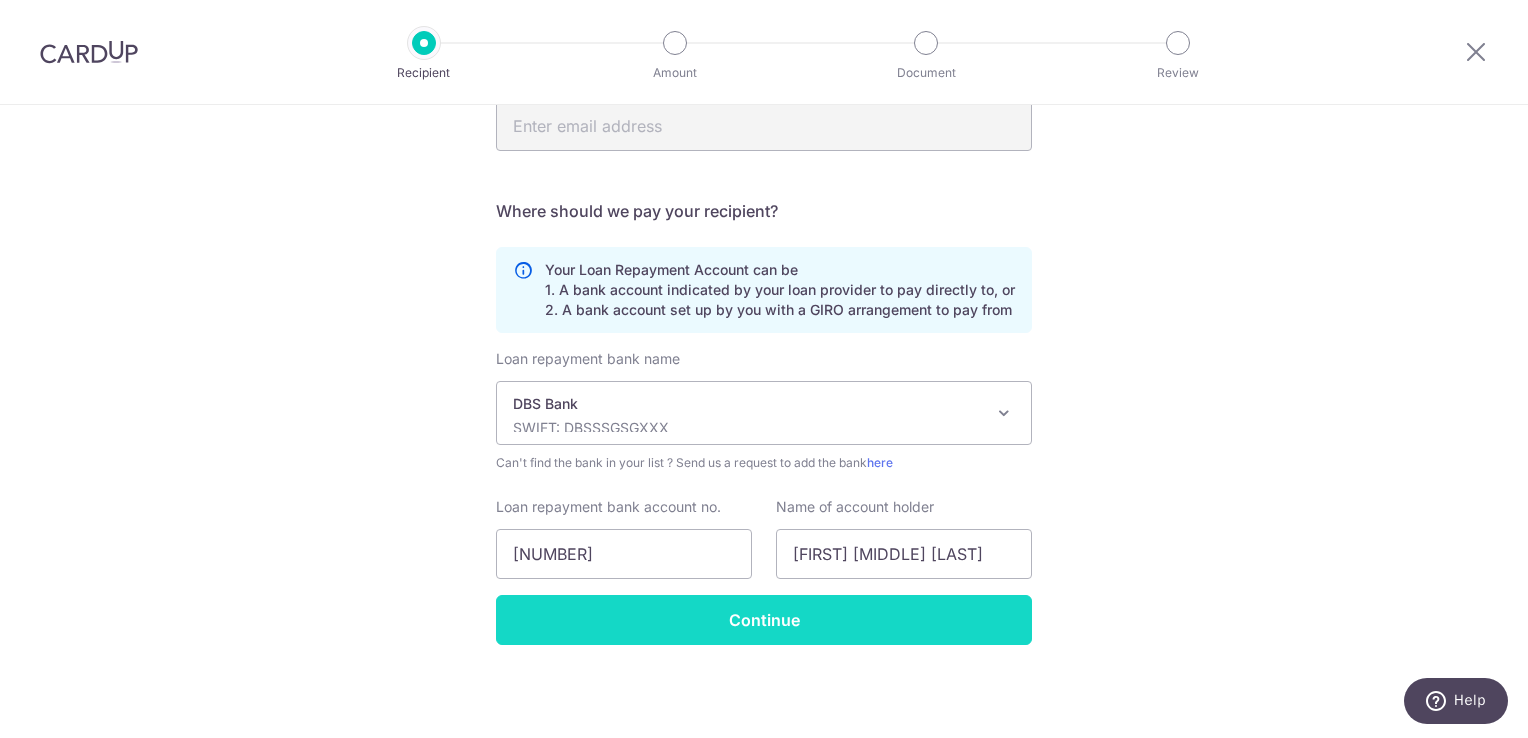 click on "Continue" at bounding box center [764, 620] 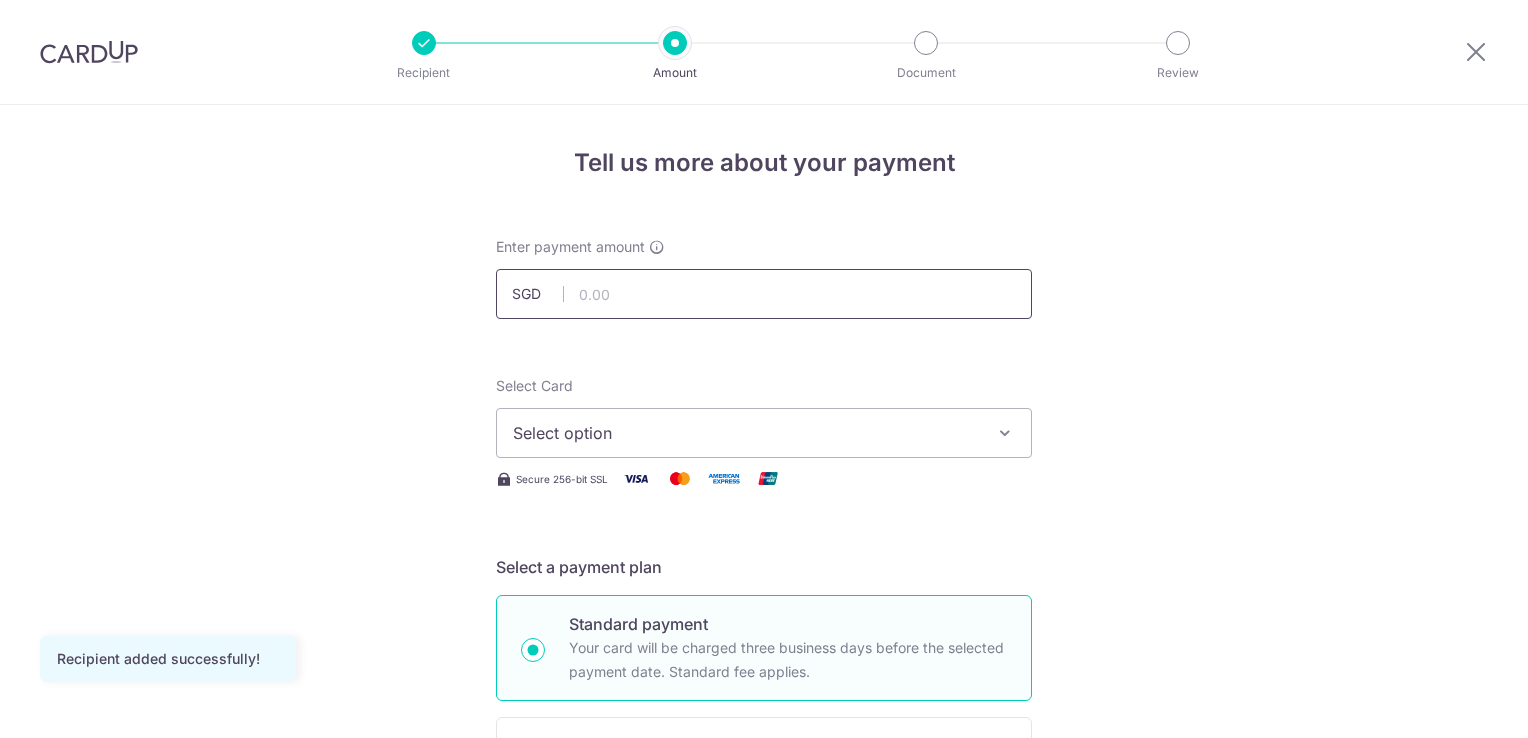 scroll, scrollTop: 0, scrollLeft: 0, axis: both 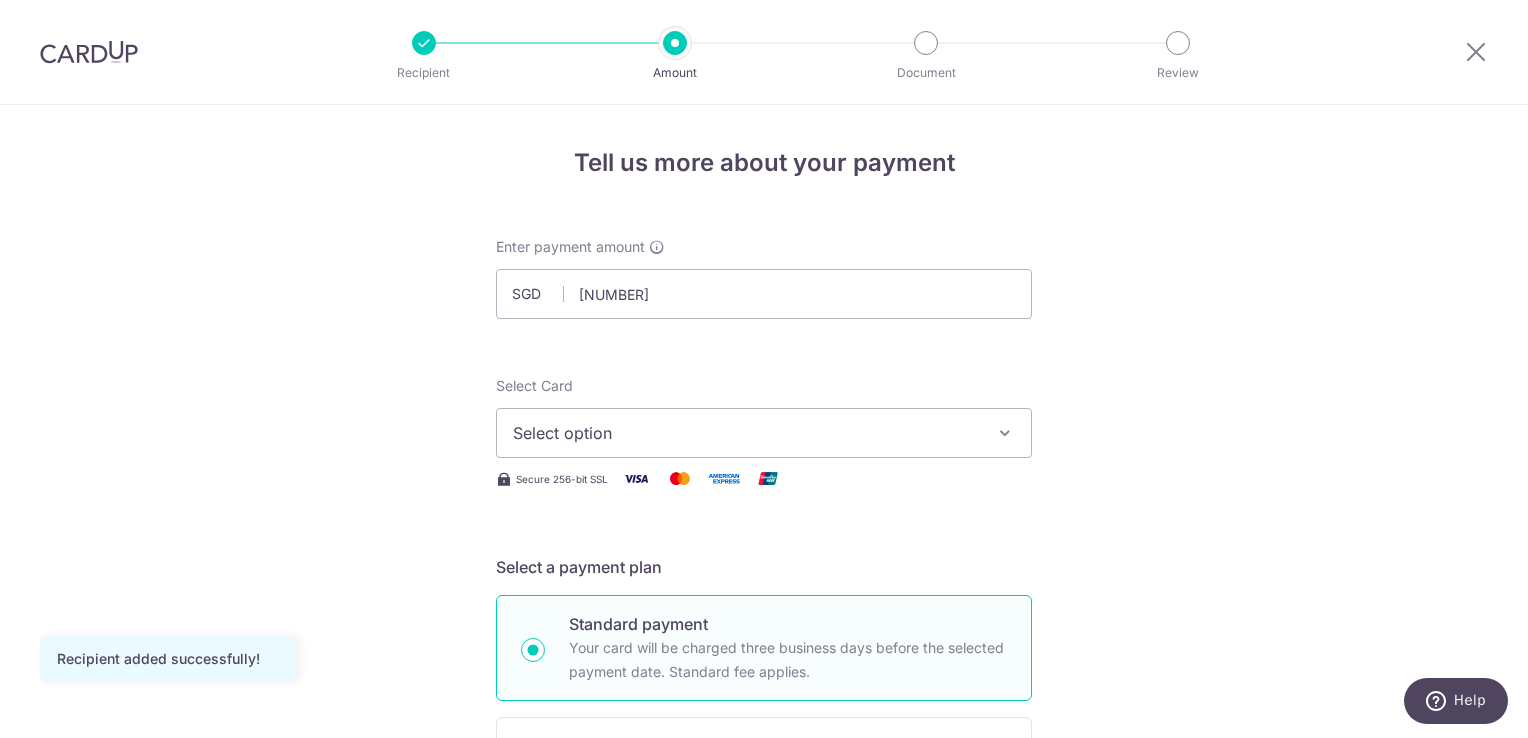 type on "5,509.00" 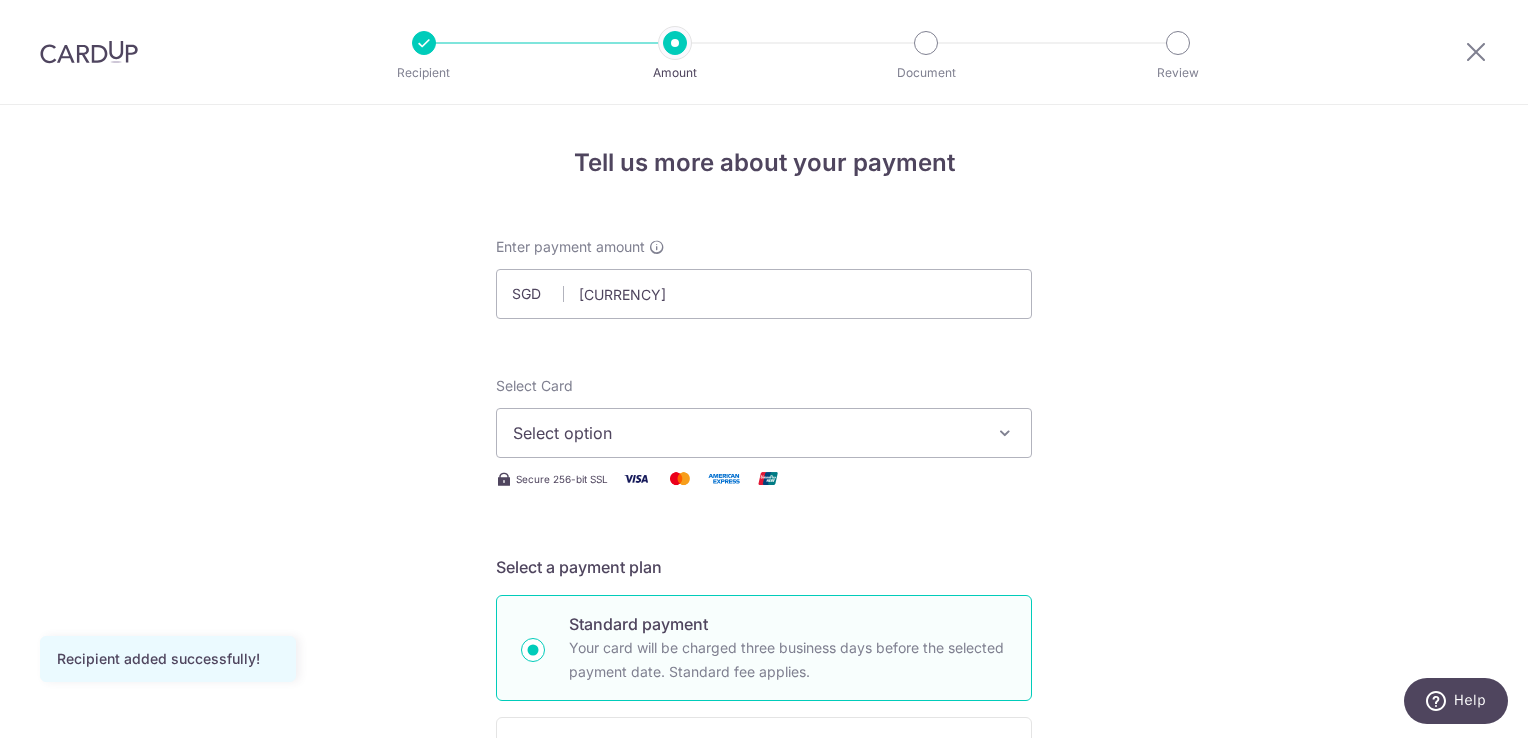 click on "Tell us more about your payment
Enter payment amount
SGD
5,509.00
5509.00
Recipient added successfully!
Select Card
Select option
Add credit card
Your Cards
**** 0514
Secure 256-bit SSL
Text
New card details
Card" at bounding box center [764, 1009] 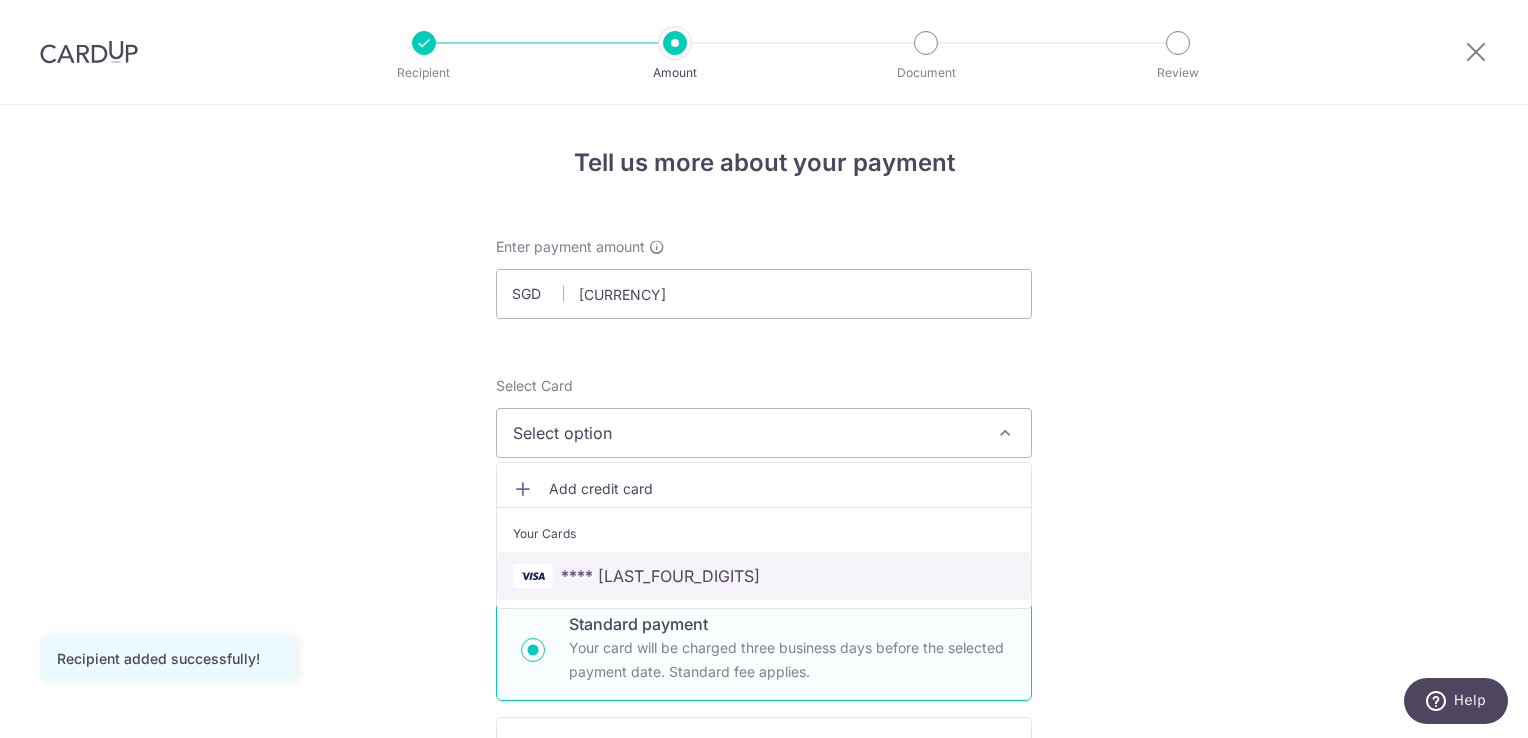 click on "**** [CARD]" at bounding box center (764, 576) 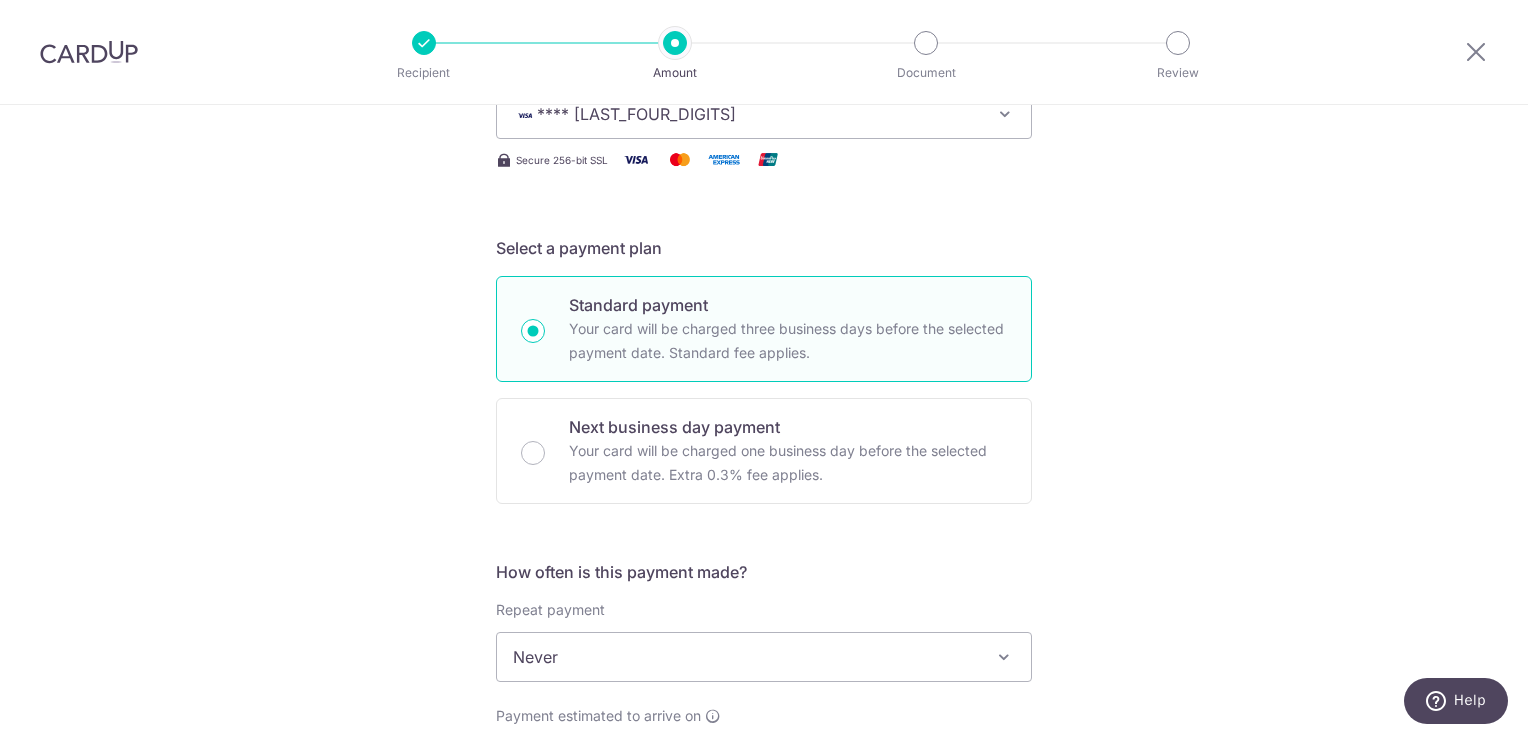 scroll, scrollTop: 320, scrollLeft: 0, axis: vertical 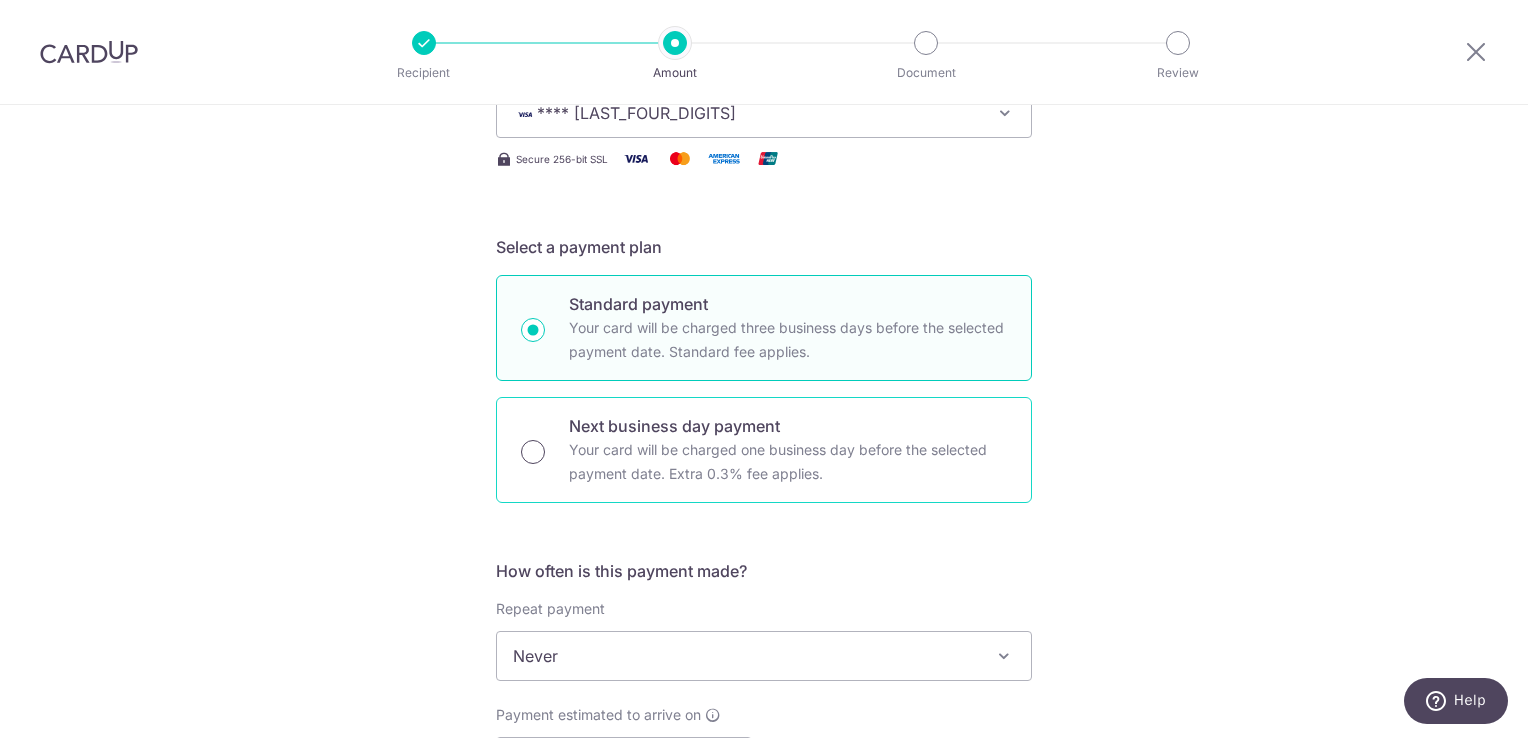click on "Next business day payment
Your card will be charged one business day before the selected payment date. Extra 0.3% fee applies." at bounding box center [533, 452] 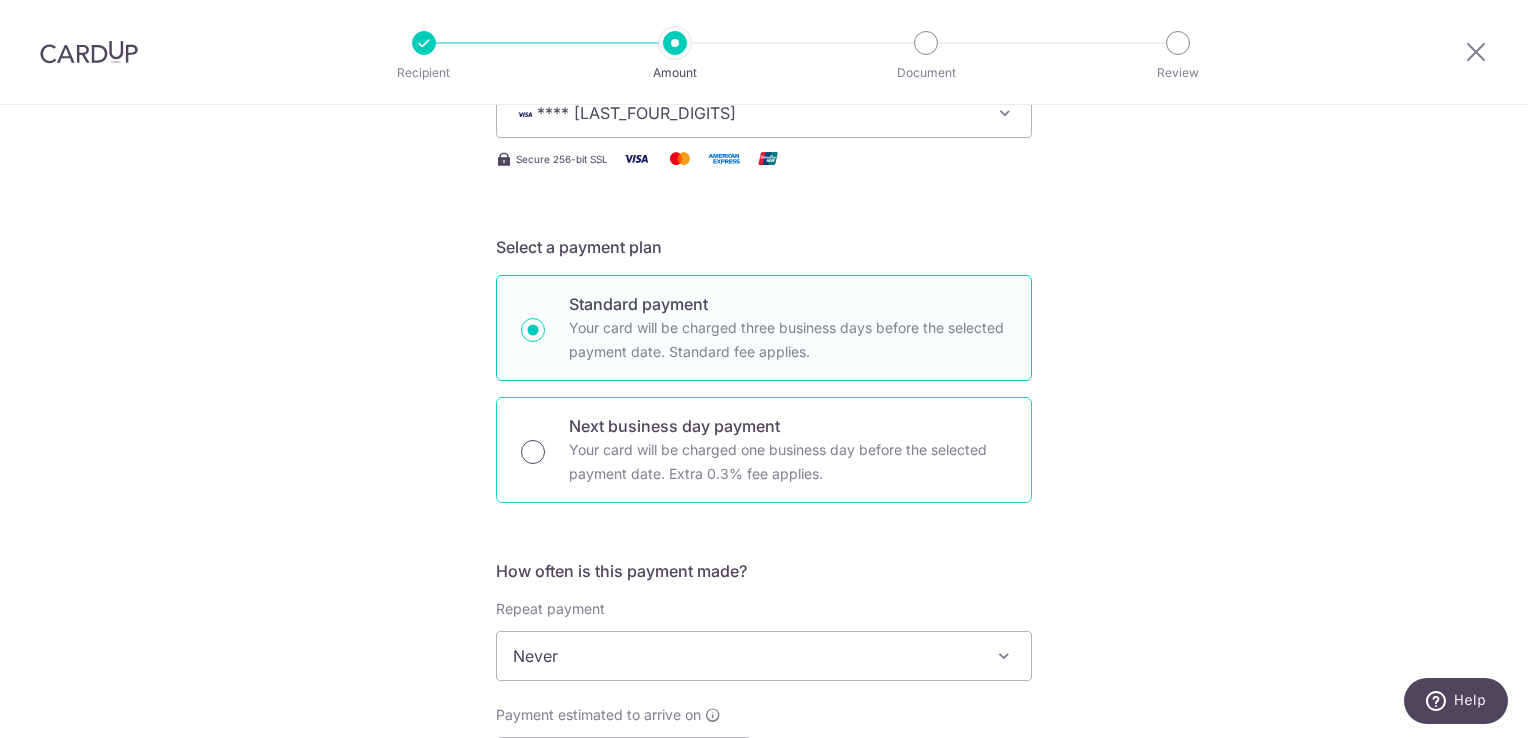 radio on "true" 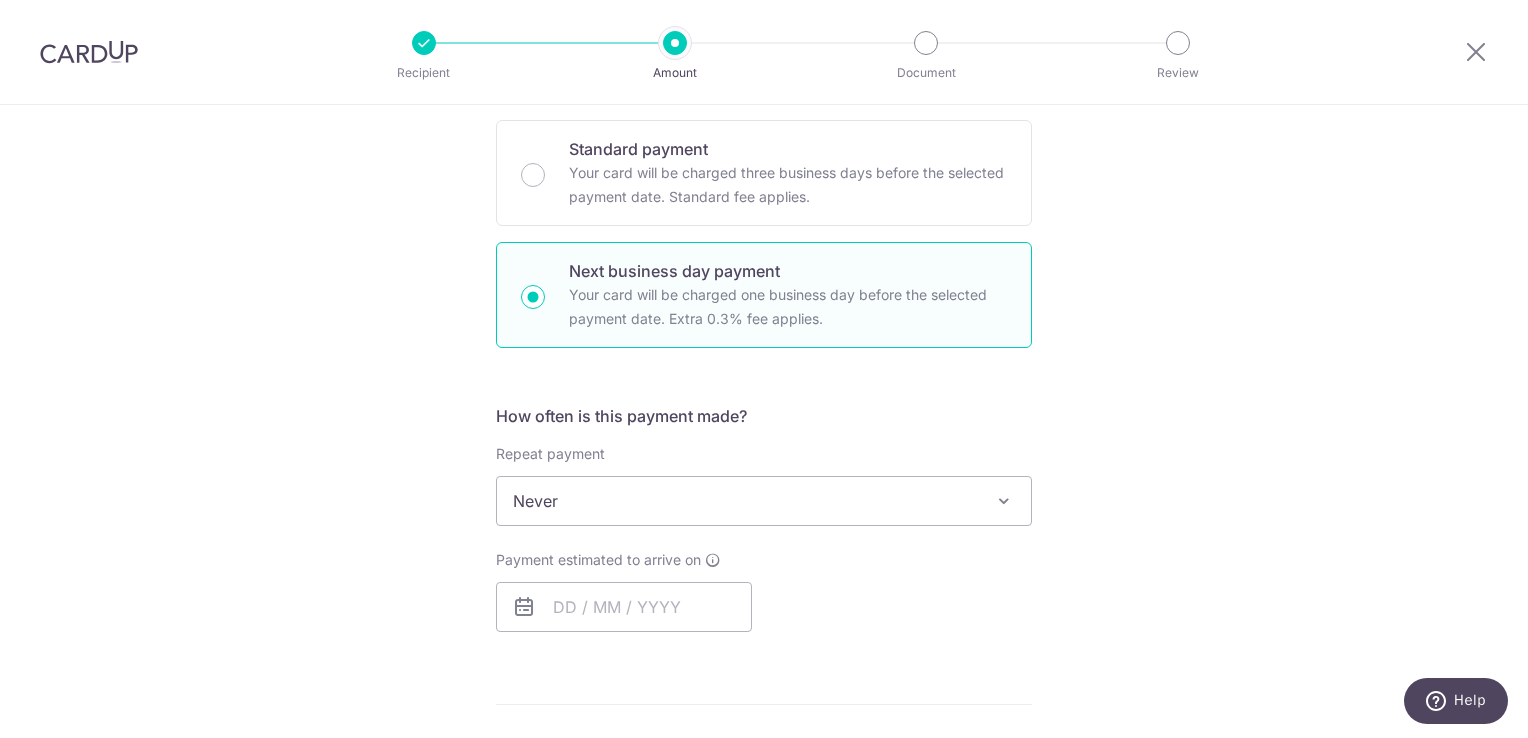 scroll, scrollTop: 546, scrollLeft: 0, axis: vertical 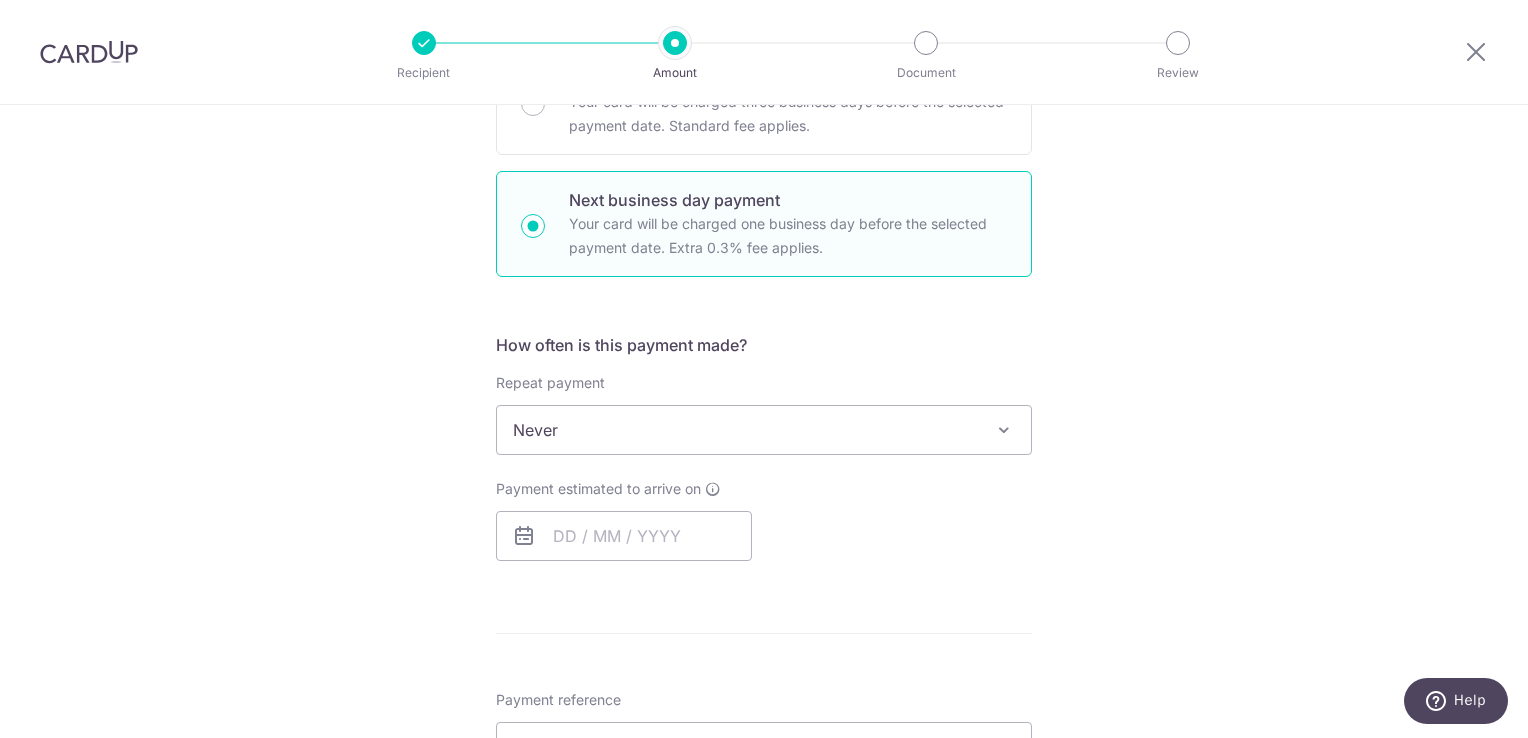 click on "Never" at bounding box center (764, 430) 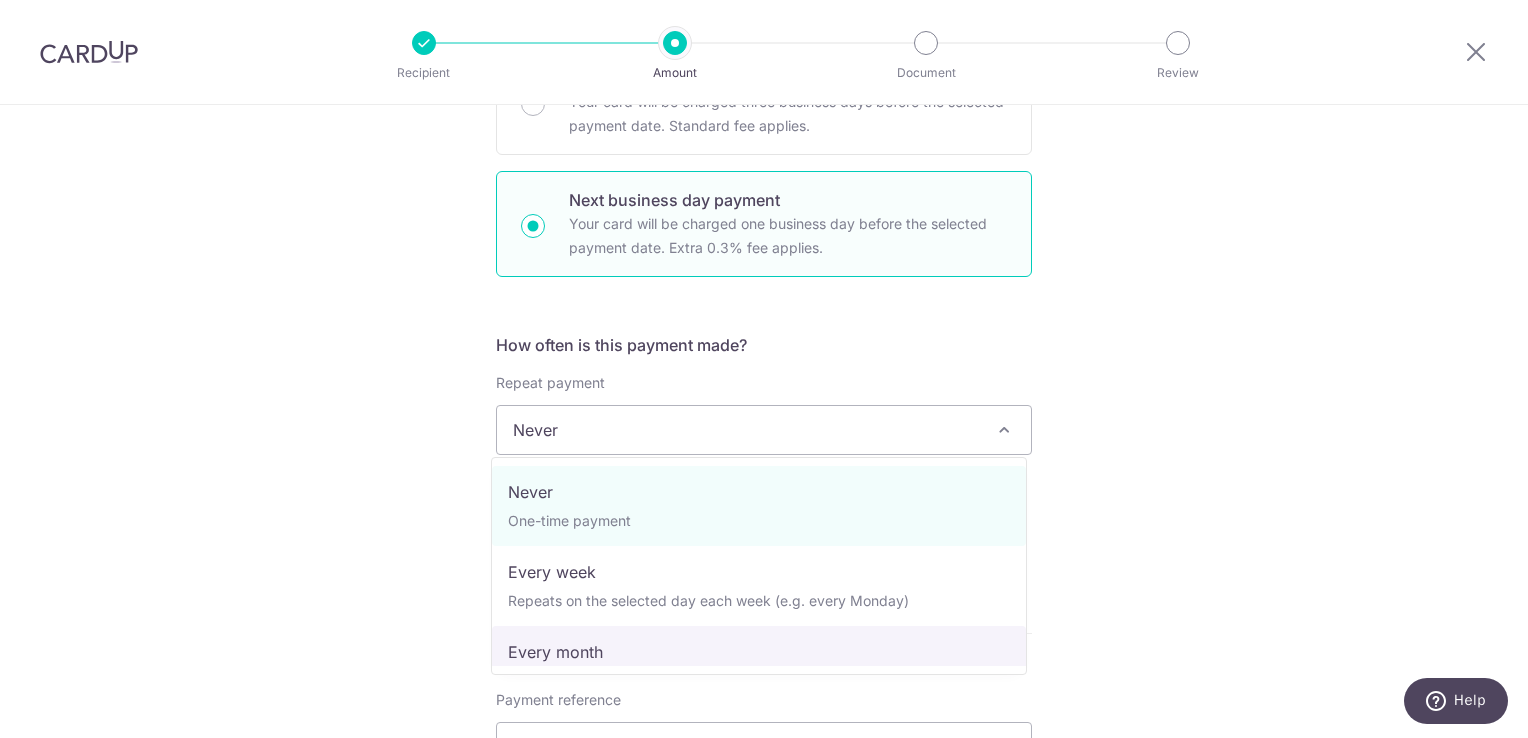 select on "3" 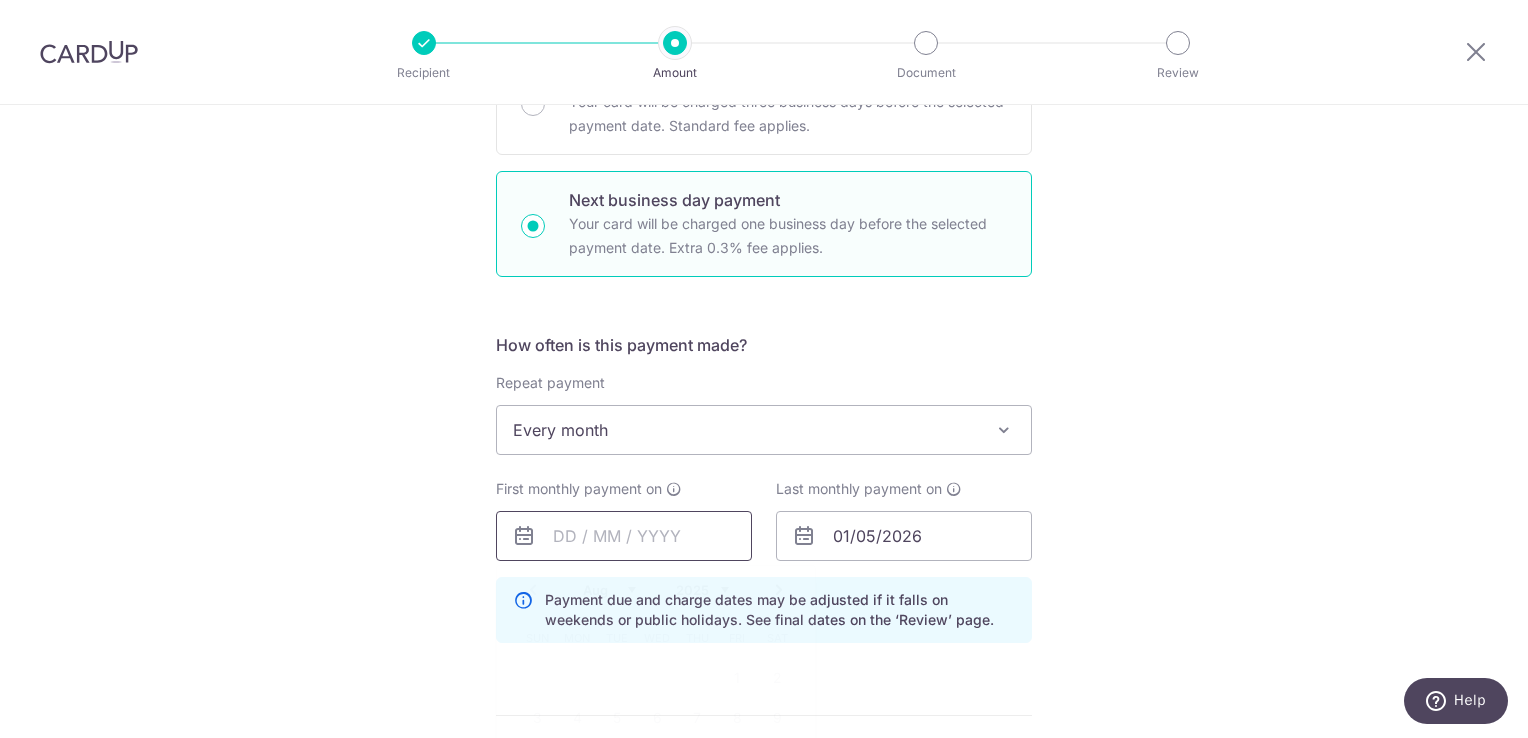 click at bounding box center (624, 536) 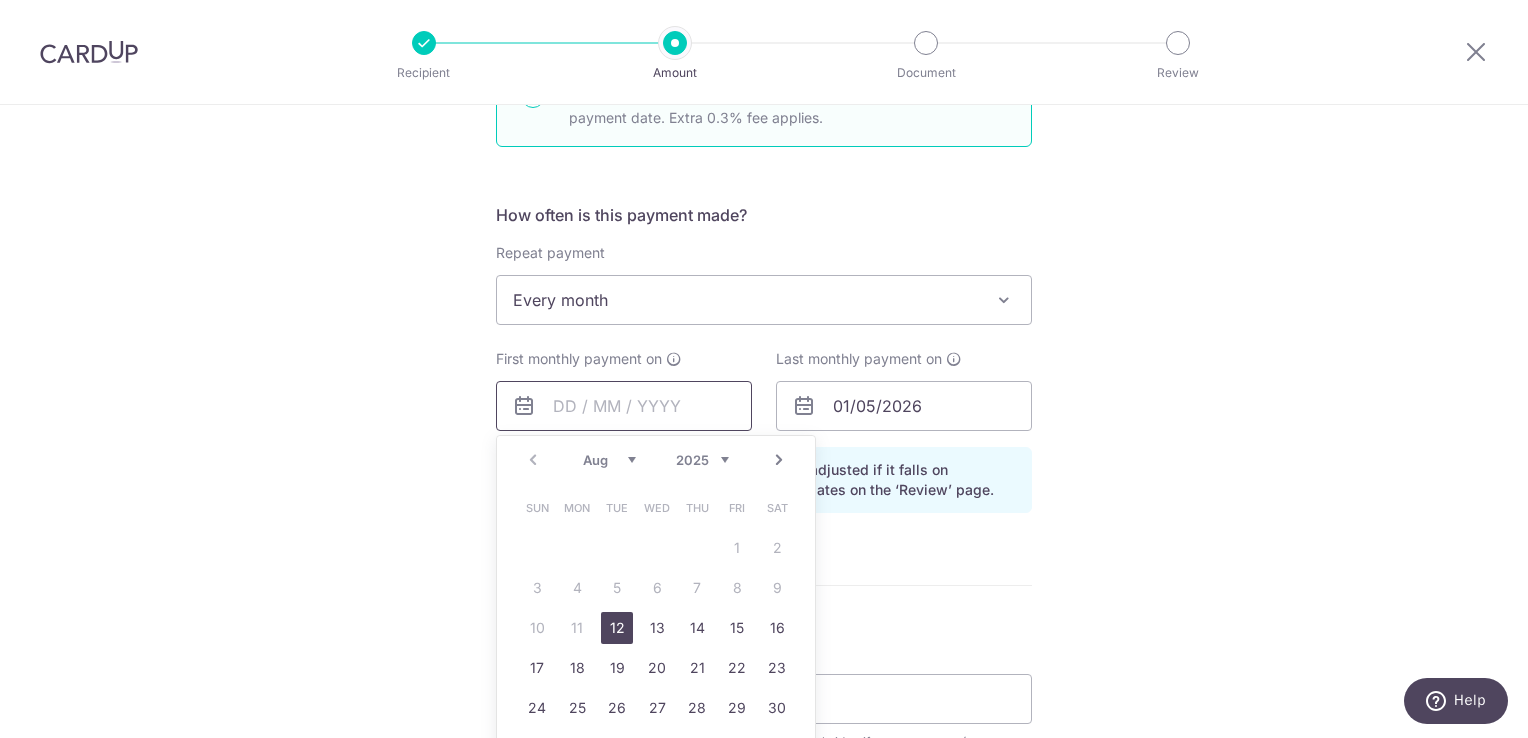 scroll, scrollTop: 678, scrollLeft: 0, axis: vertical 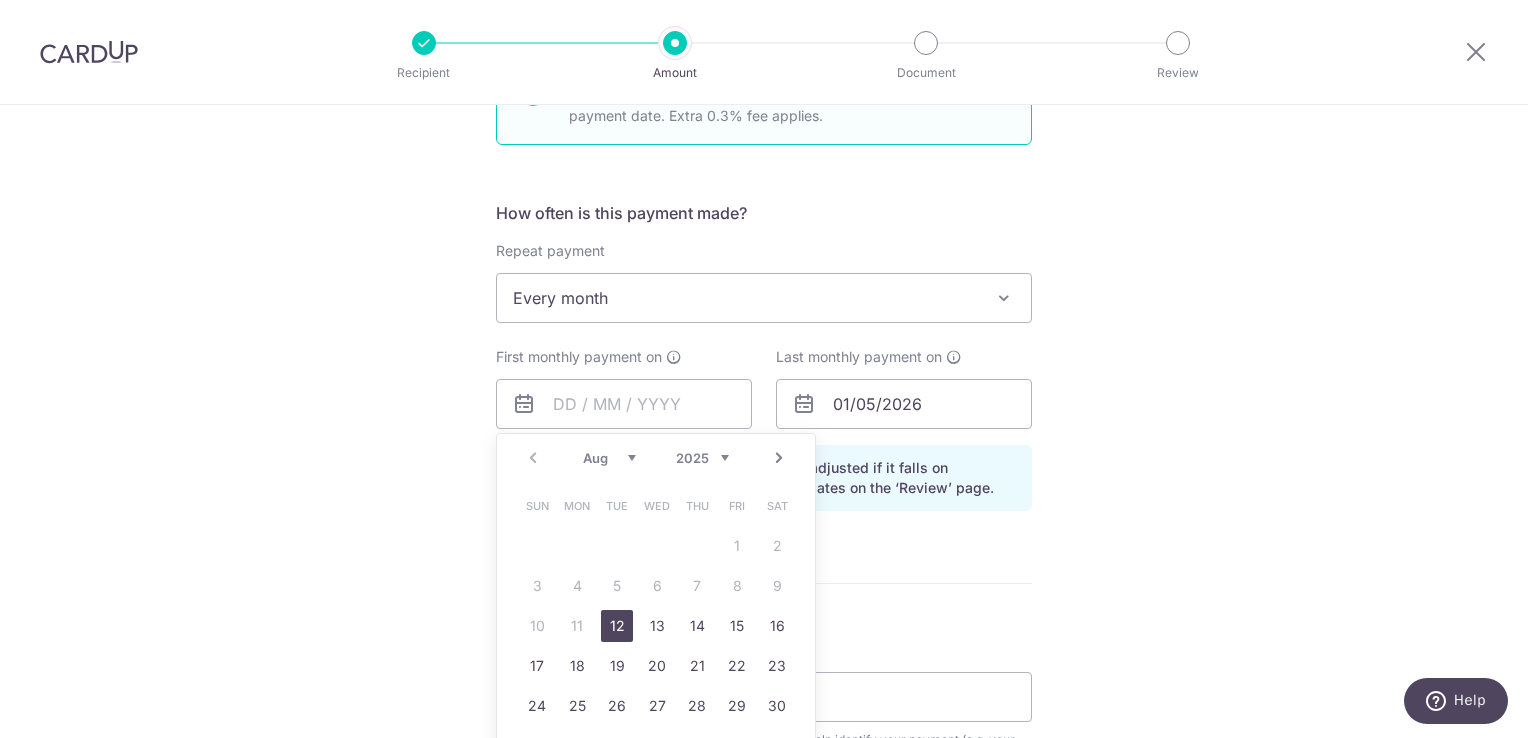 click on "12" at bounding box center (617, 626) 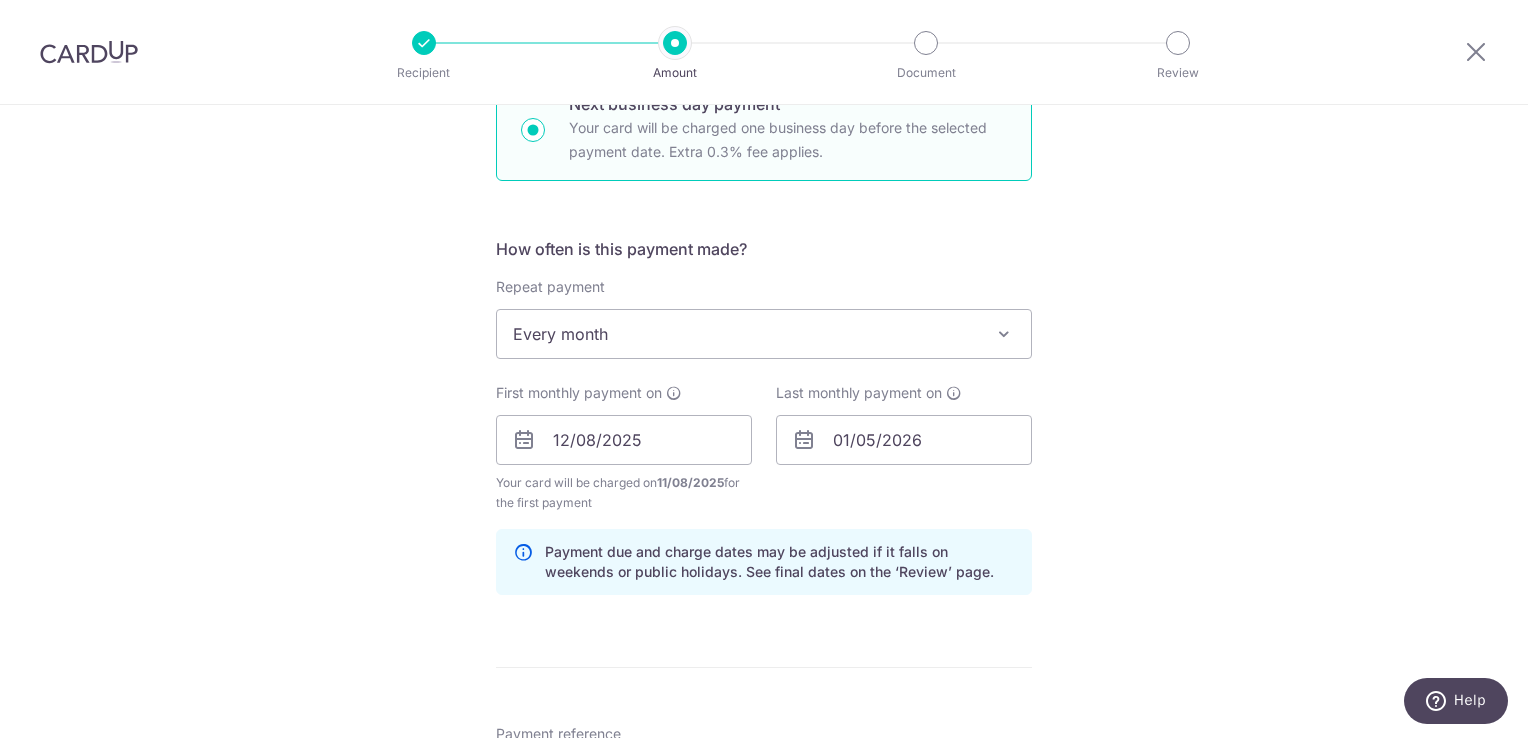 scroll, scrollTop: 742, scrollLeft: 0, axis: vertical 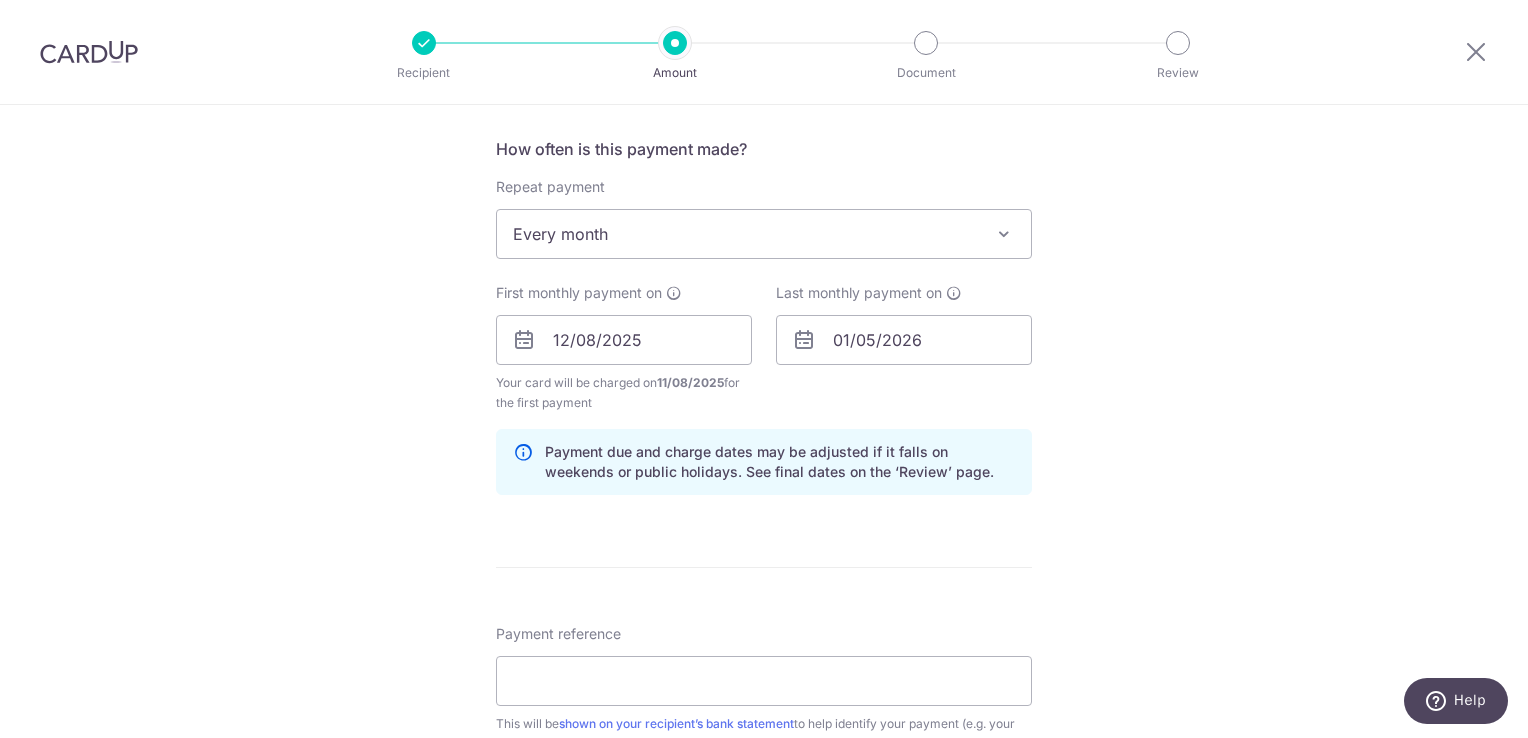 click on "Enter payment amount
SGD
5,509.00
5509.00
Recipient added successfully!
Select Card
**** 0514
Add credit card
Your Cards
**** 0514
Secure 256-bit SSL
Text
New card details
Card
Secure 256-bit SSL" at bounding box center [764, 386] 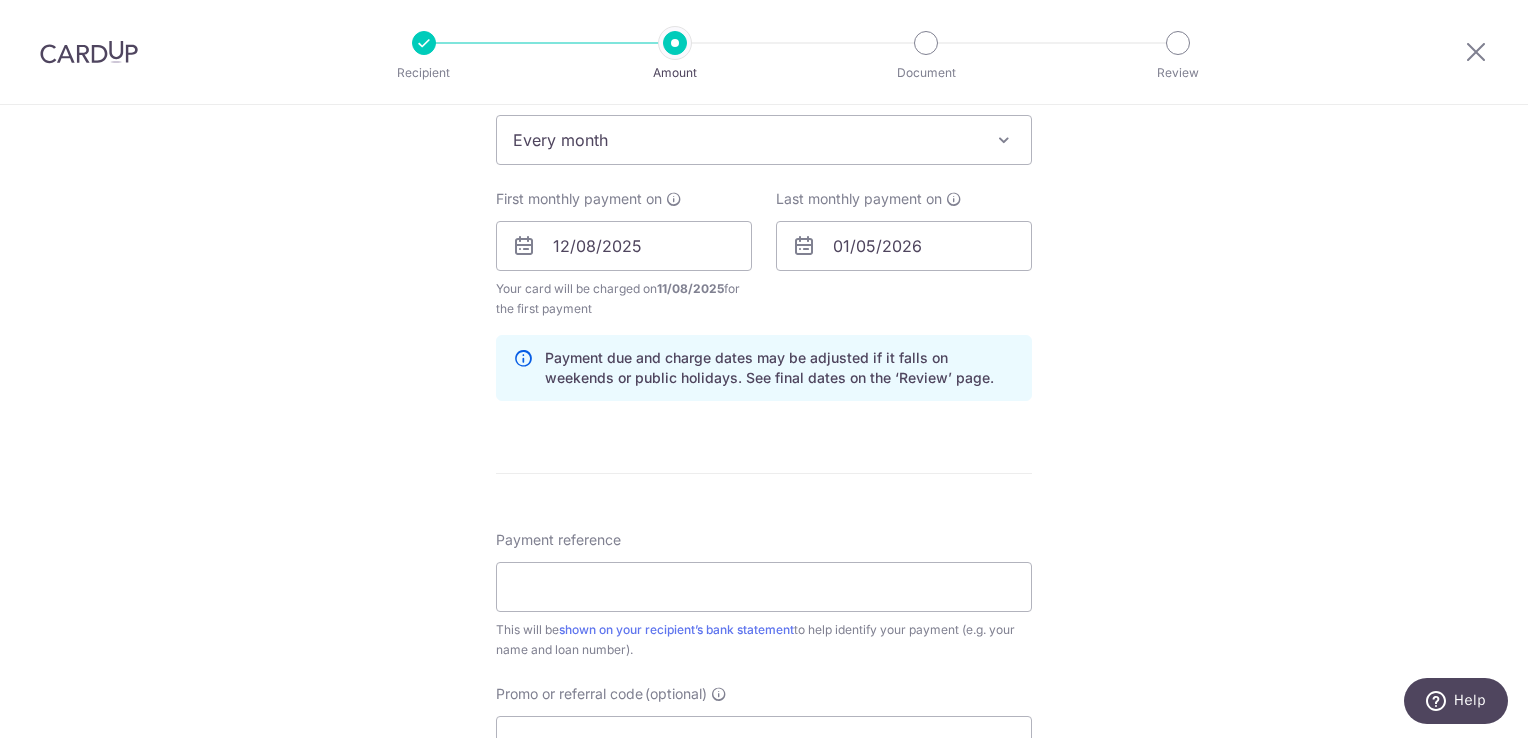 scroll, scrollTop: 936, scrollLeft: 0, axis: vertical 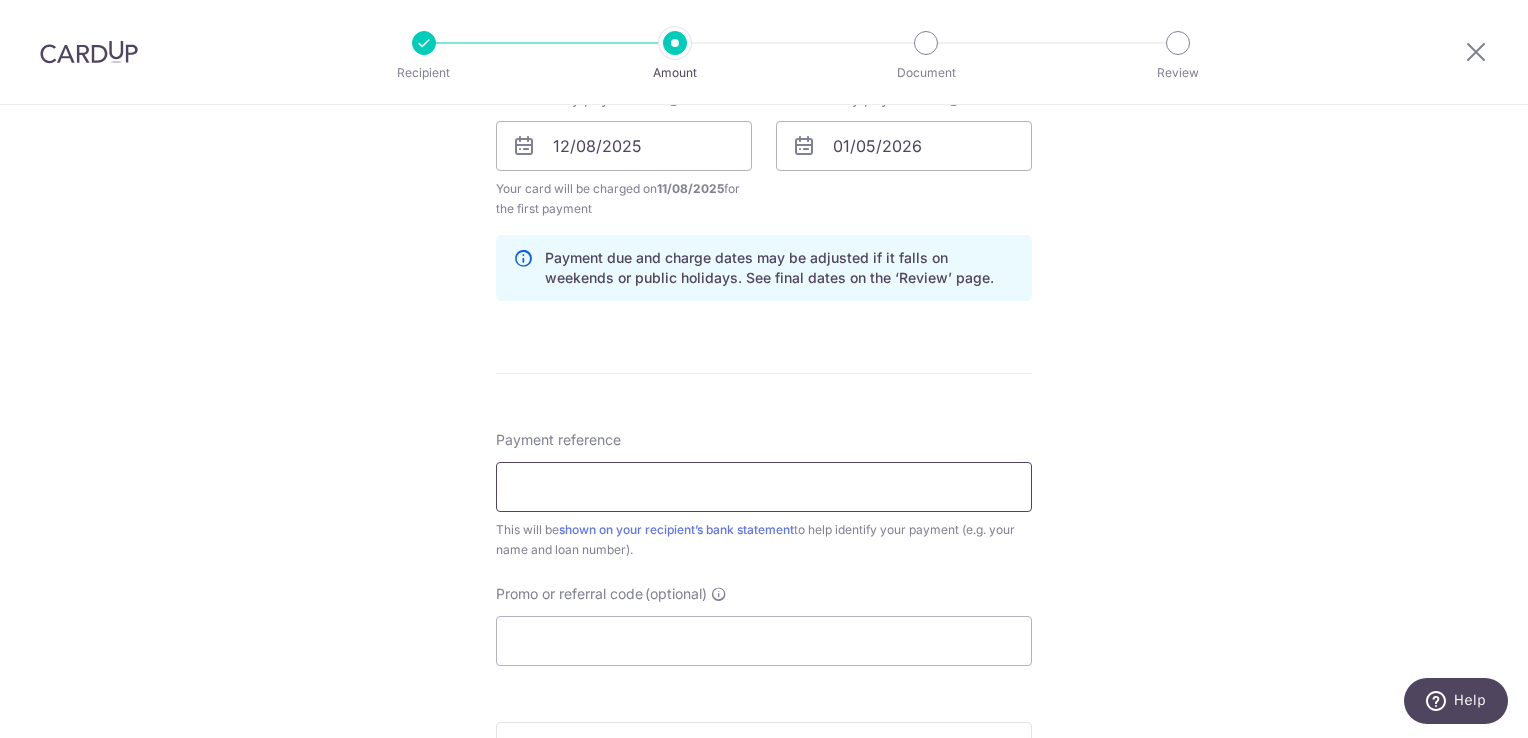 click on "Payment reference" at bounding box center (764, 487) 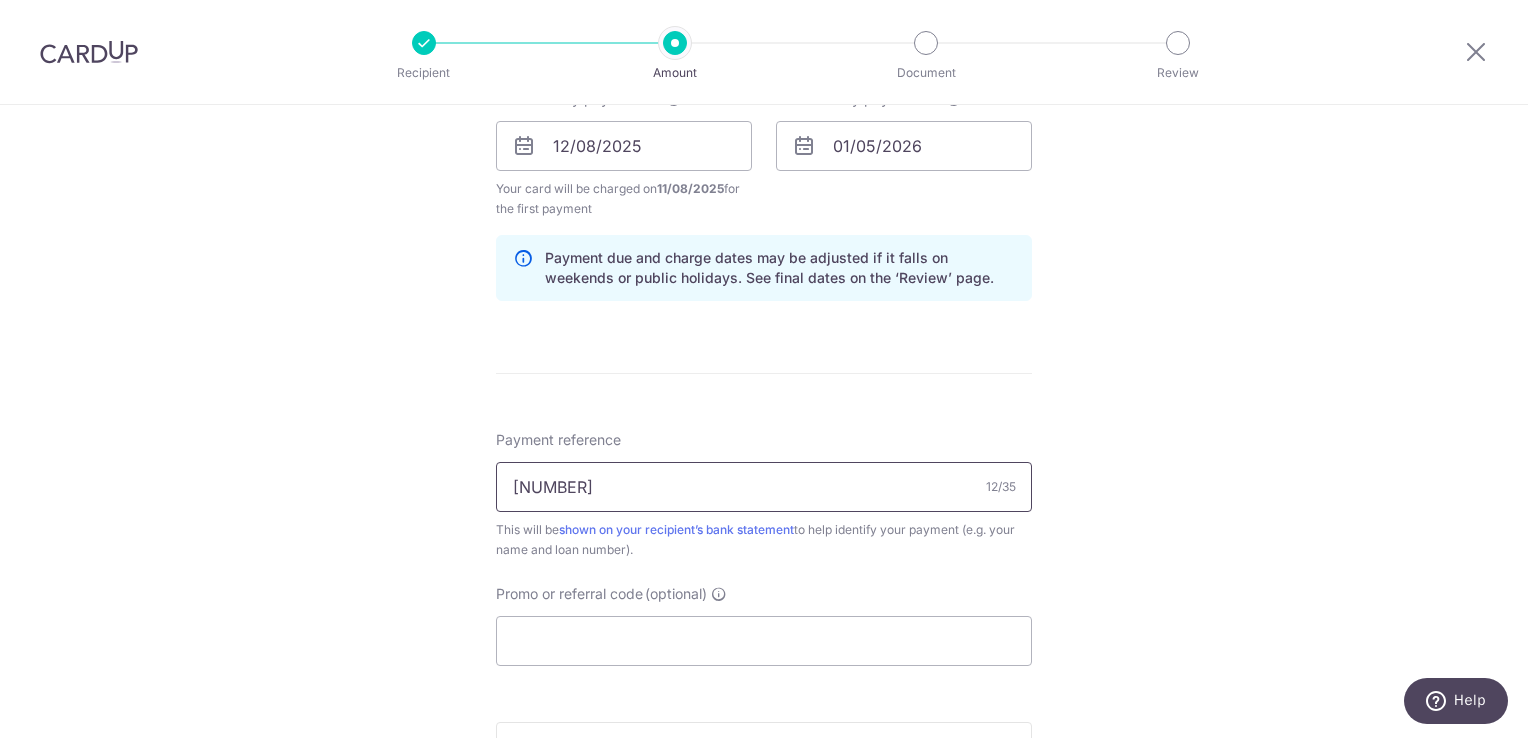 type on "618412225001" 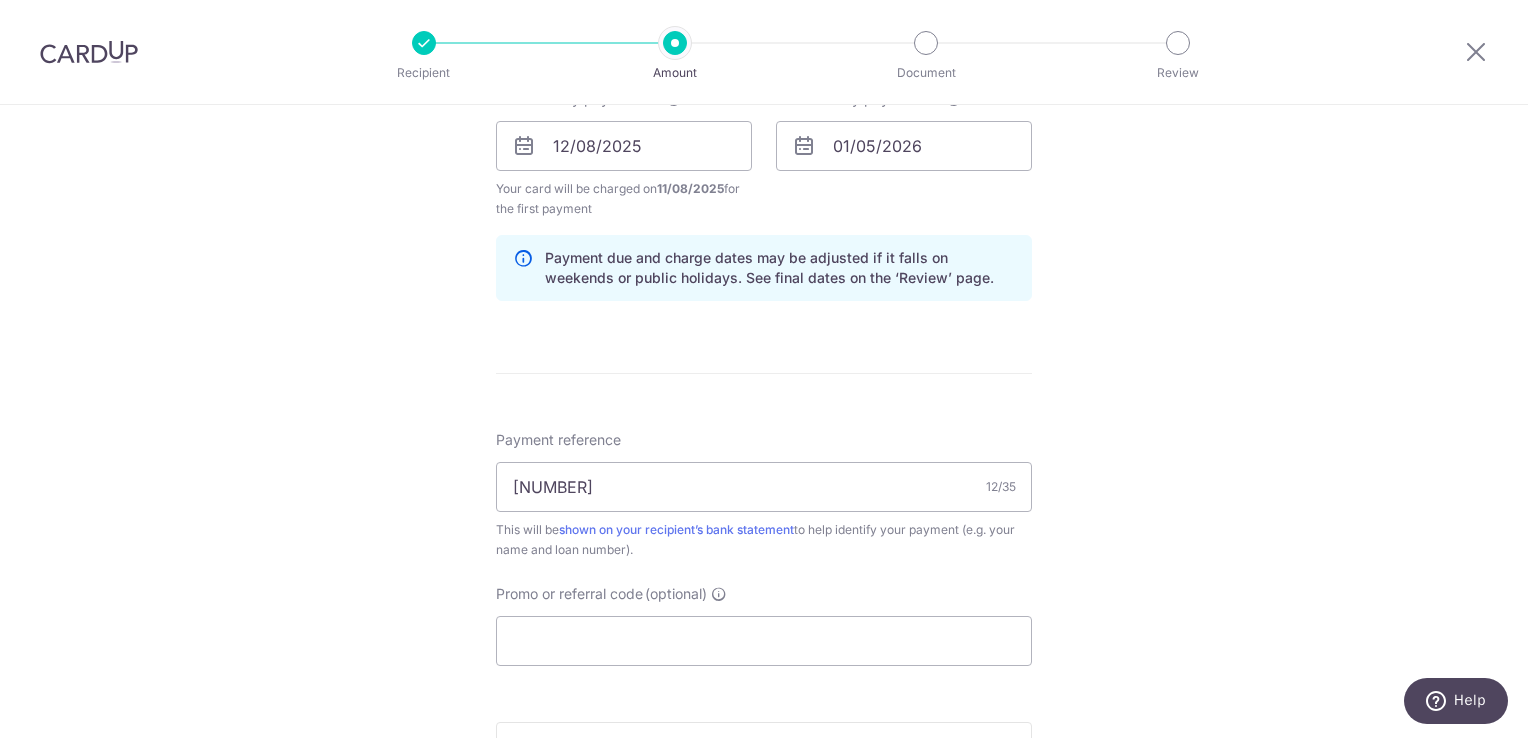 click on "Tell us more about your payment
Enter payment amount
SGD
5,509.00
5509.00
Recipient added successfully!
Select Card
**** 0514
Add credit card
Your Cards
**** 0514
Secure 256-bit SSL
Text
New card details
Card
Secure 256-bit SSL" at bounding box center [764, 173] 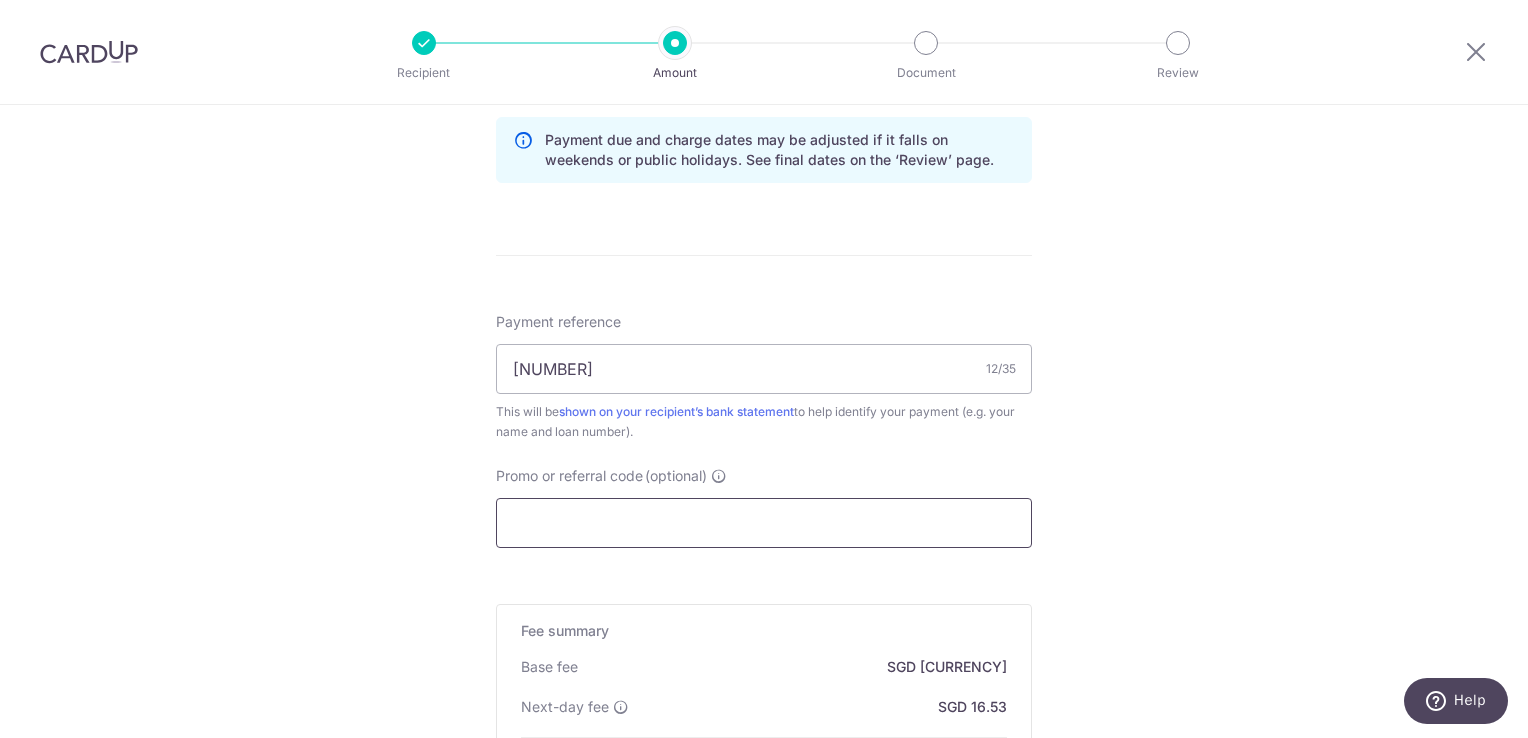 click on "Promo or referral code
(optional)" at bounding box center (764, 523) 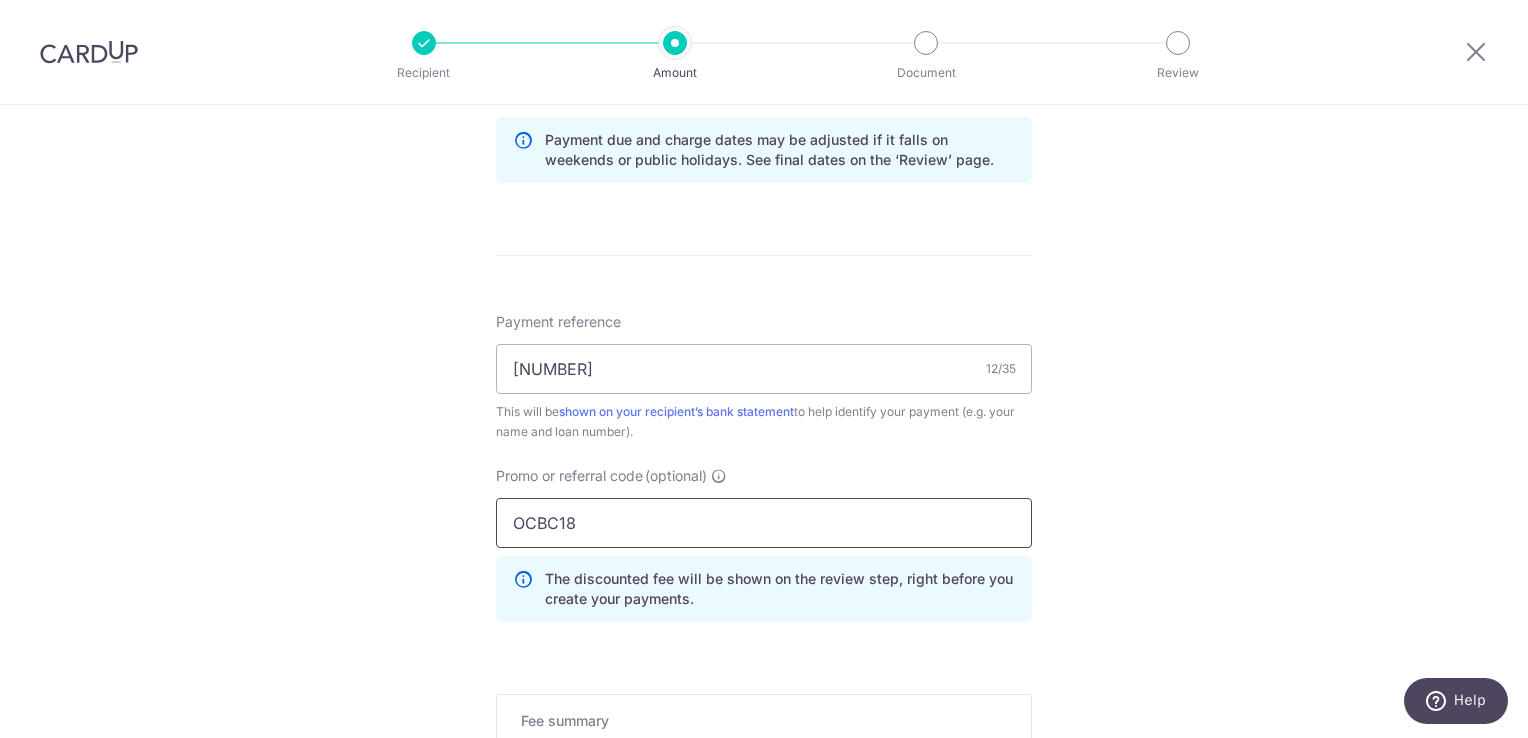 type on "OCBC18" 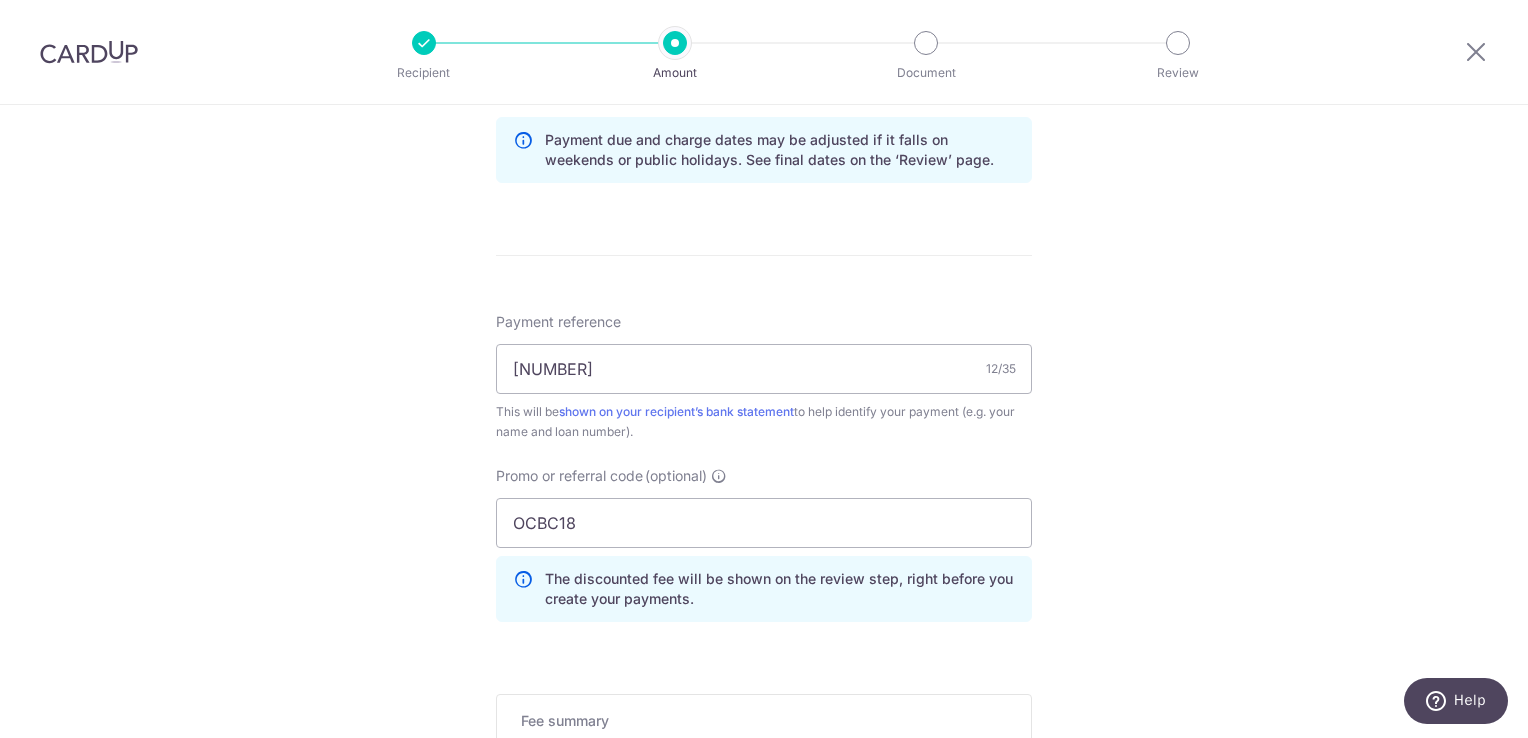 click on "Tell us more about your payment
Enter payment amount
SGD
5,509.00
5509.00
Recipient added successfully!
Select Card
**** 0514
Add credit card
Your Cards
**** 0514
Secure 256-bit SSL
Text
New card details
Card
Secure 256-bit SSL" at bounding box center (764, 100) 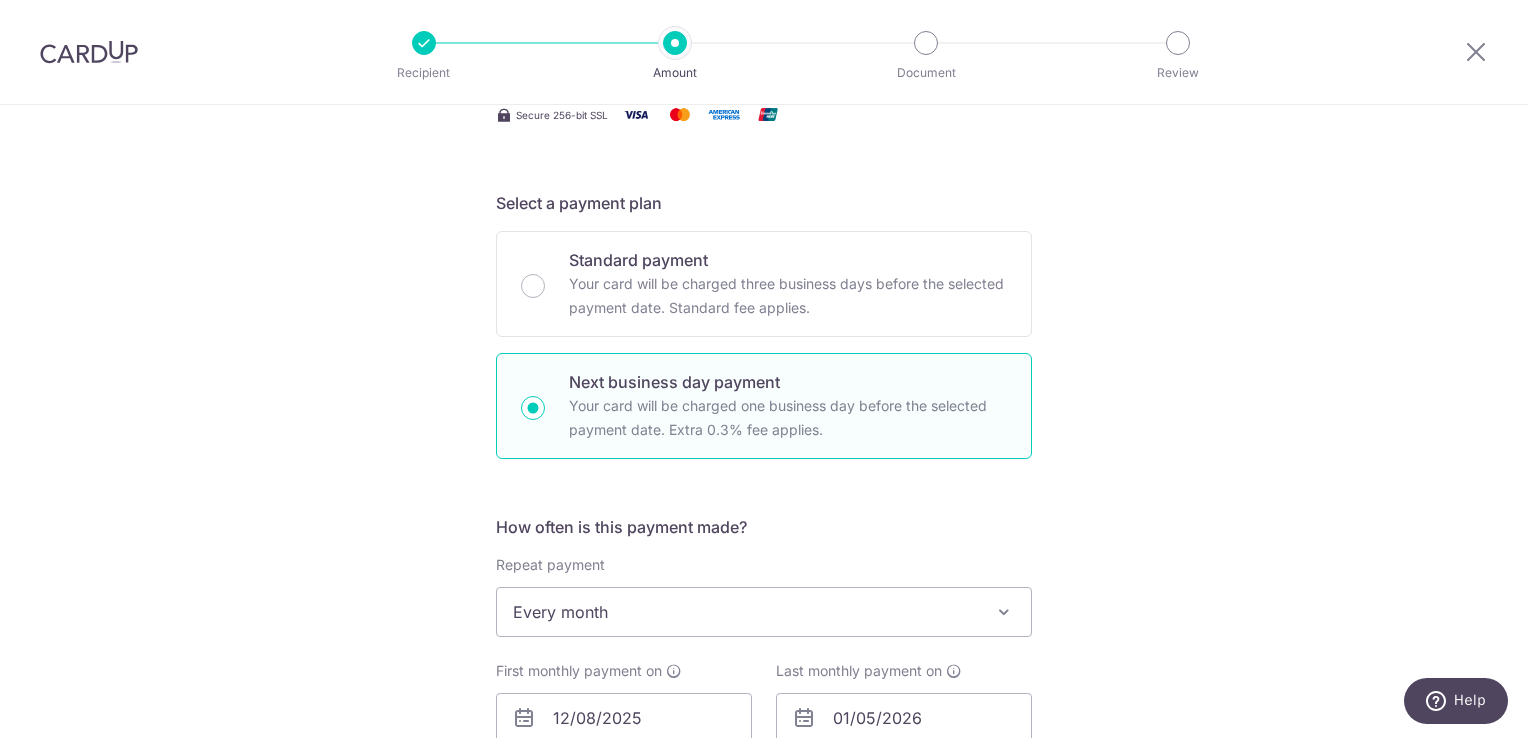 scroll, scrollTop: 364, scrollLeft: 0, axis: vertical 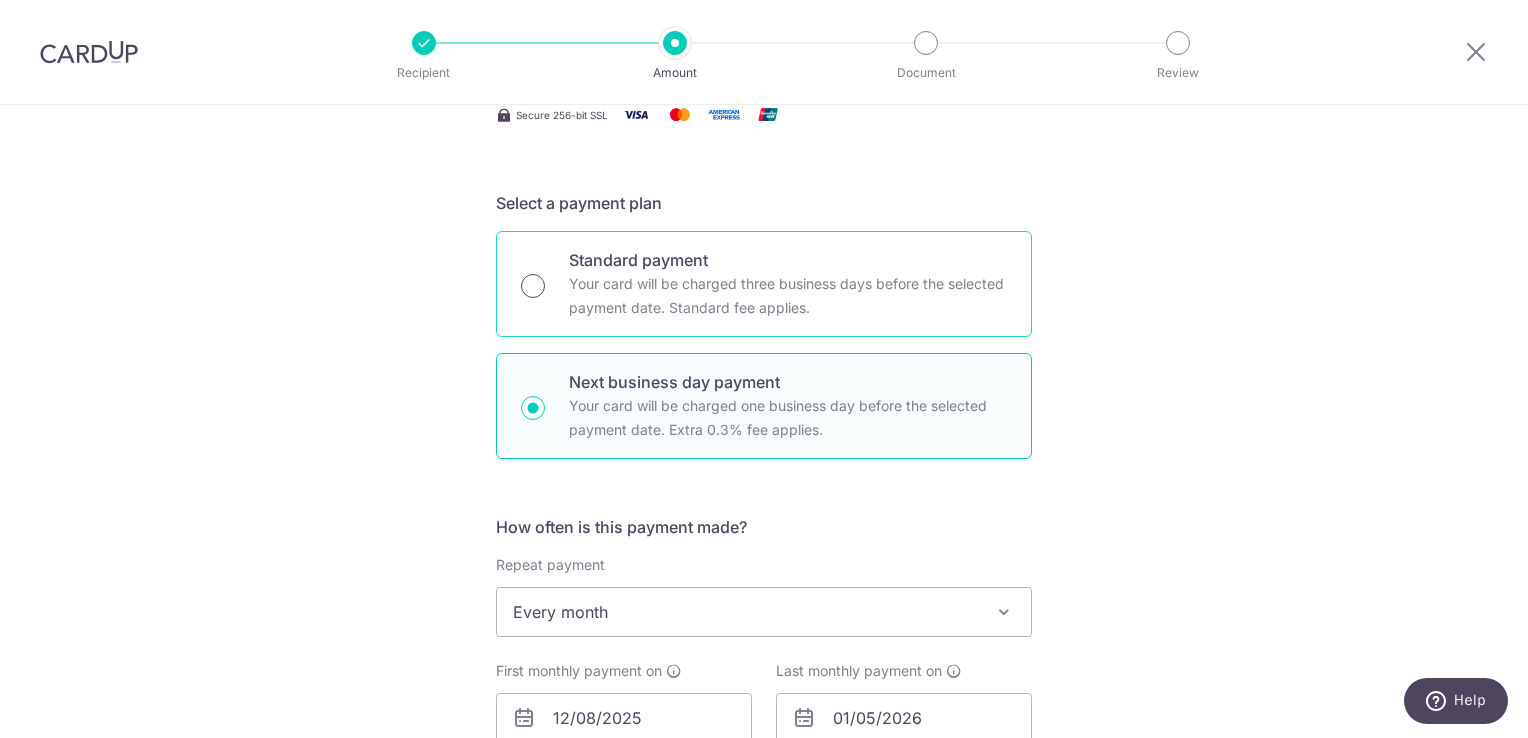 click on "Standard payment
Your card will be charged three business days before the selected payment date. Standard fee applies." at bounding box center [533, 286] 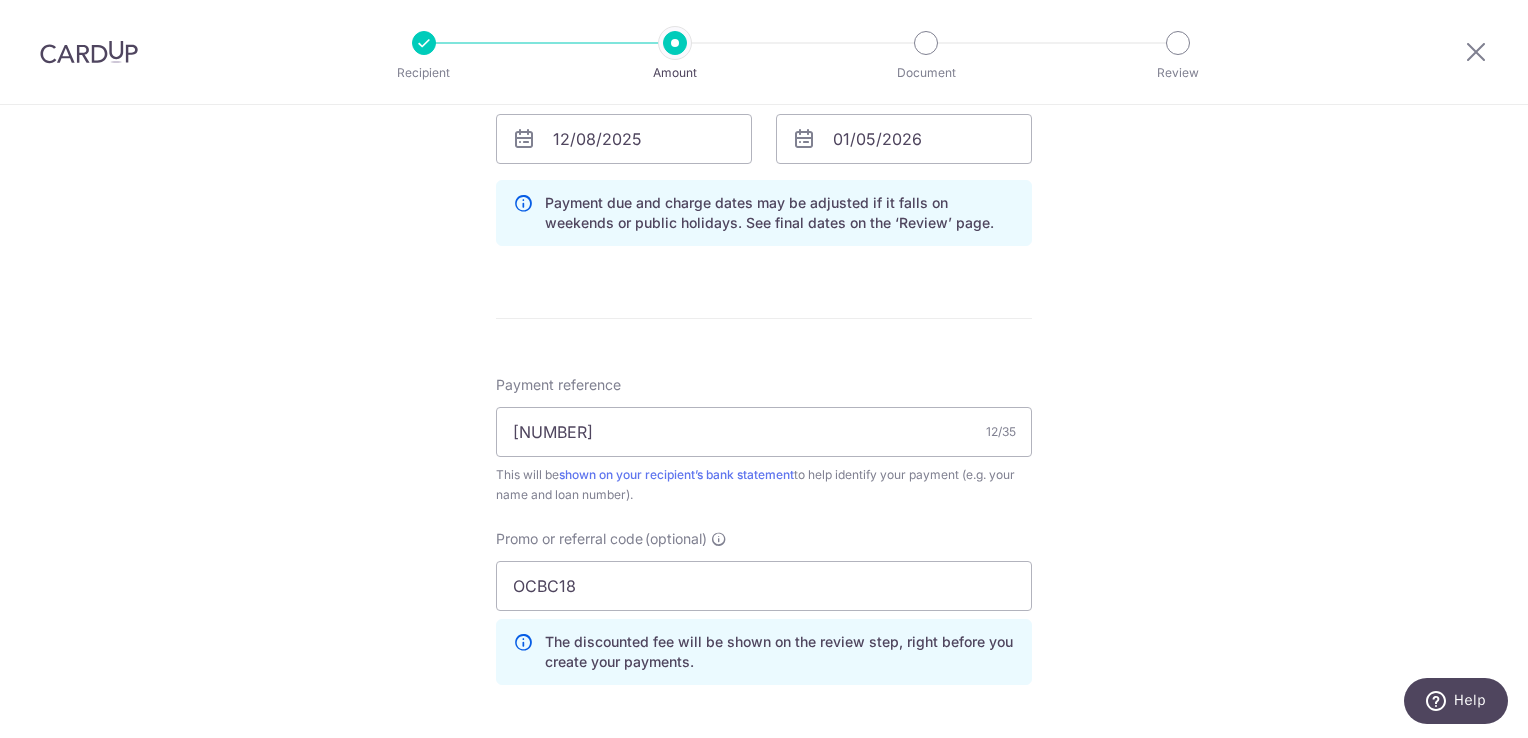 scroll, scrollTop: 974, scrollLeft: 0, axis: vertical 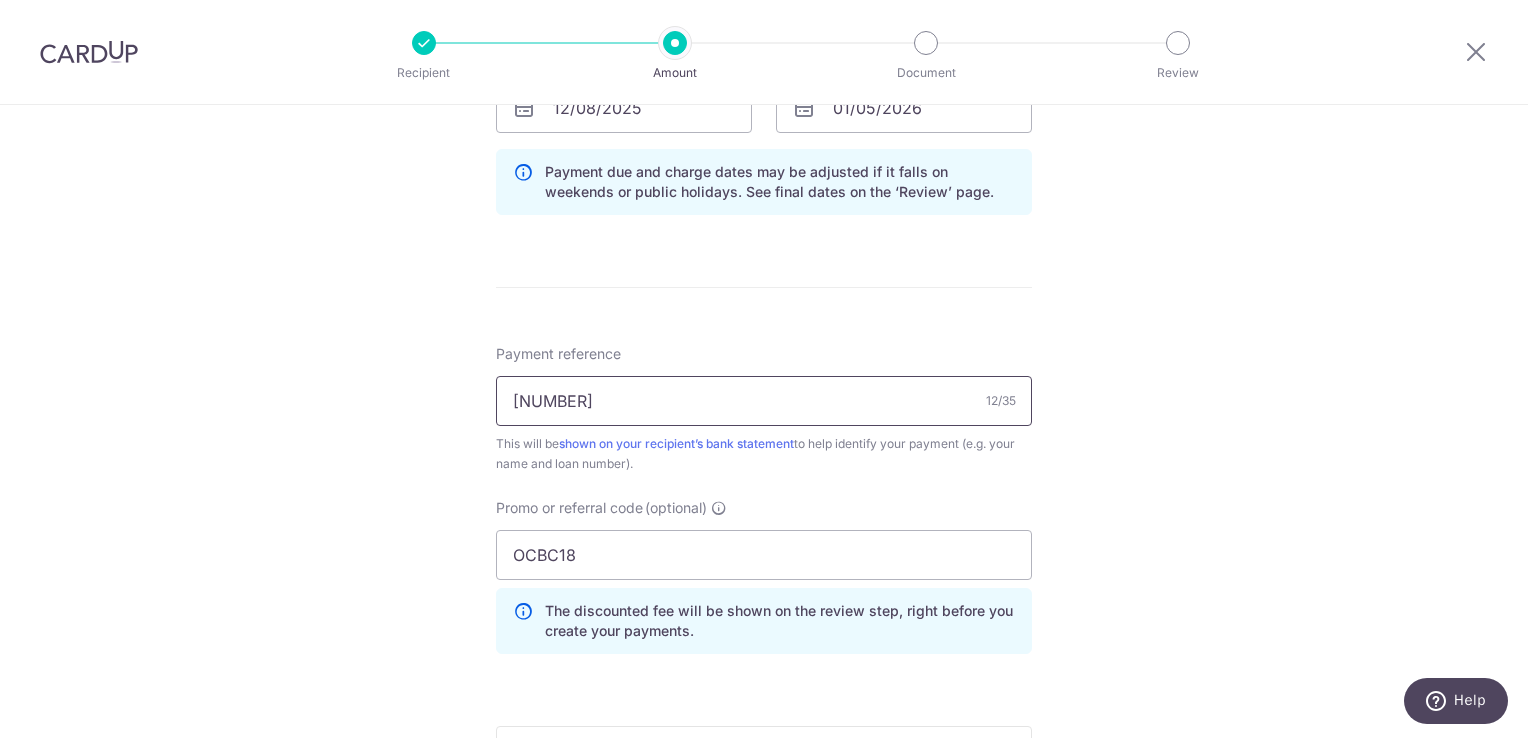 click on "618412225001" at bounding box center (764, 401) 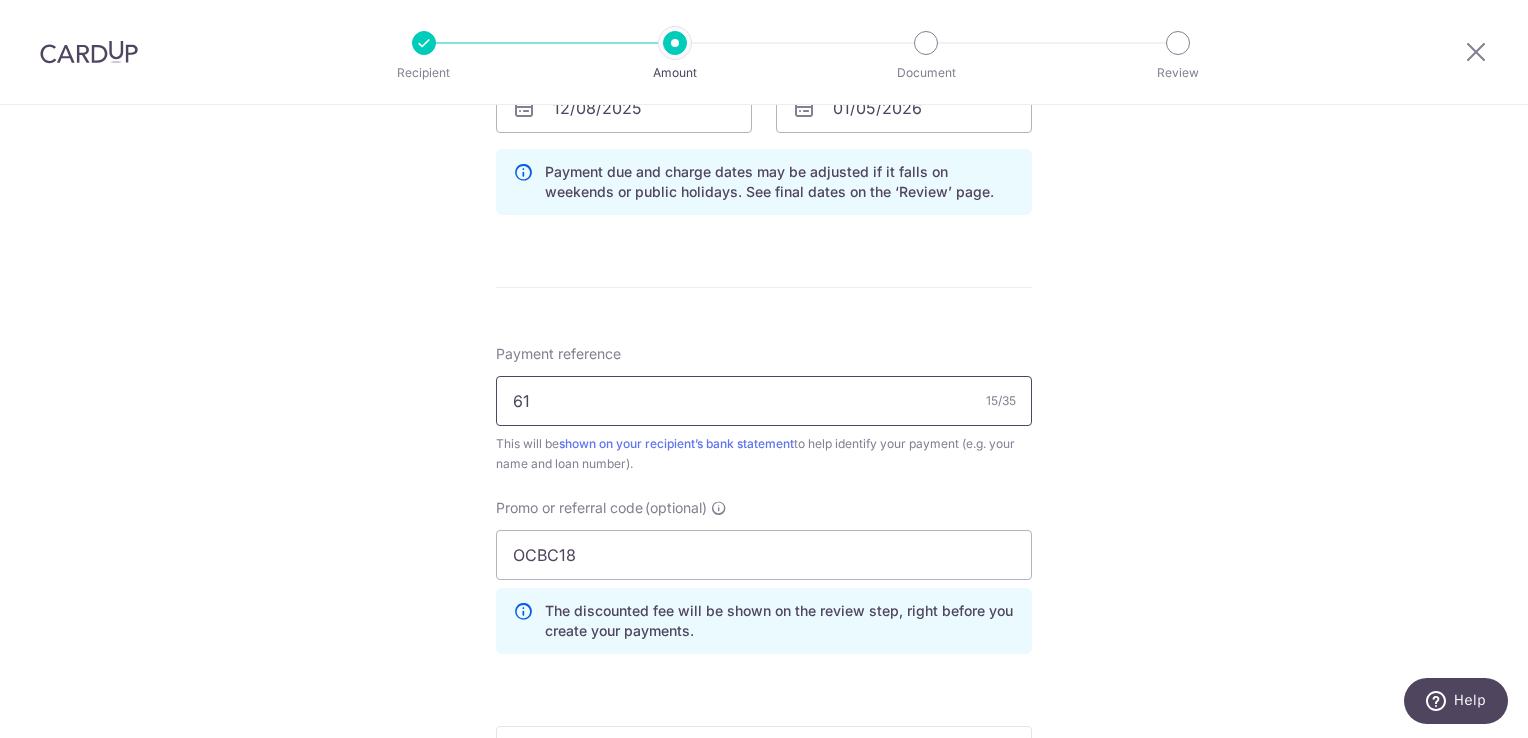type on "6" 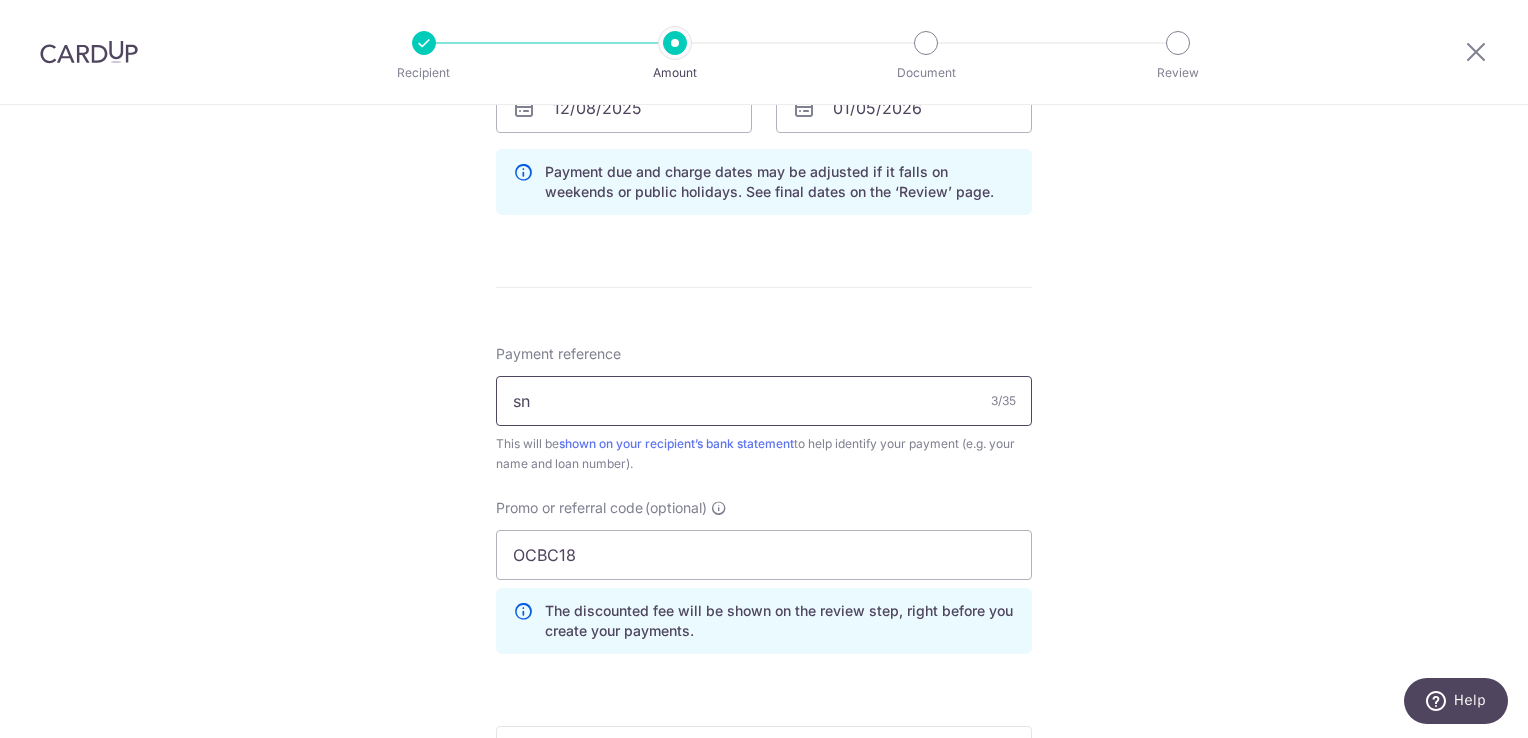 type on "s" 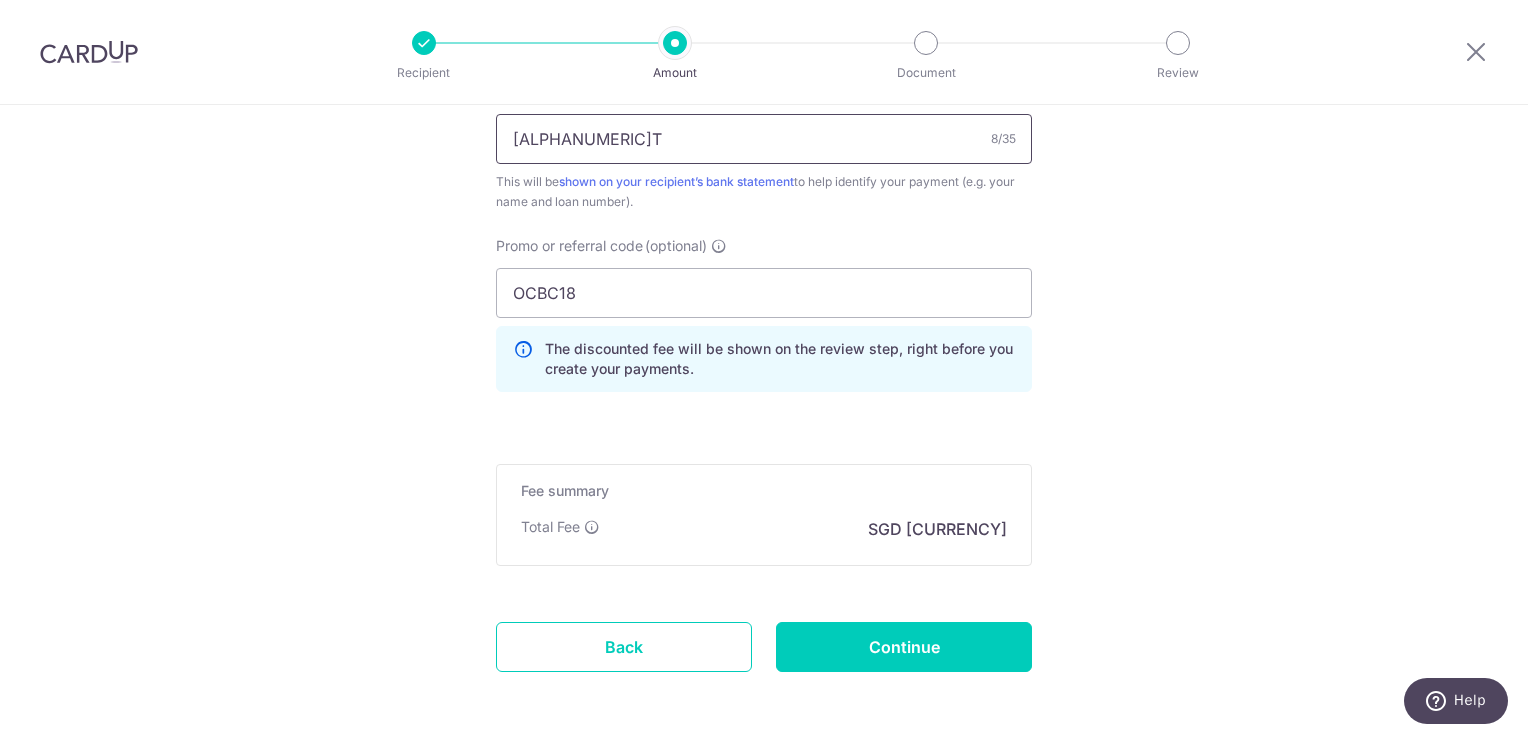 scroll, scrollTop: 1284, scrollLeft: 0, axis: vertical 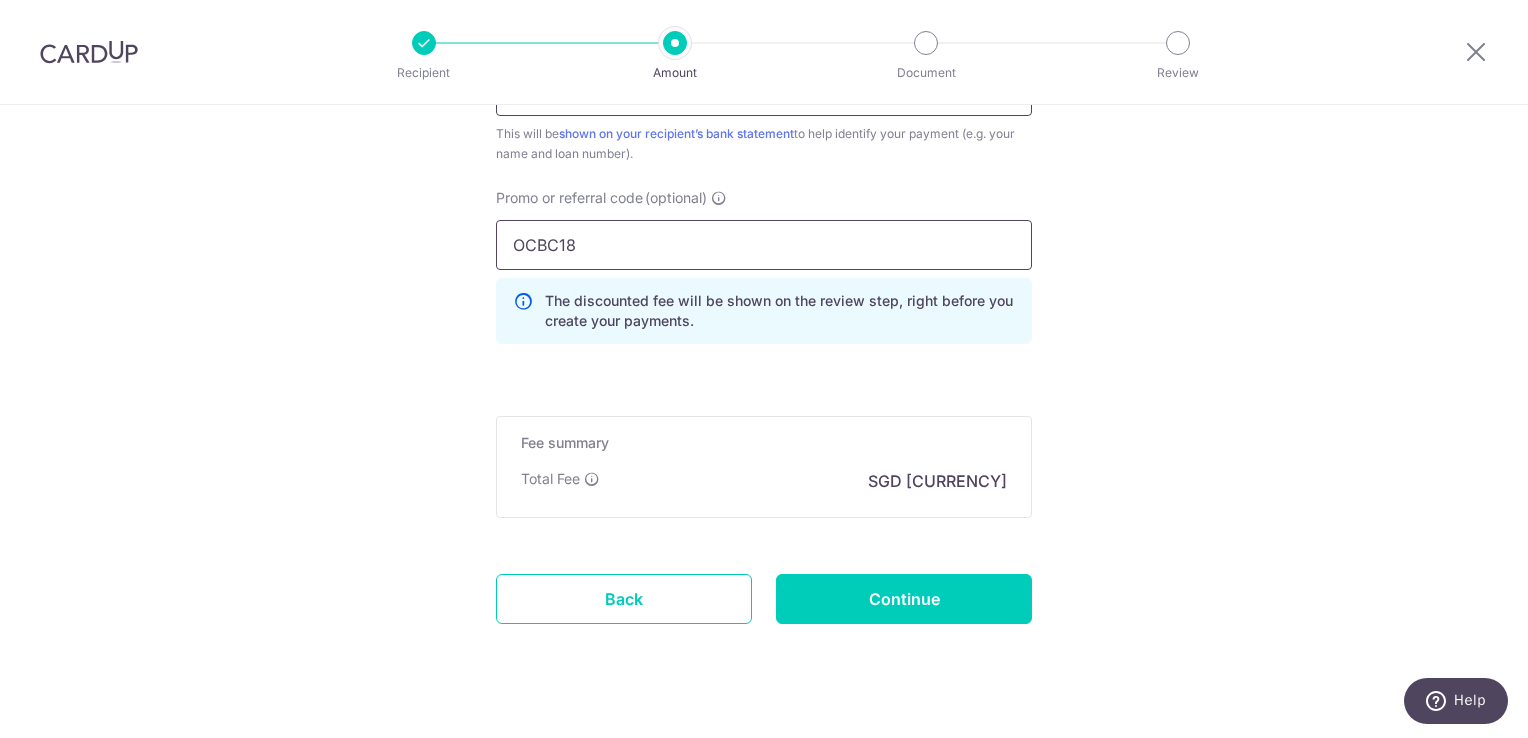 type on "SNK2934T" 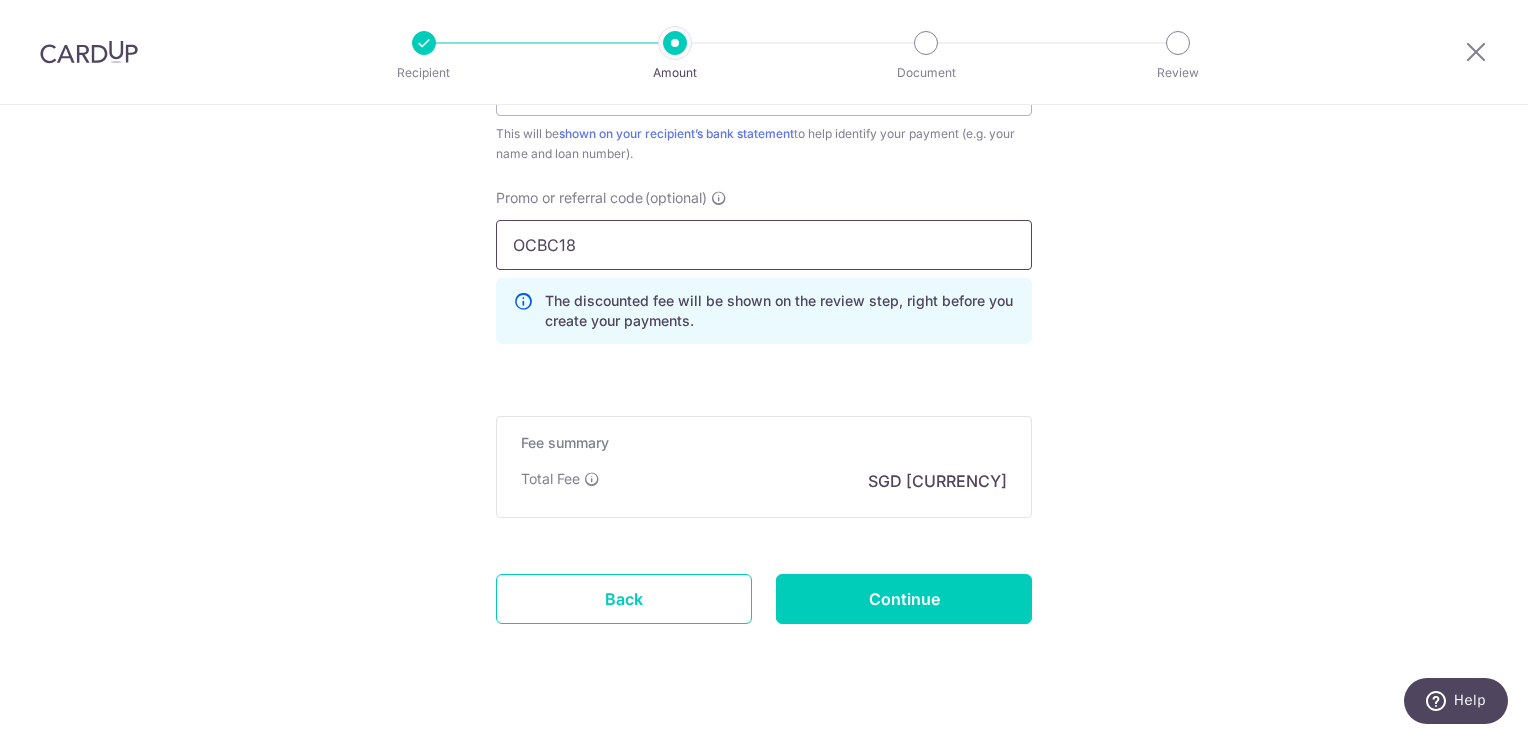 click on "OCBC18" at bounding box center (764, 245) 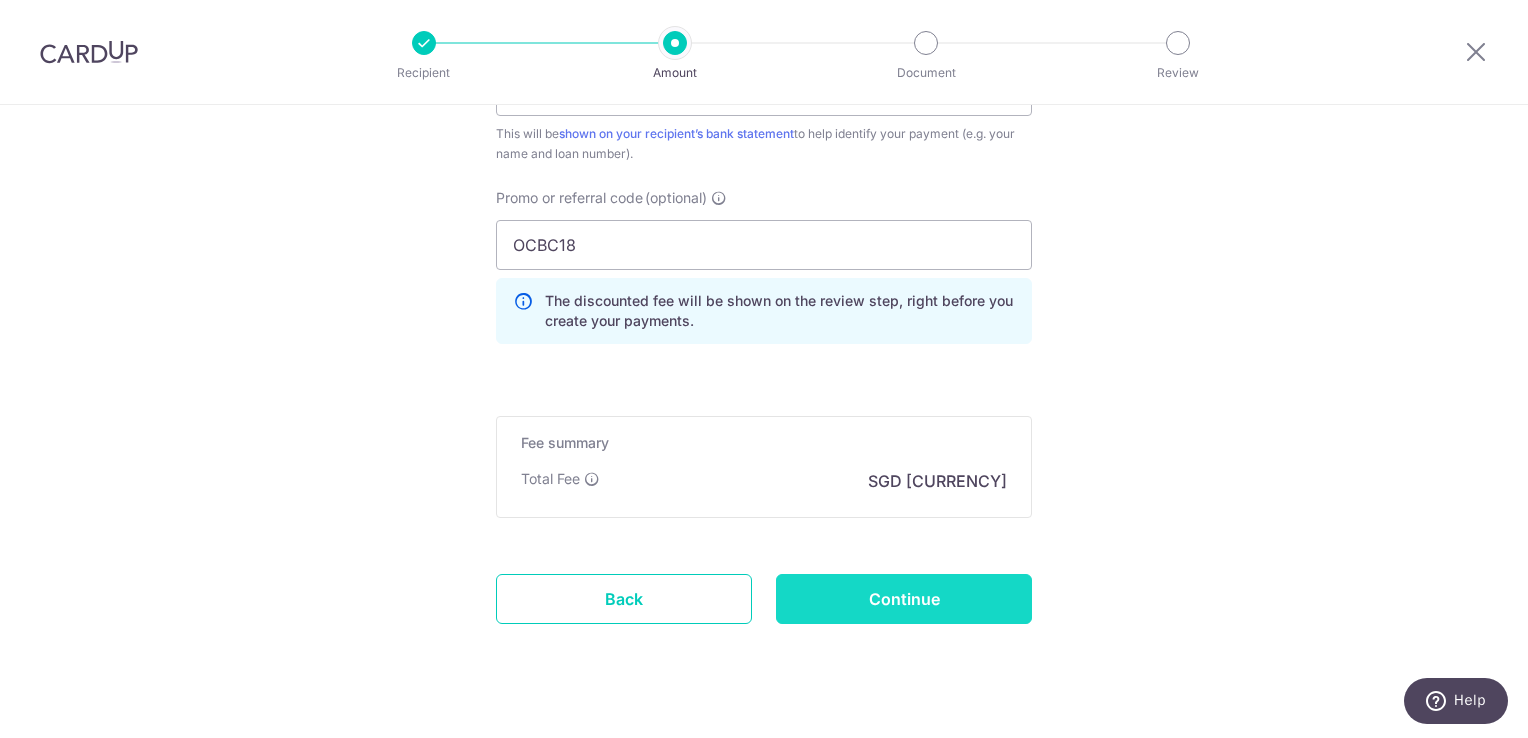 click on "Continue" at bounding box center (904, 599) 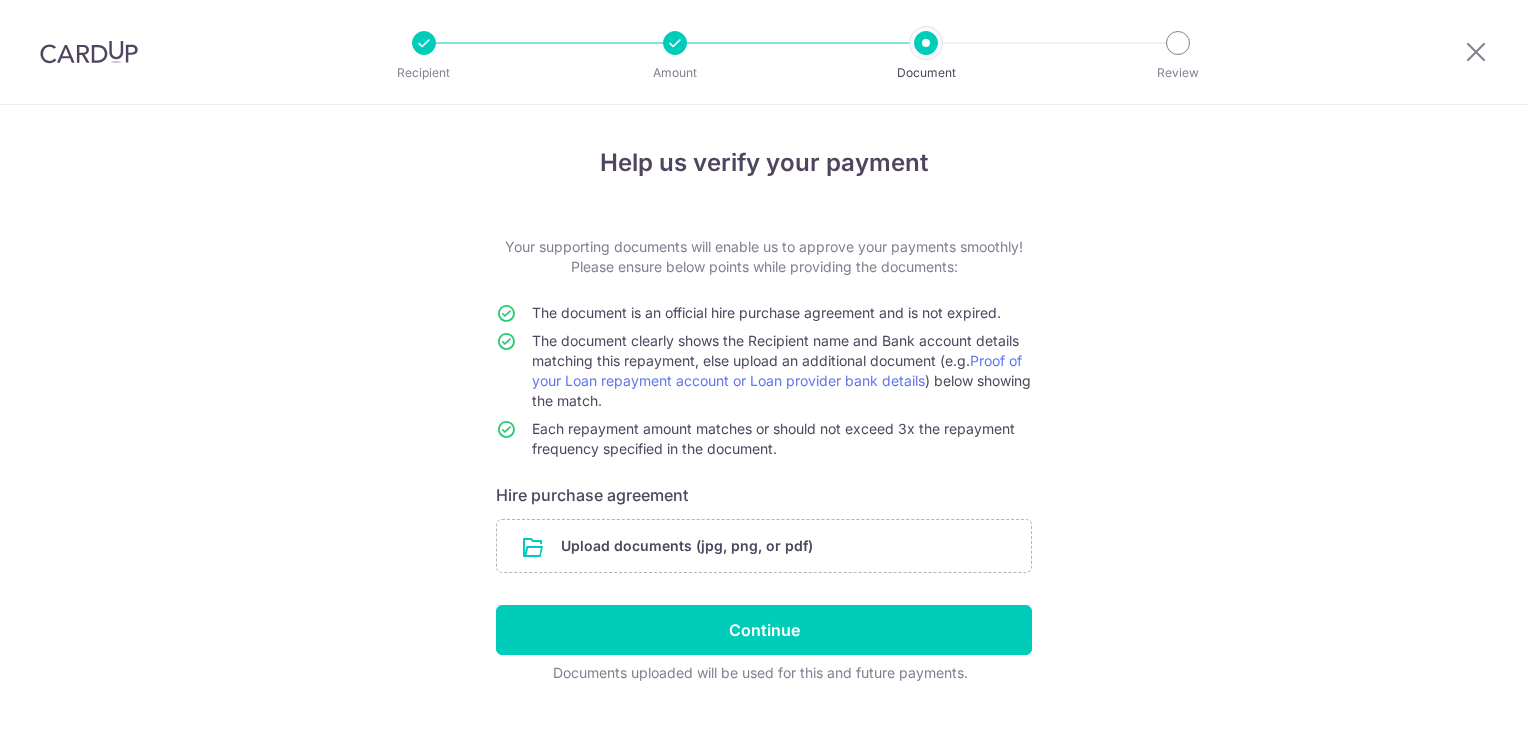 scroll, scrollTop: 0, scrollLeft: 0, axis: both 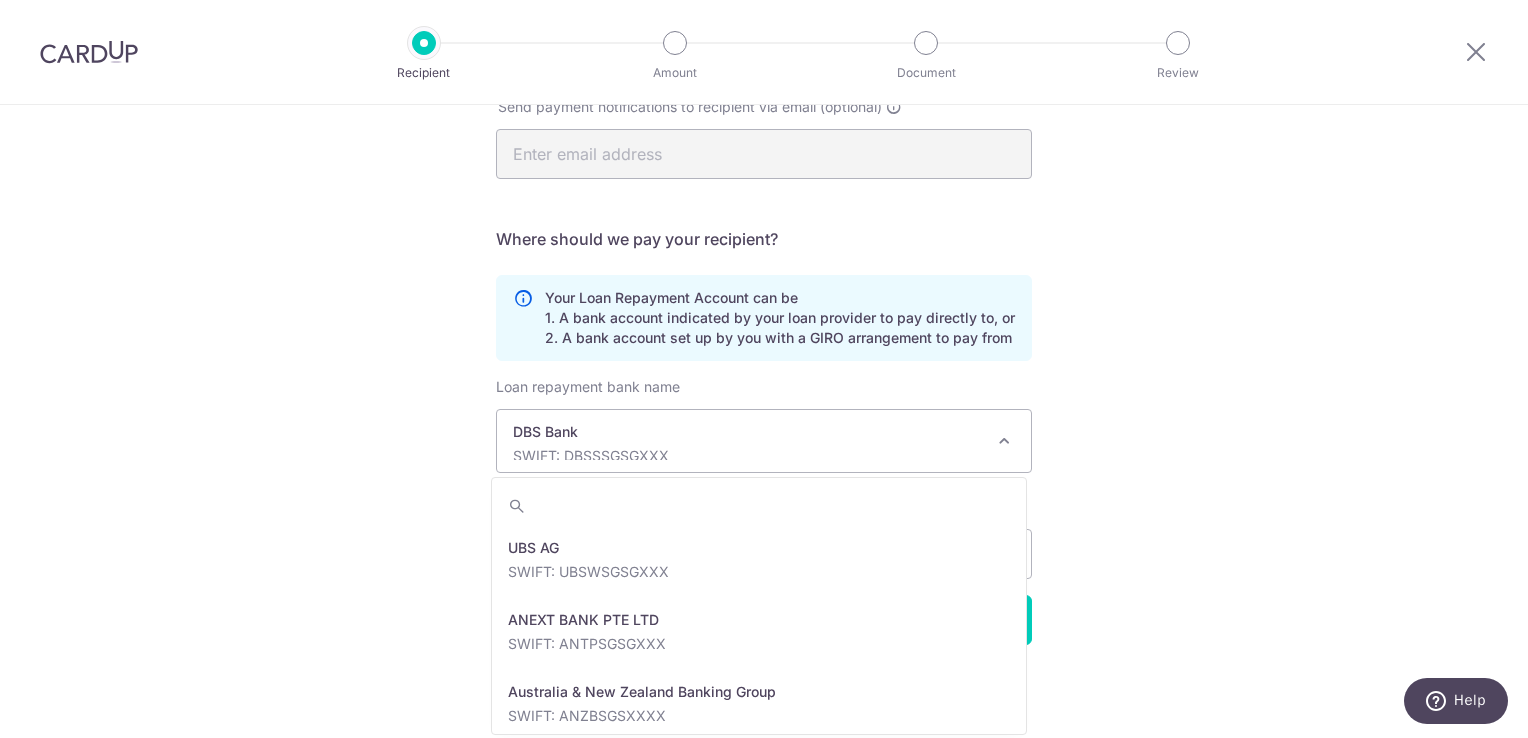 click on "SWIFT: DBSSSGSGXXX" at bounding box center (748, 456) 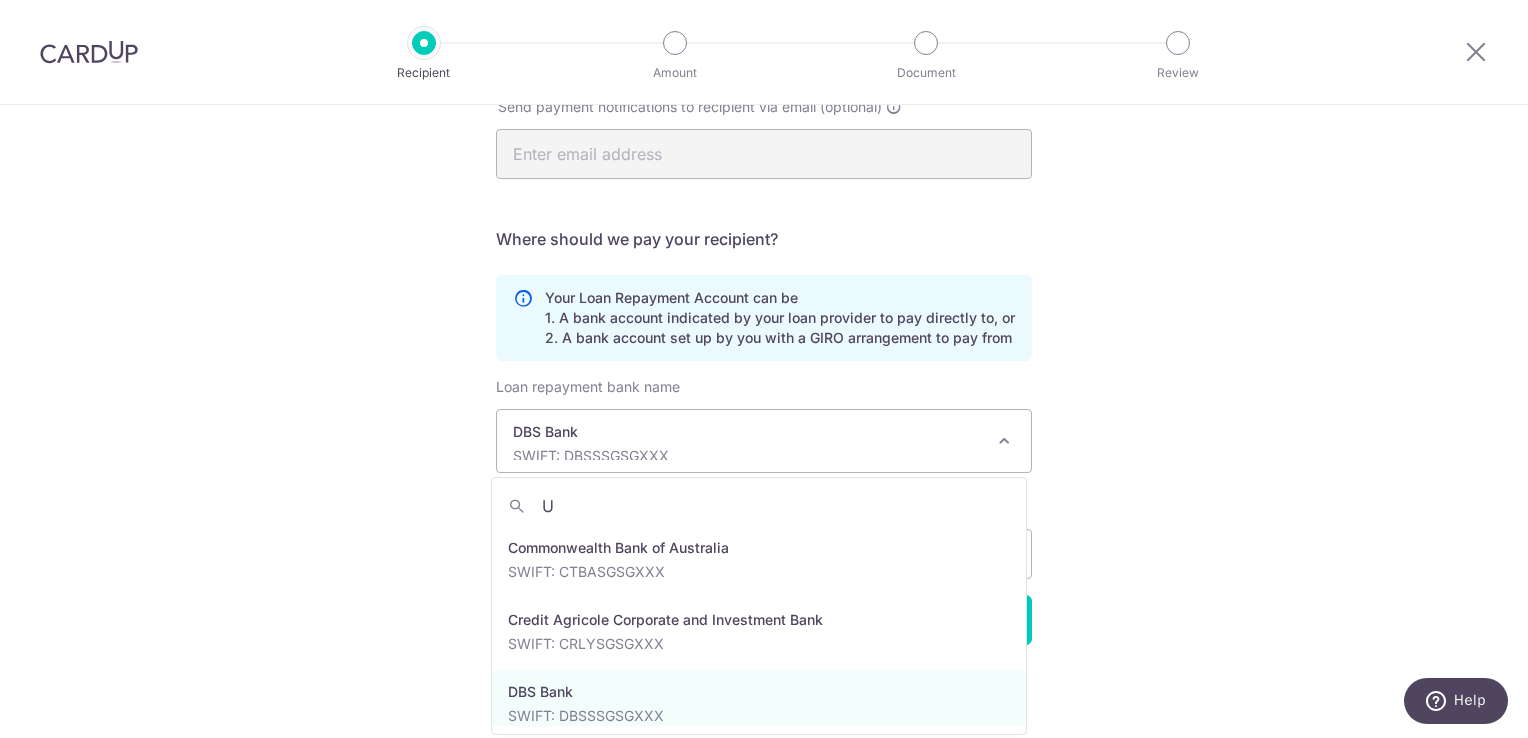 scroll, scrollTop: 0, scrollLeft: 0, axis: both 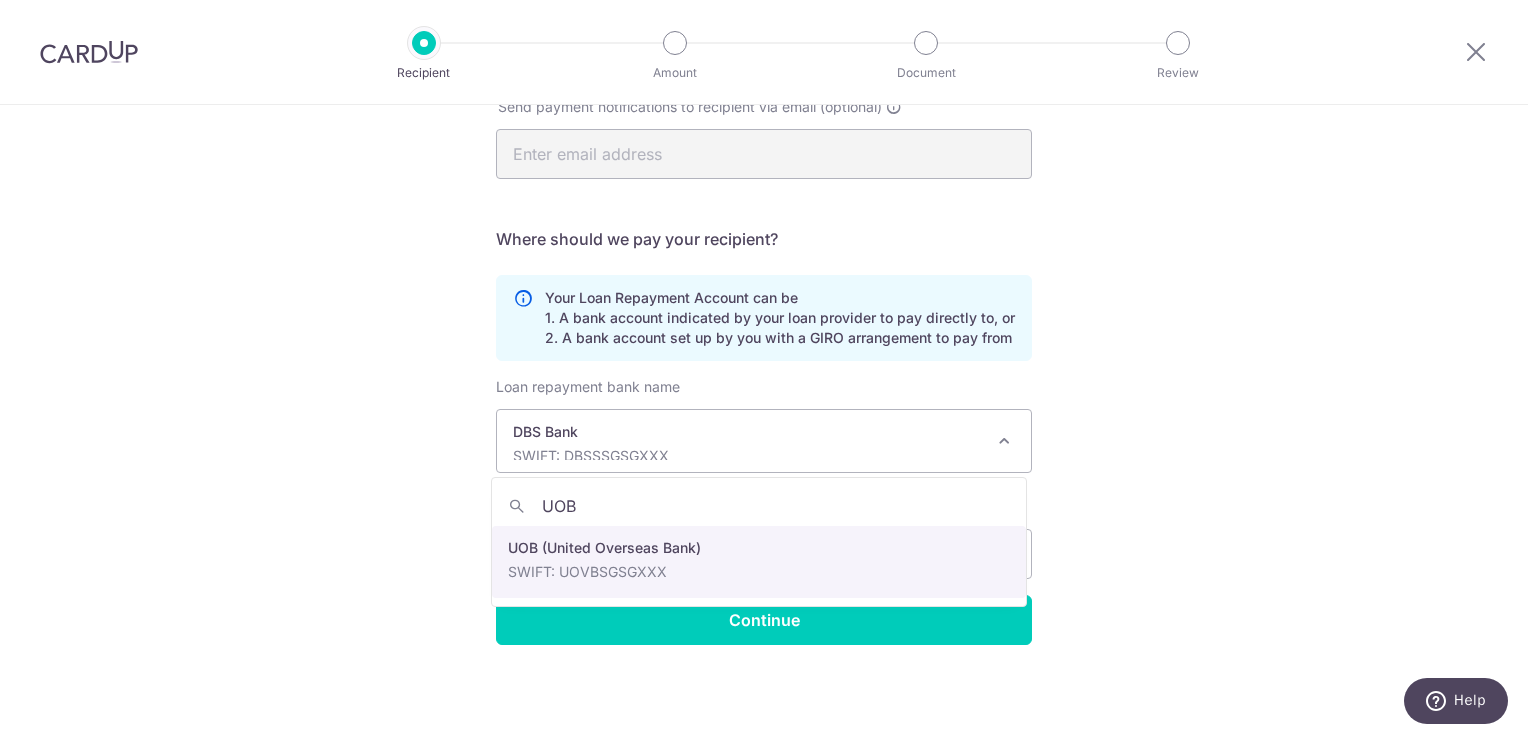 type on "UOB" 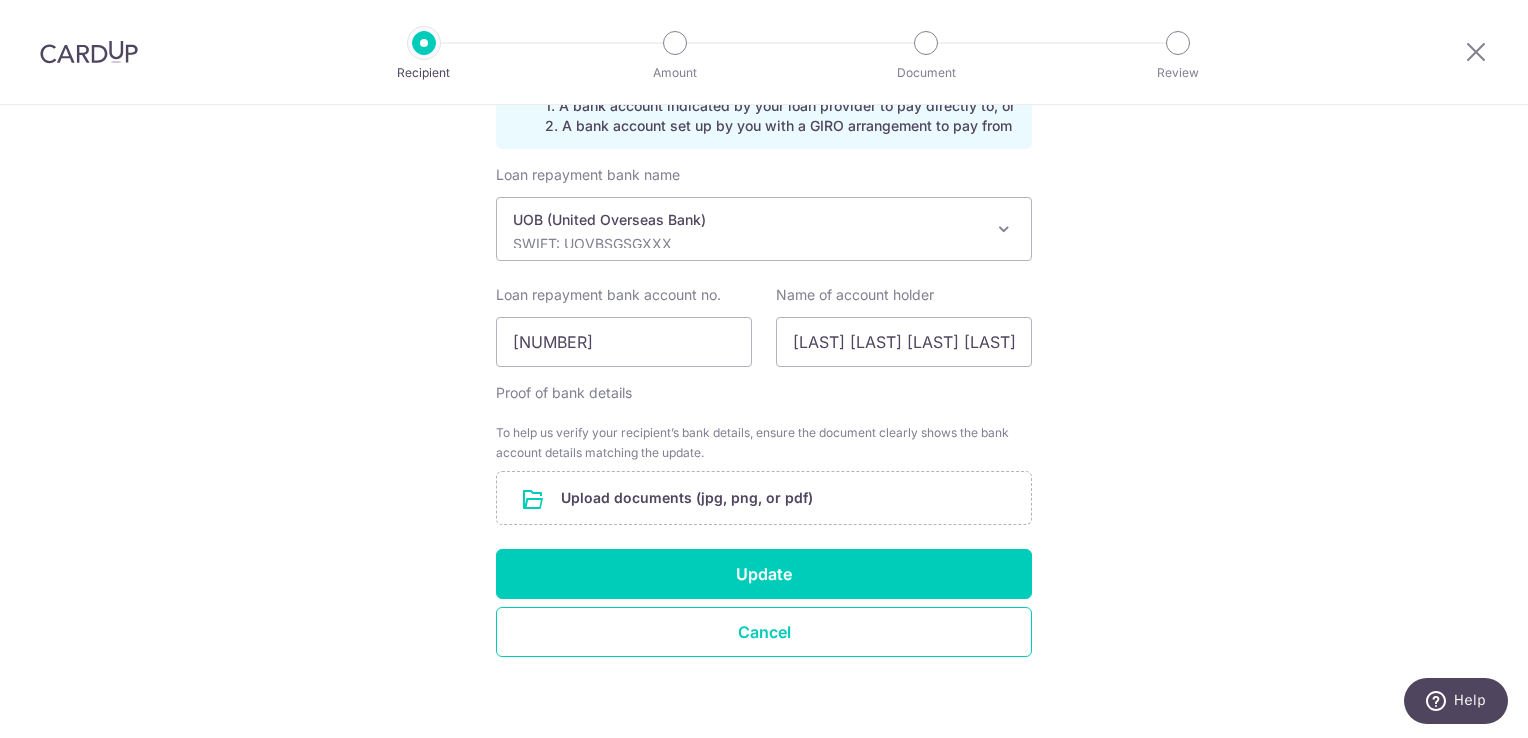 scroll, scrollTop: 659, scrollLeft: 0, axis: vertical 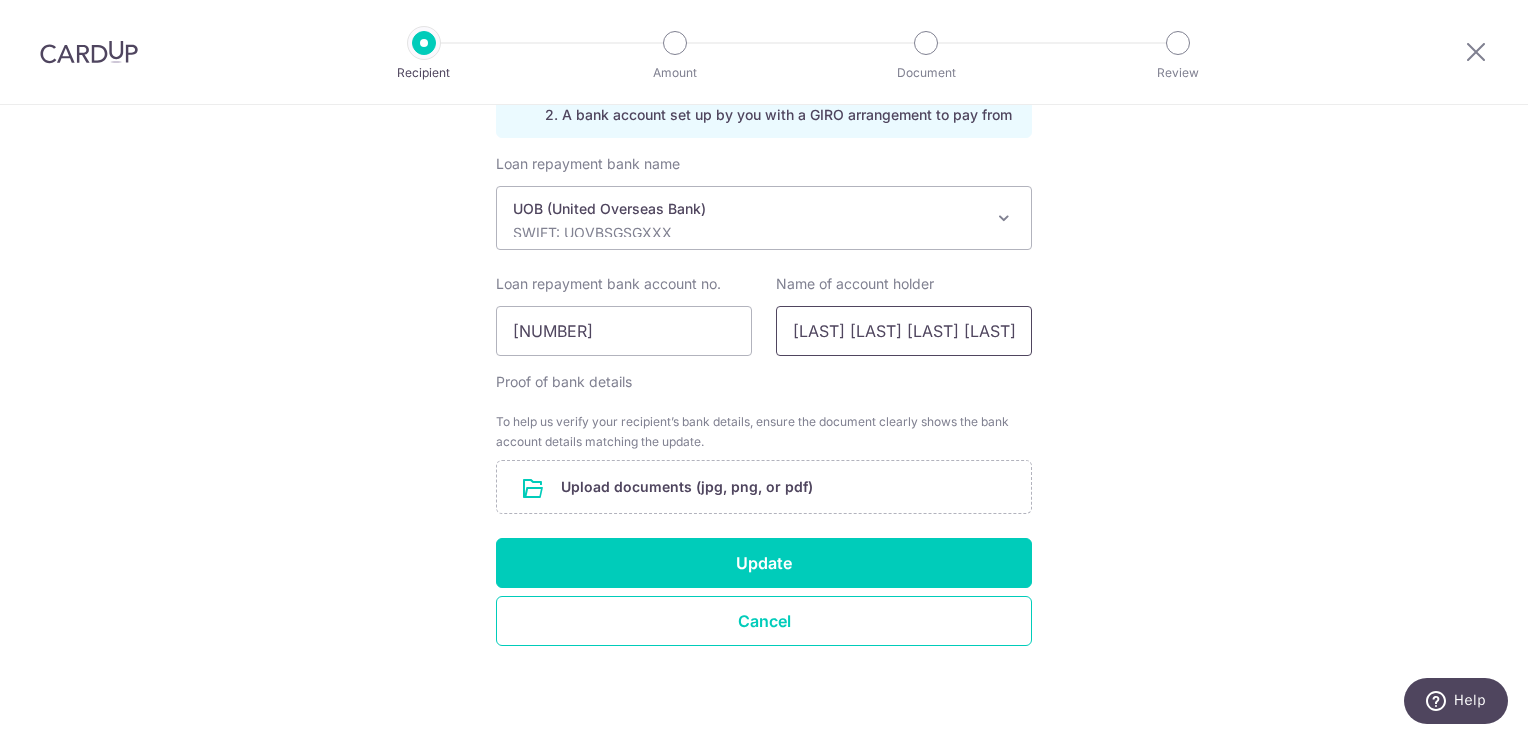 click on "POH E-LYNN ELAINE" at bounding box center [904, 331] 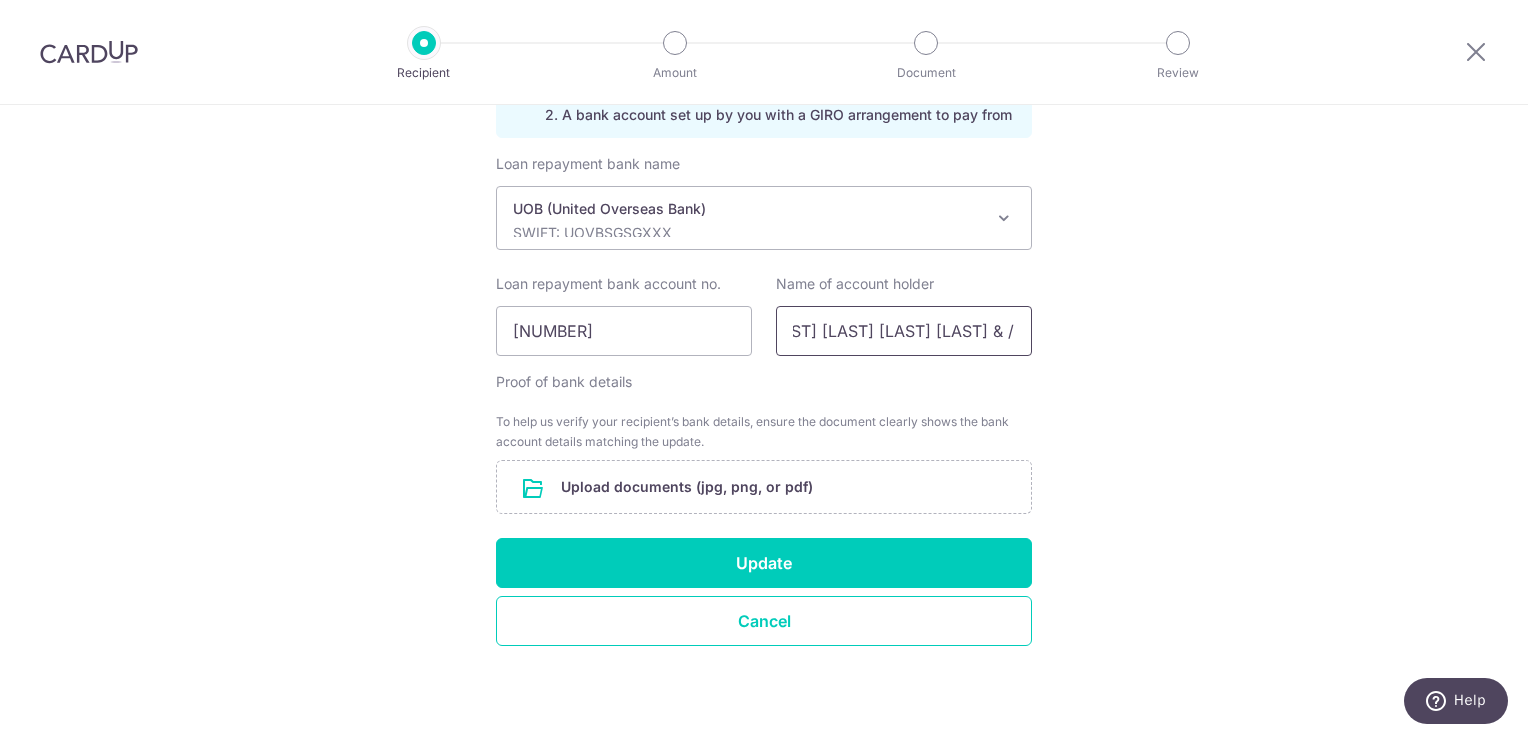scroll, scrollTop: 0, scrollLeft: 0, axis: both 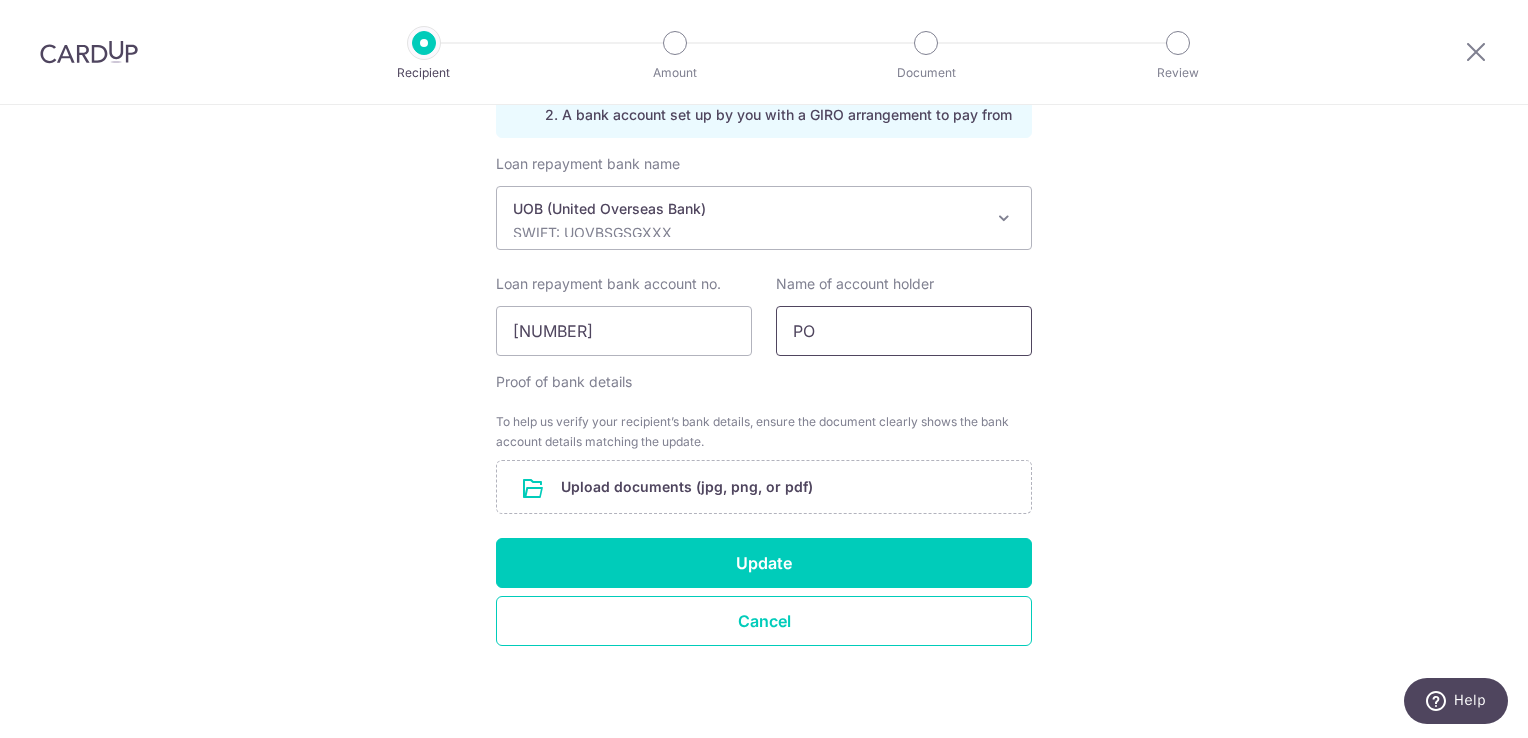 type on "P" 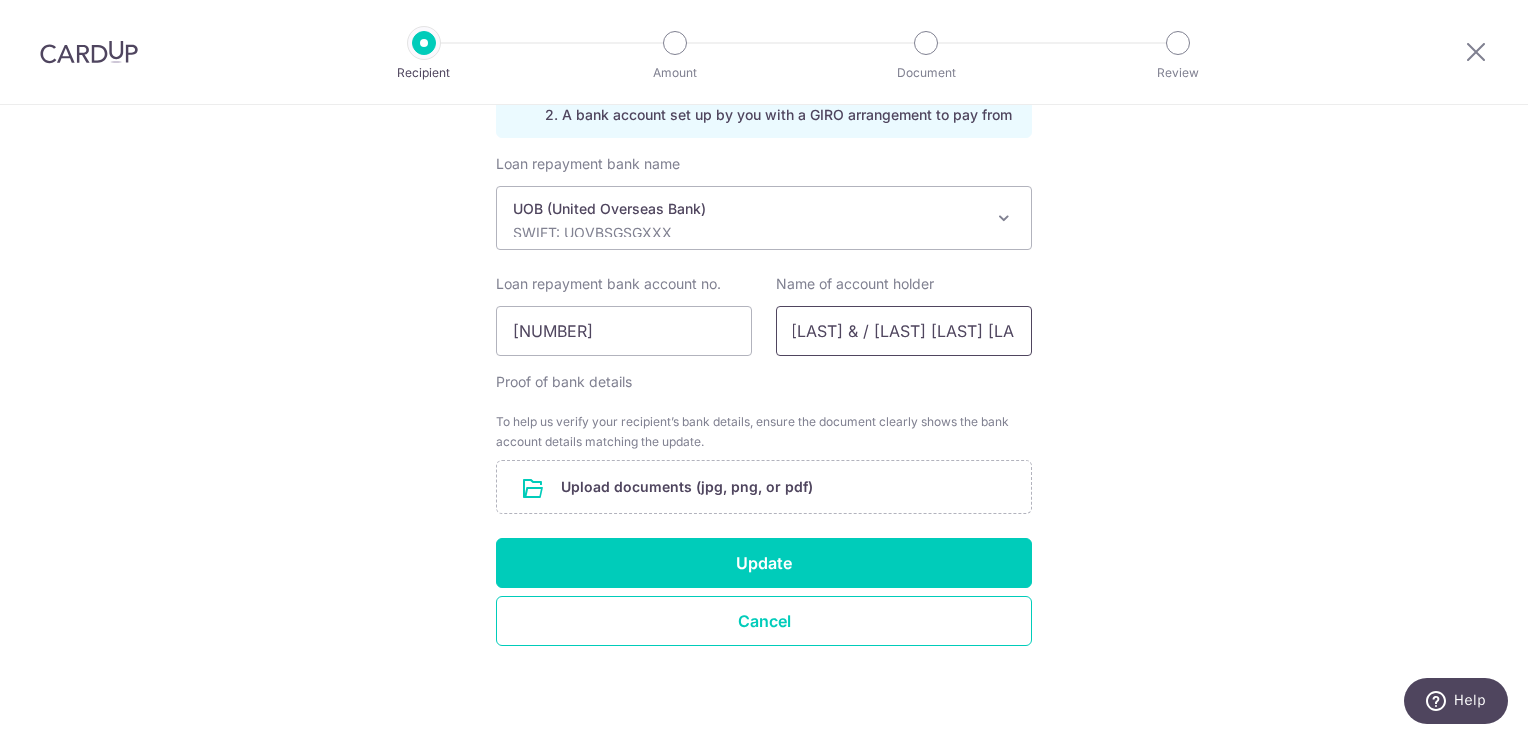 scroll, scrollTop: 0, scrollLeft: 125, axis: horizontal 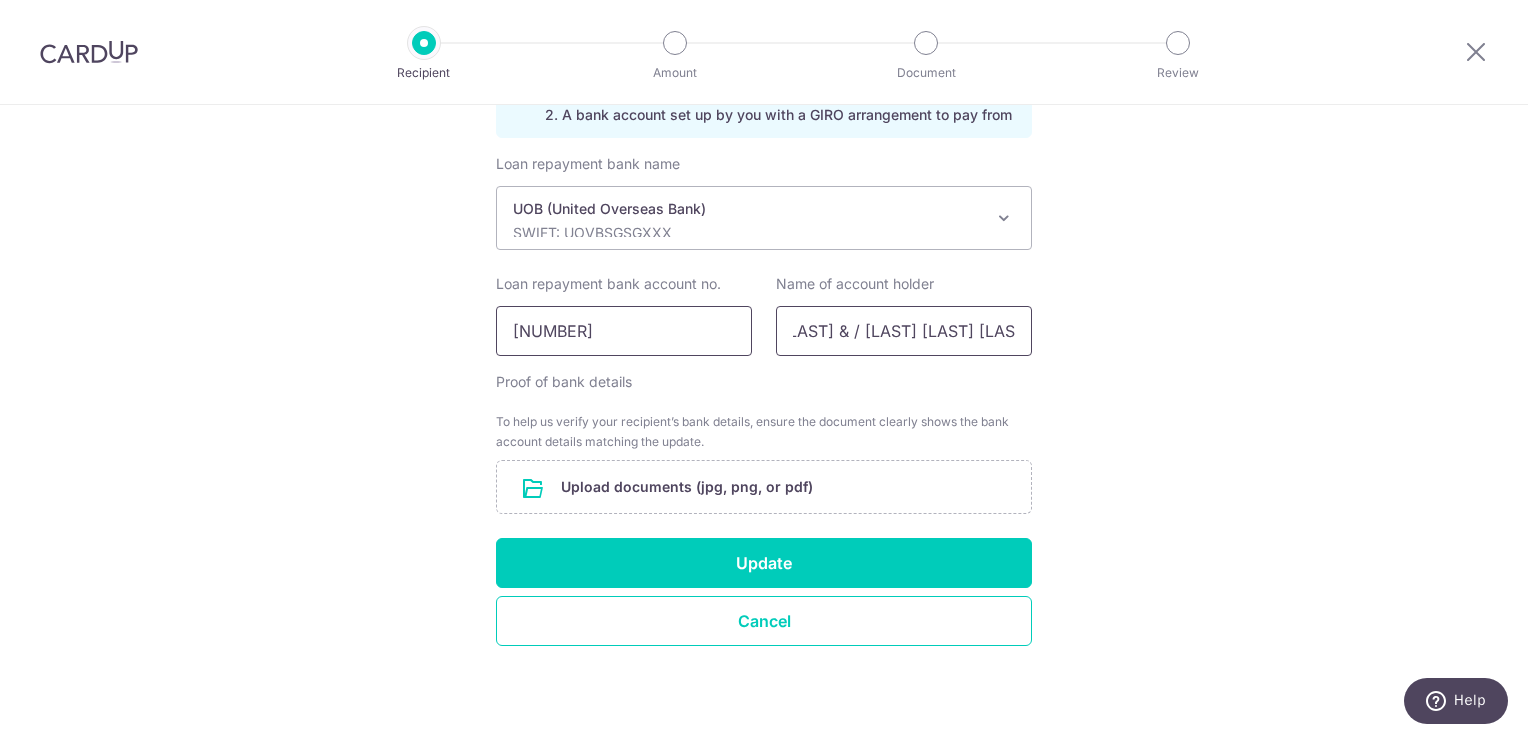 type on "Lin Chung Chieh Eugene &/ Poh E-Lynn Elaine" 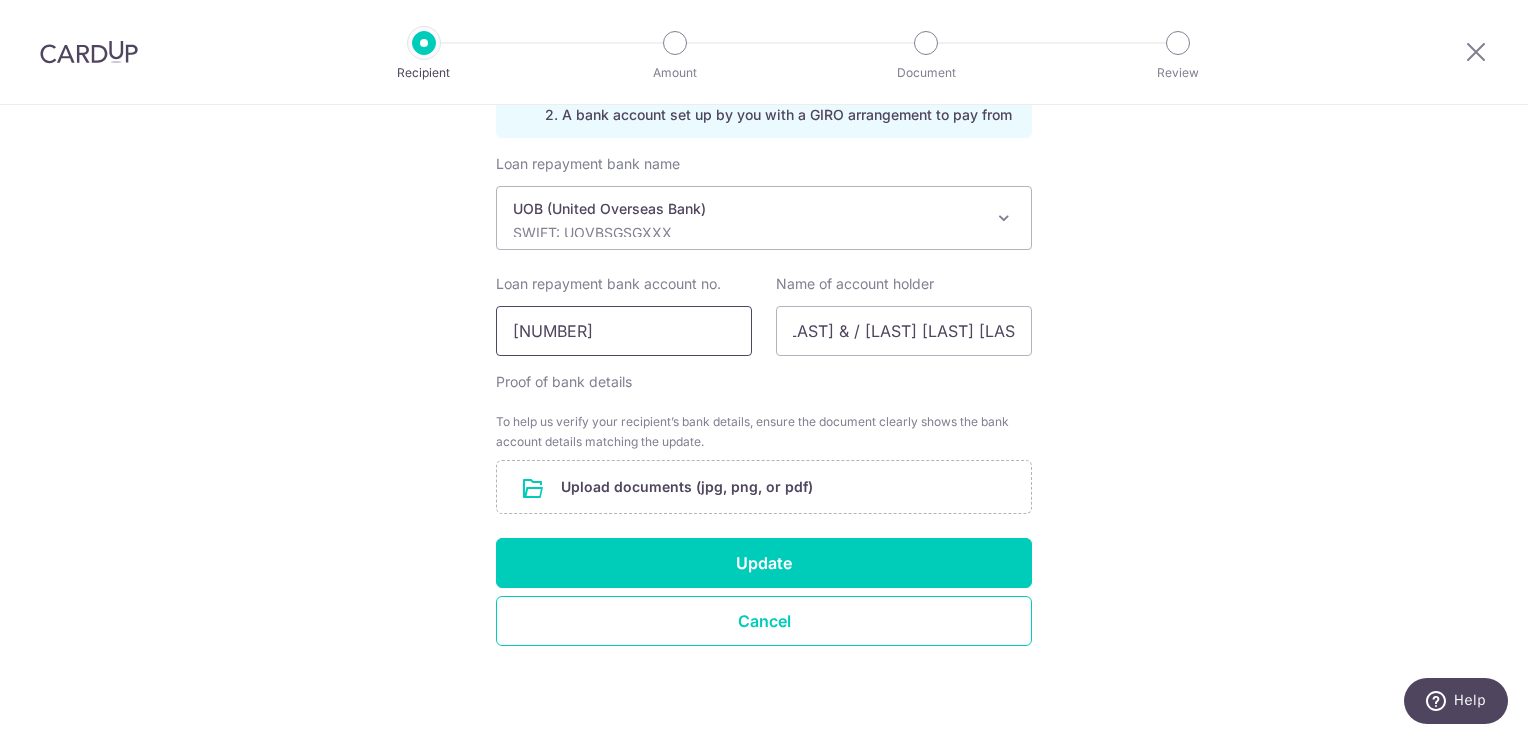 scroll, scrollTop: 0, scrollLeft: 0, axis: both 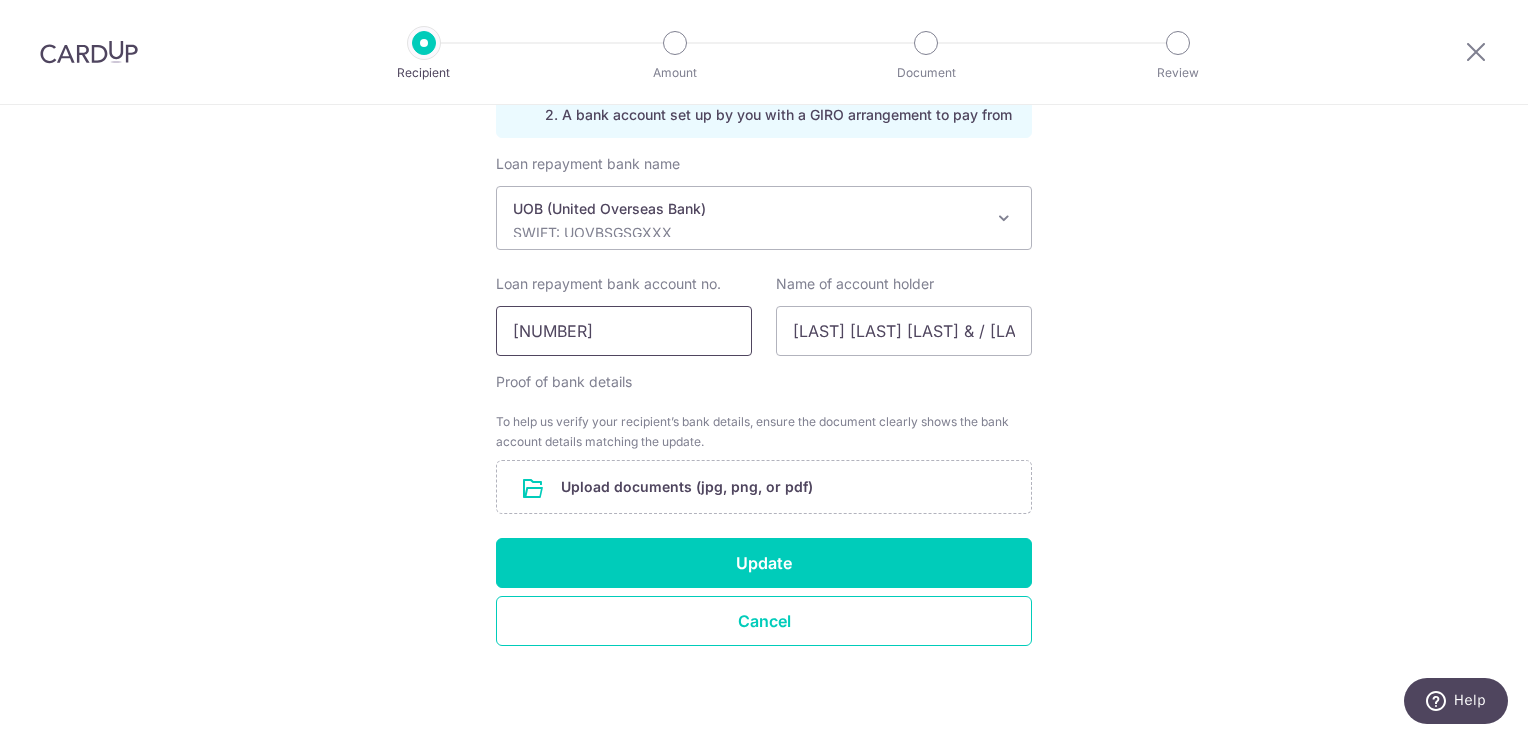 click on "[PHONE]" at bounding box center [624, 331] 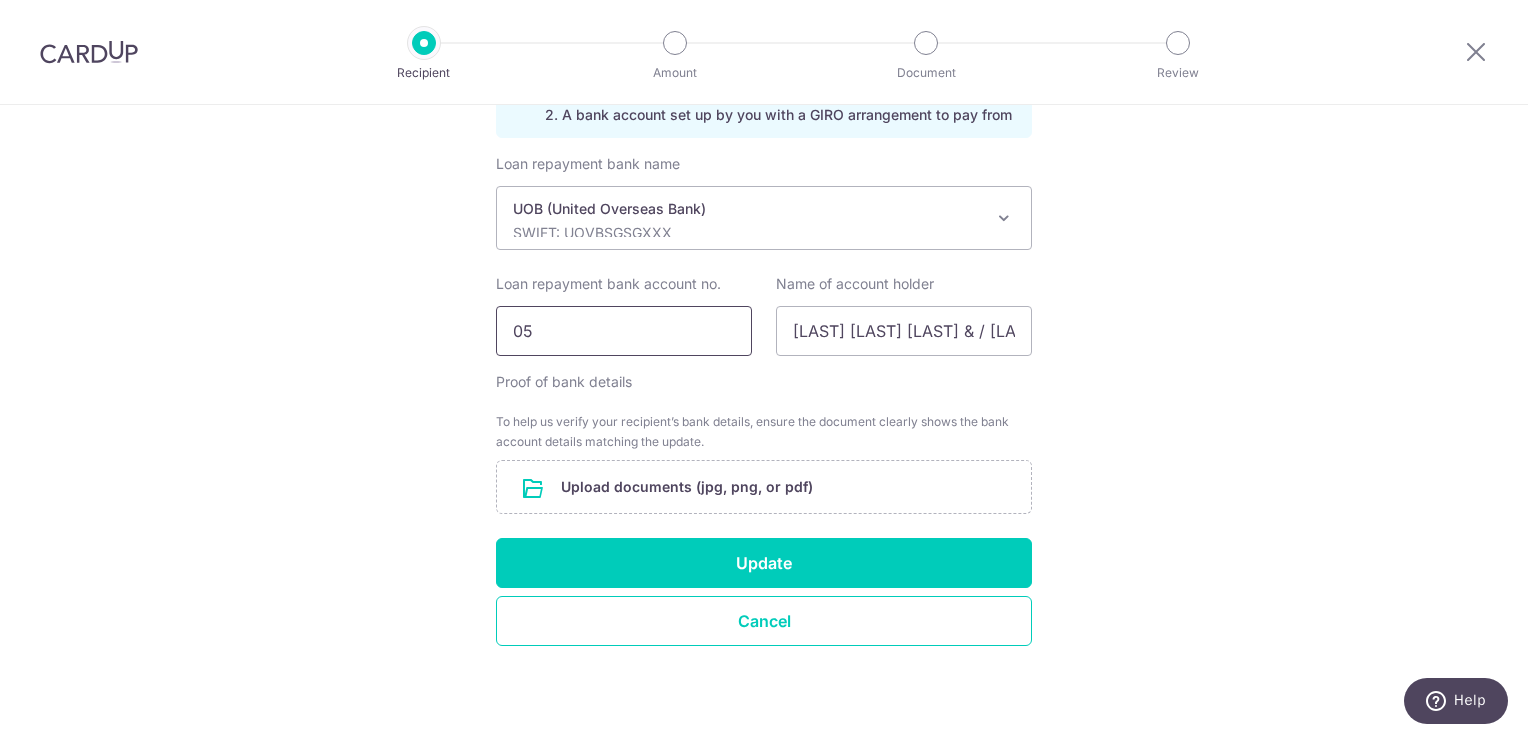 type on "0" 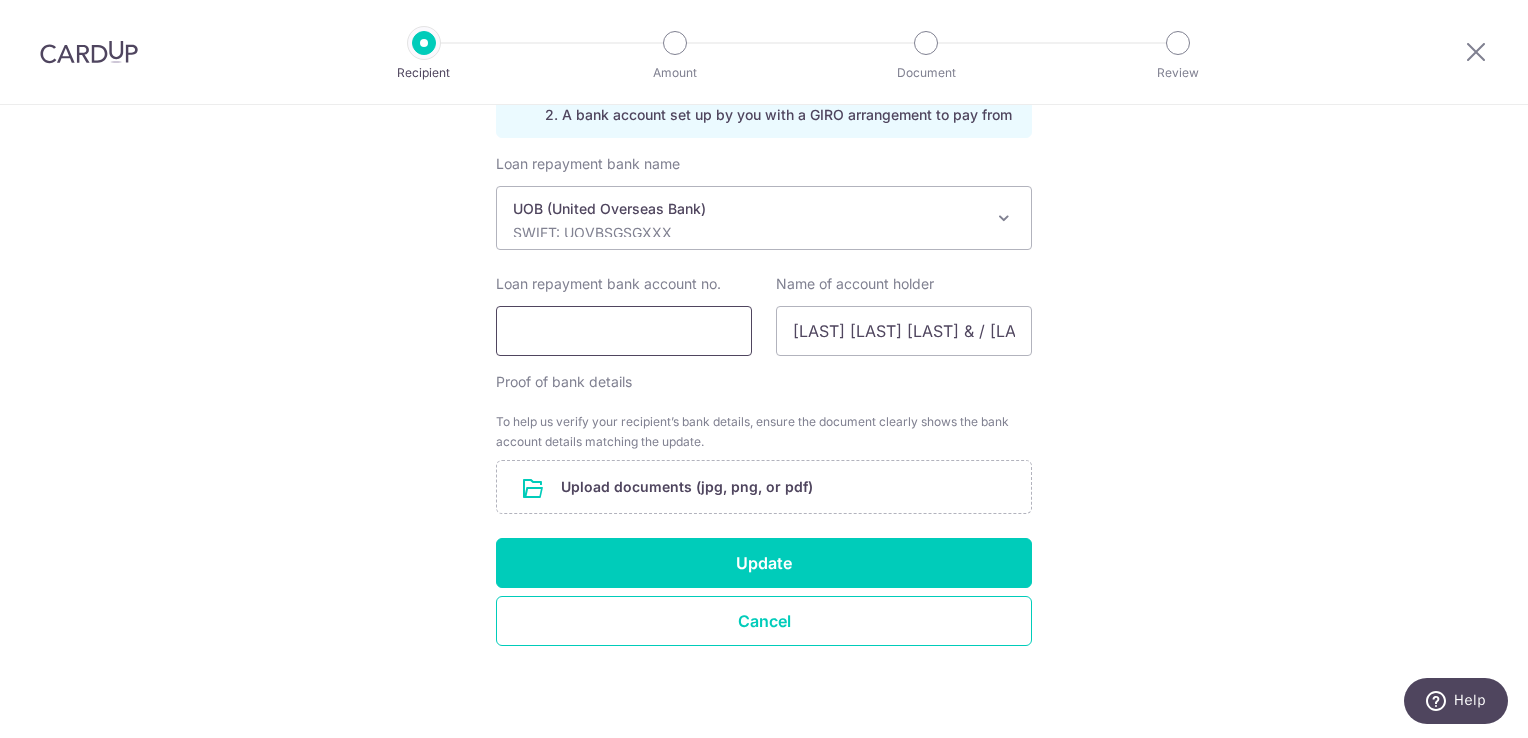 type 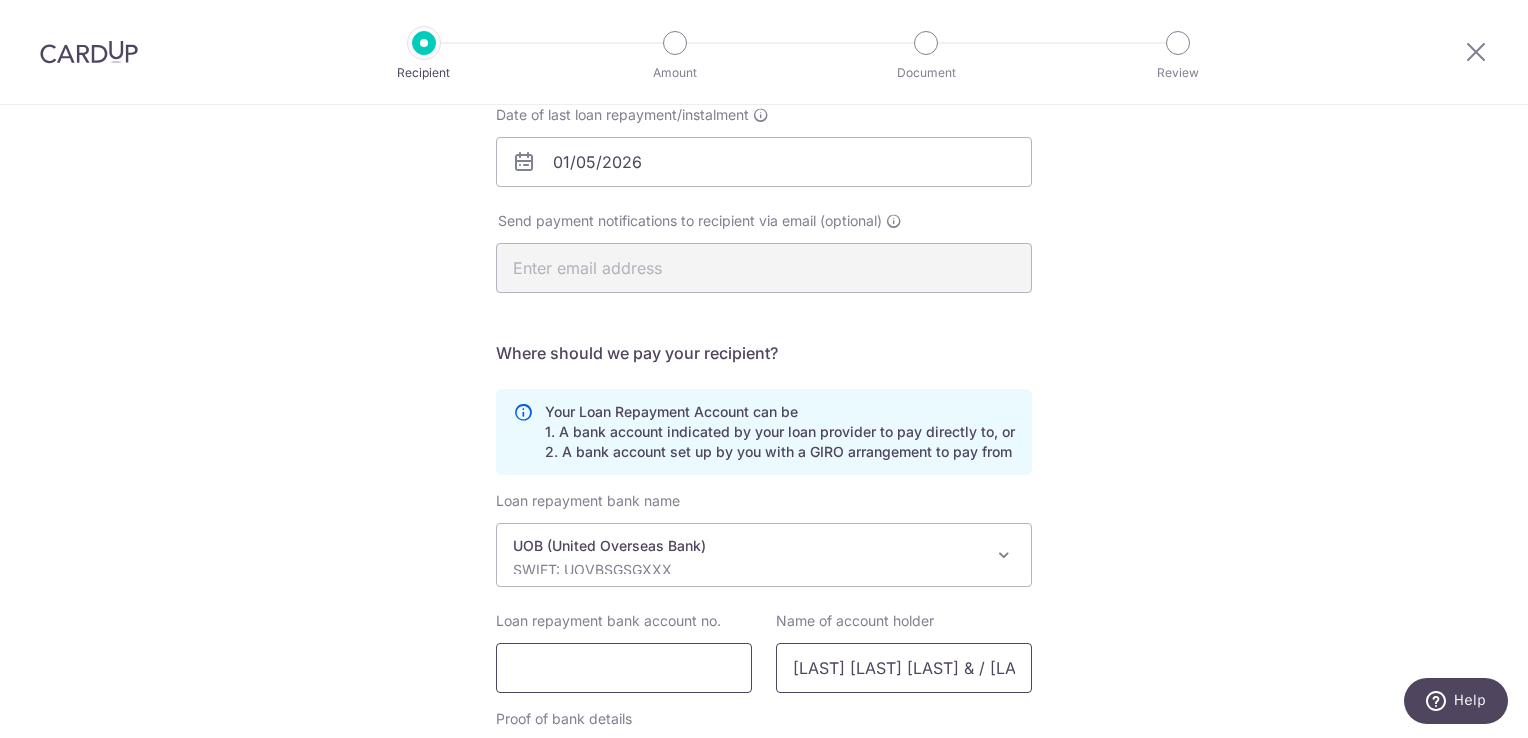 scroll, scrollTop: 414, scrollLeft: 0, axis: vertical 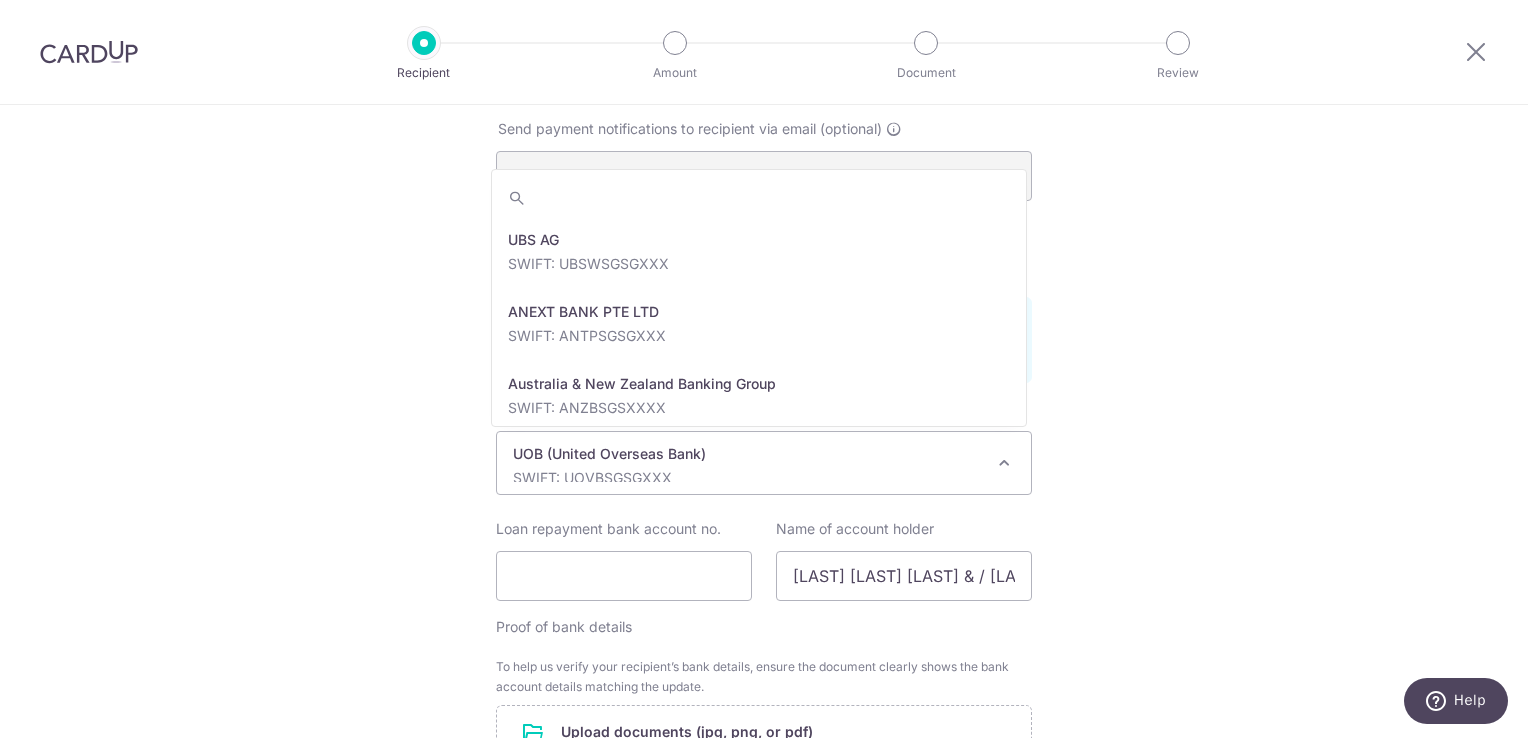 click on "UOB (United Overseas Bank) SWIFT: UOVBSGSGXXX" at bounding box center [748, 463] 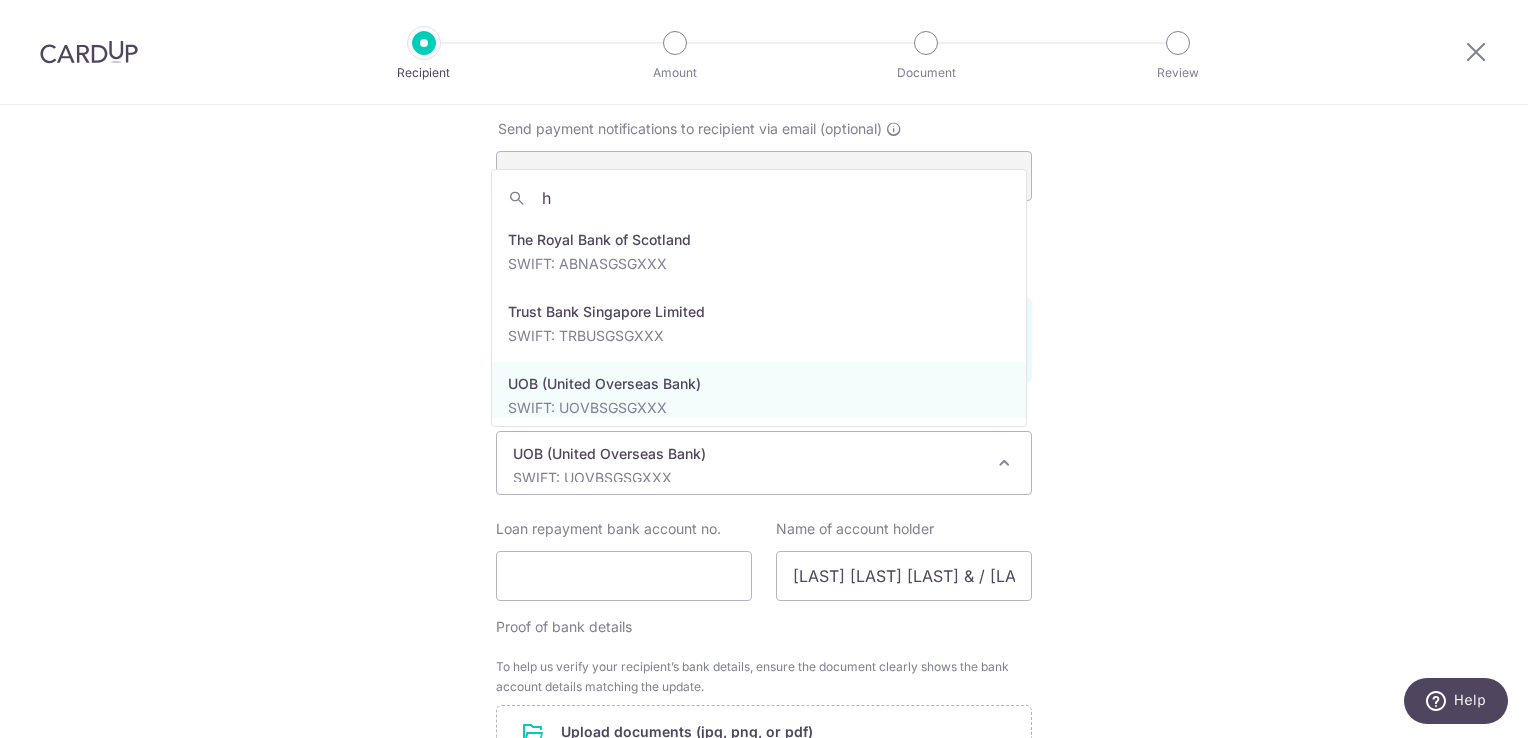 scroll, scrollTop: 0, scrollLeft: 0, axis: both 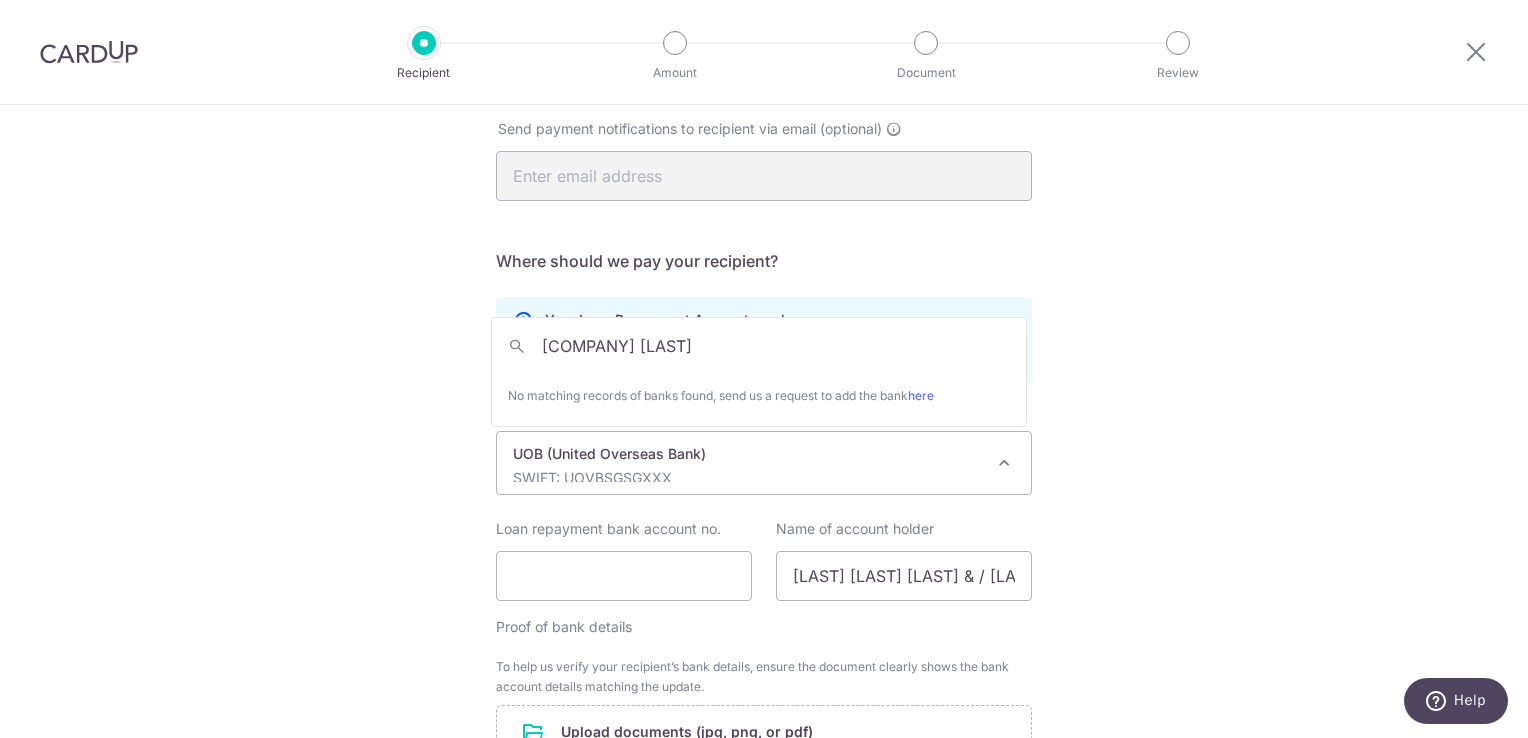 type on "[ORGANIZATION]" 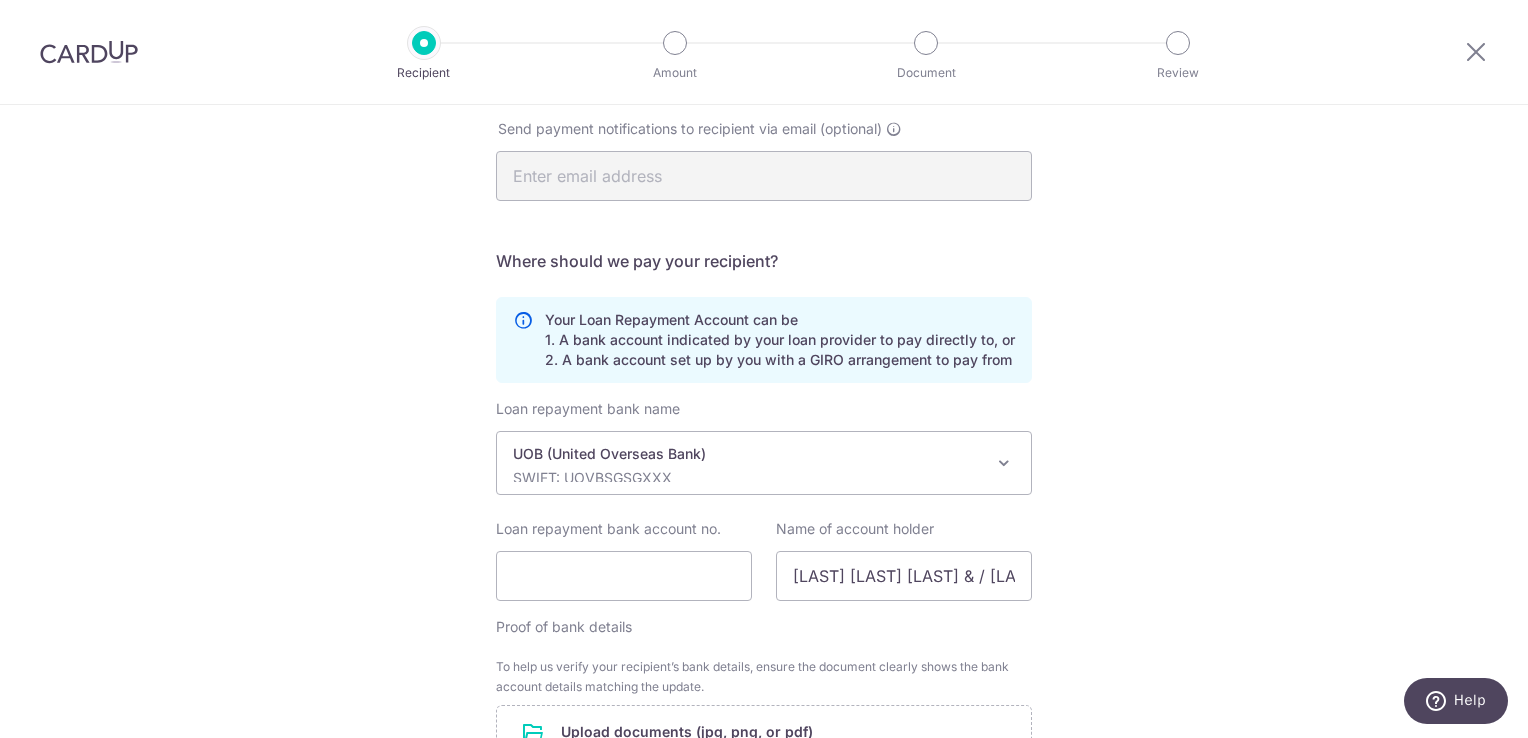 click on "Recipient Details
Your recipient does not need a CardUp account to receive your payments.
Who should we send this car loan payment to?
Provider Name(as per Car loan agreement)
Hong Leong Finance Limited
Date of last loan repayment/instalment
01/05/2026
Send payment notifications to recipient via email (optional)
Translation missing: en.no key" at bounding box center (764, 338) 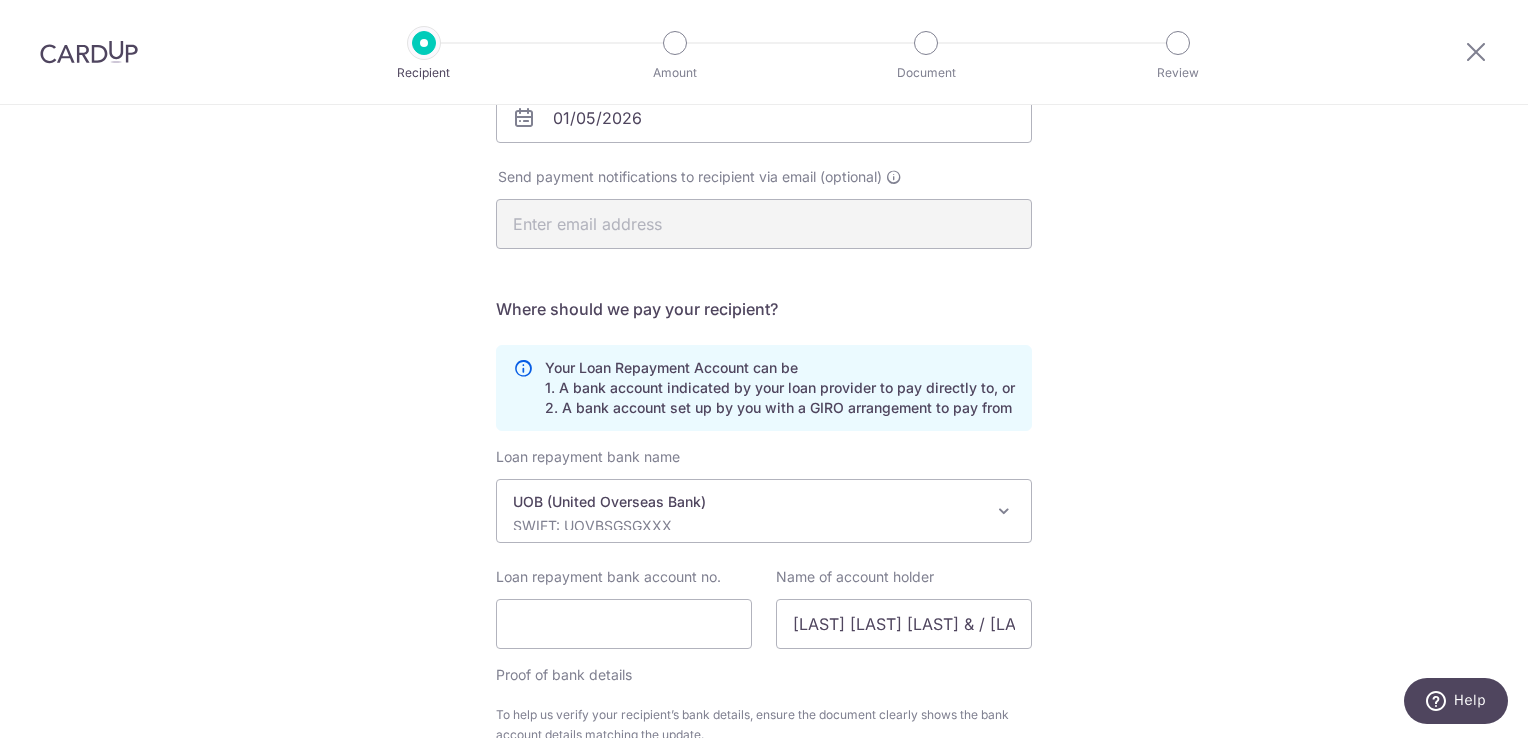 scroll, scrollTop: 370, scrollLeft: 0, axis: vertical 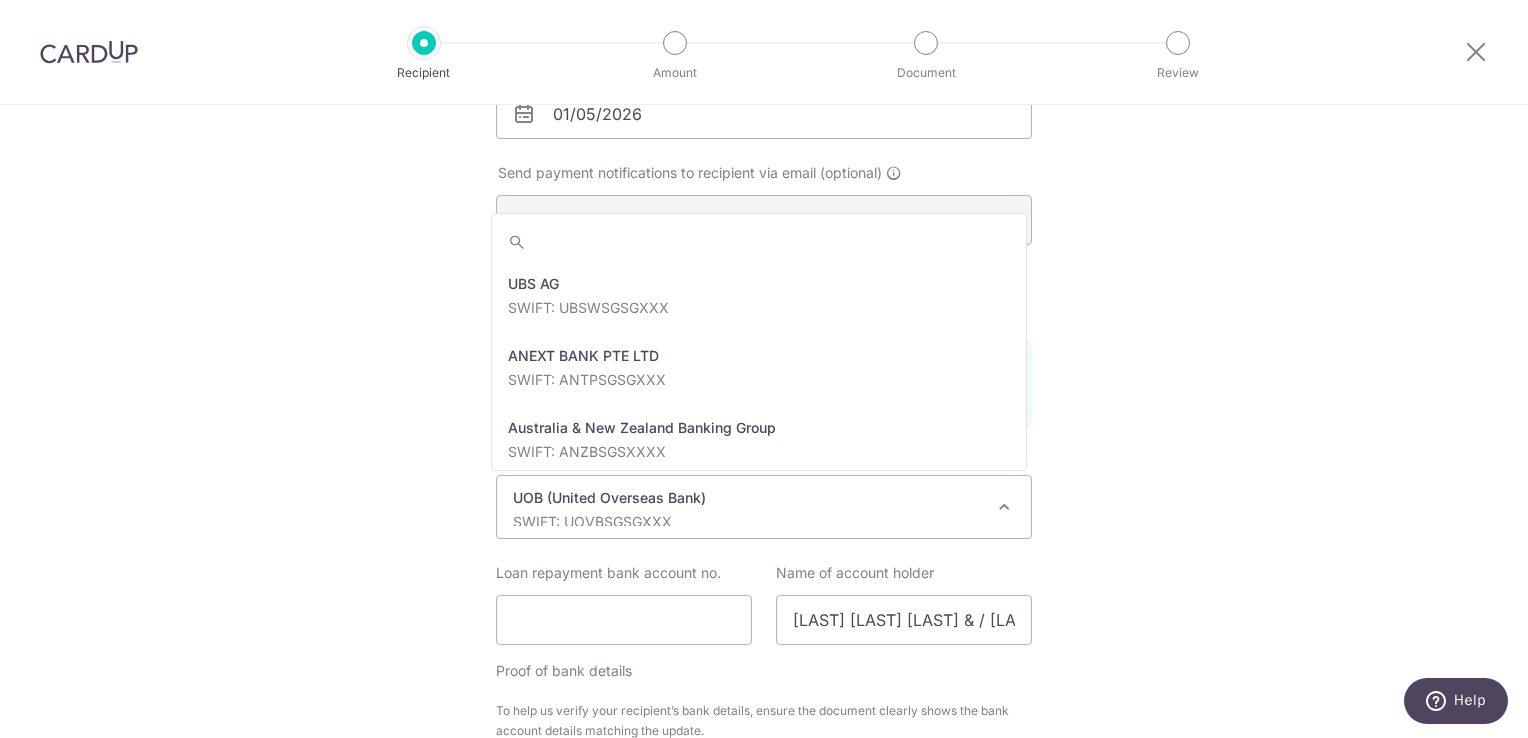 click on "UOB (United Overseas Bank)" at bounding box center [748, 498] 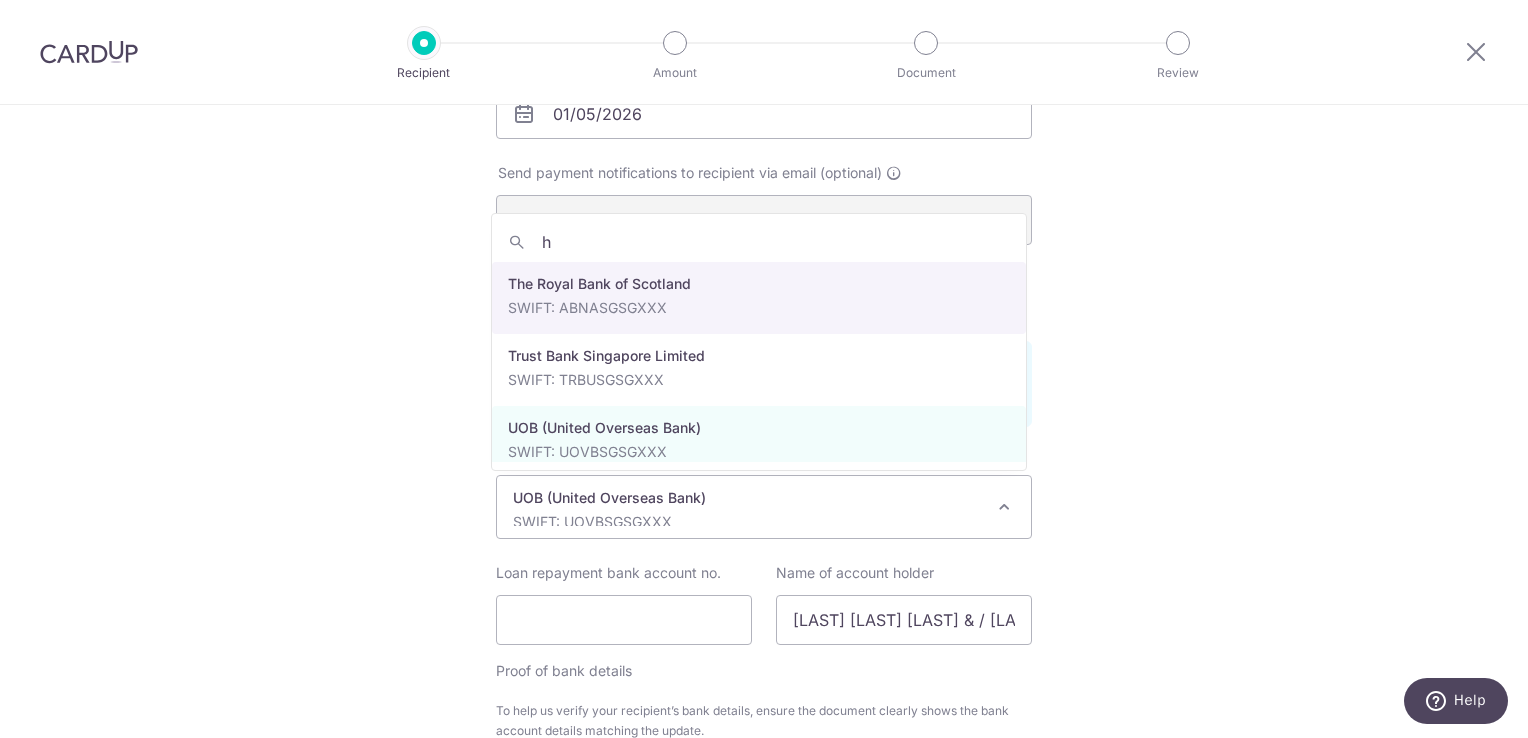 scroll, scrollTop: 0, scrollLeft: 0, axis: both 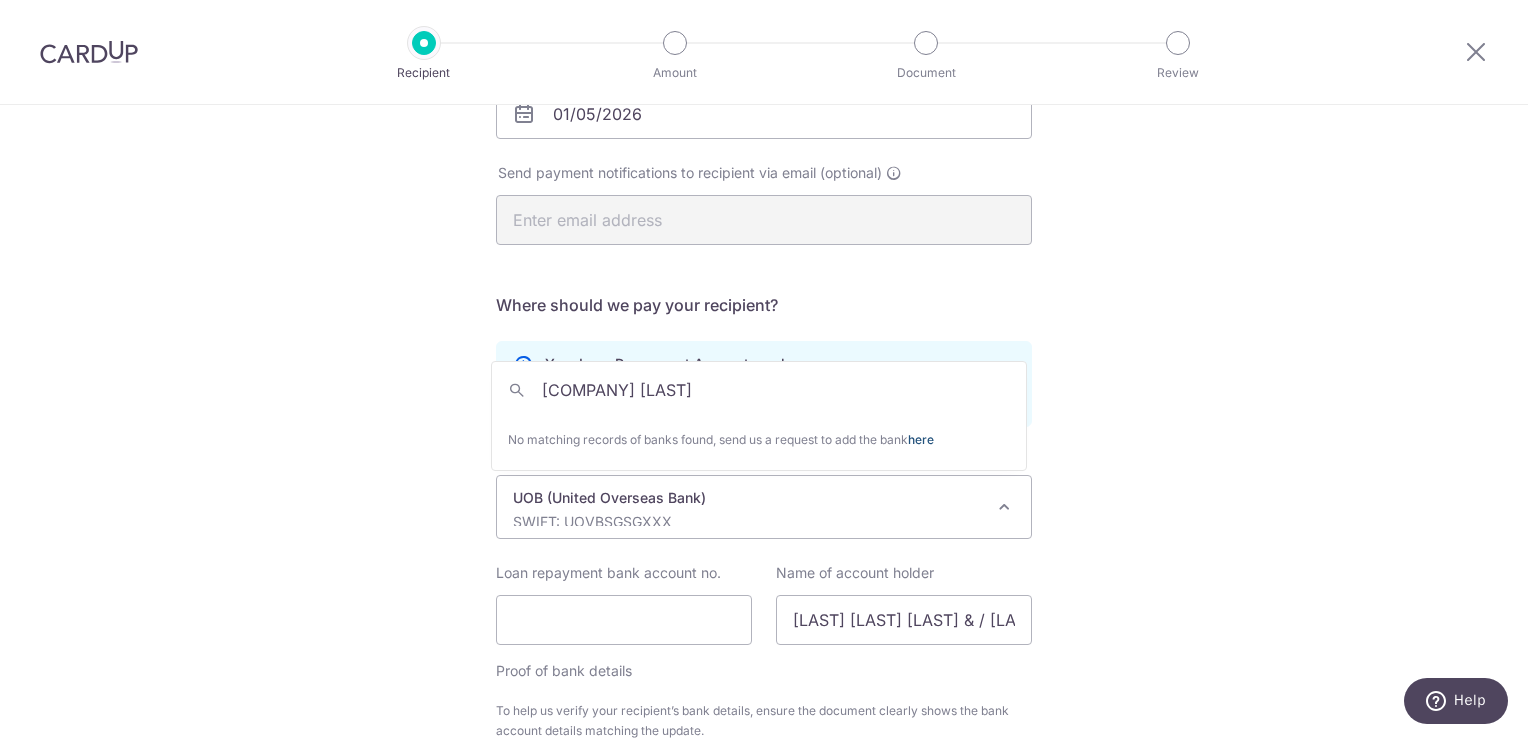 type on "[ORGANIZATION]" 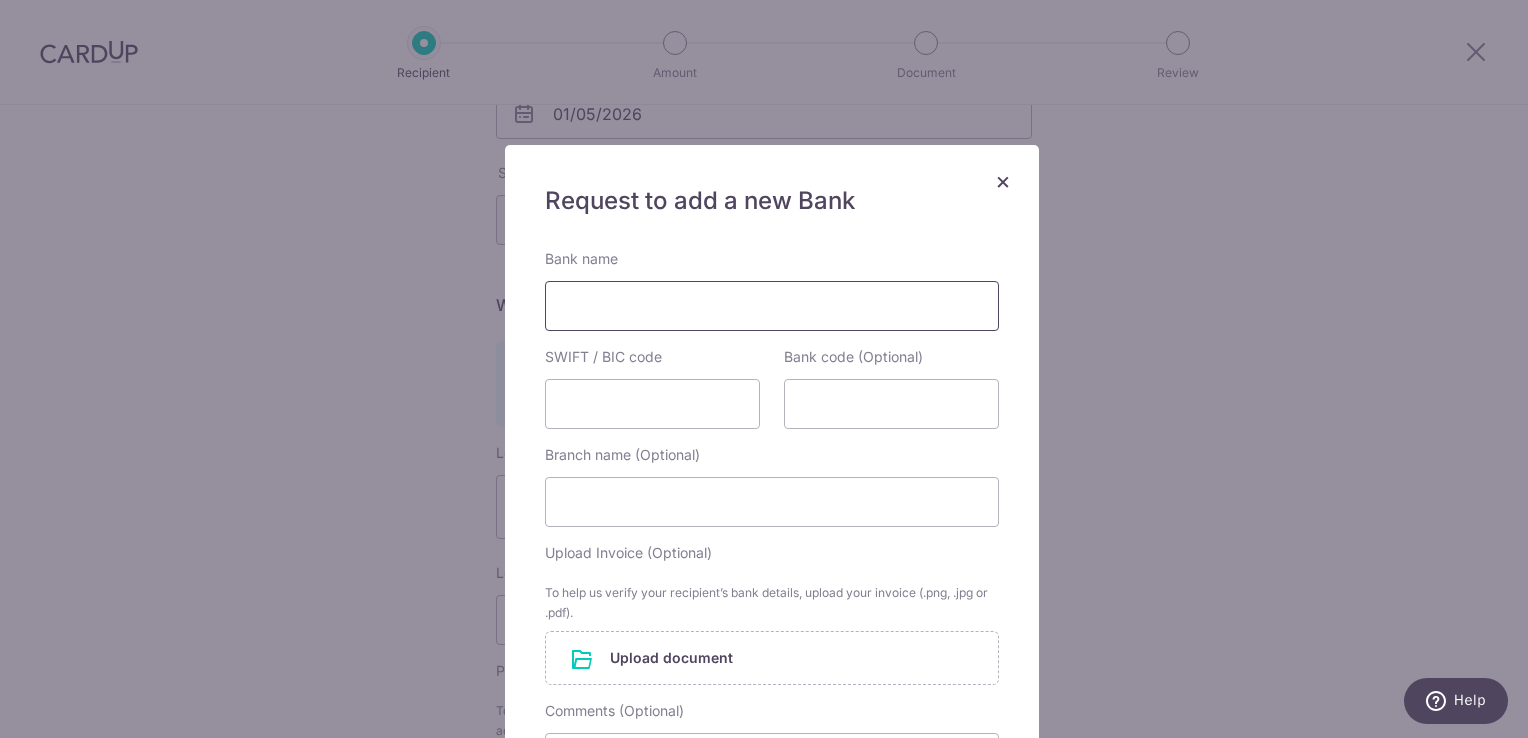 click on "Bank name" at bounding box center [772, 306] 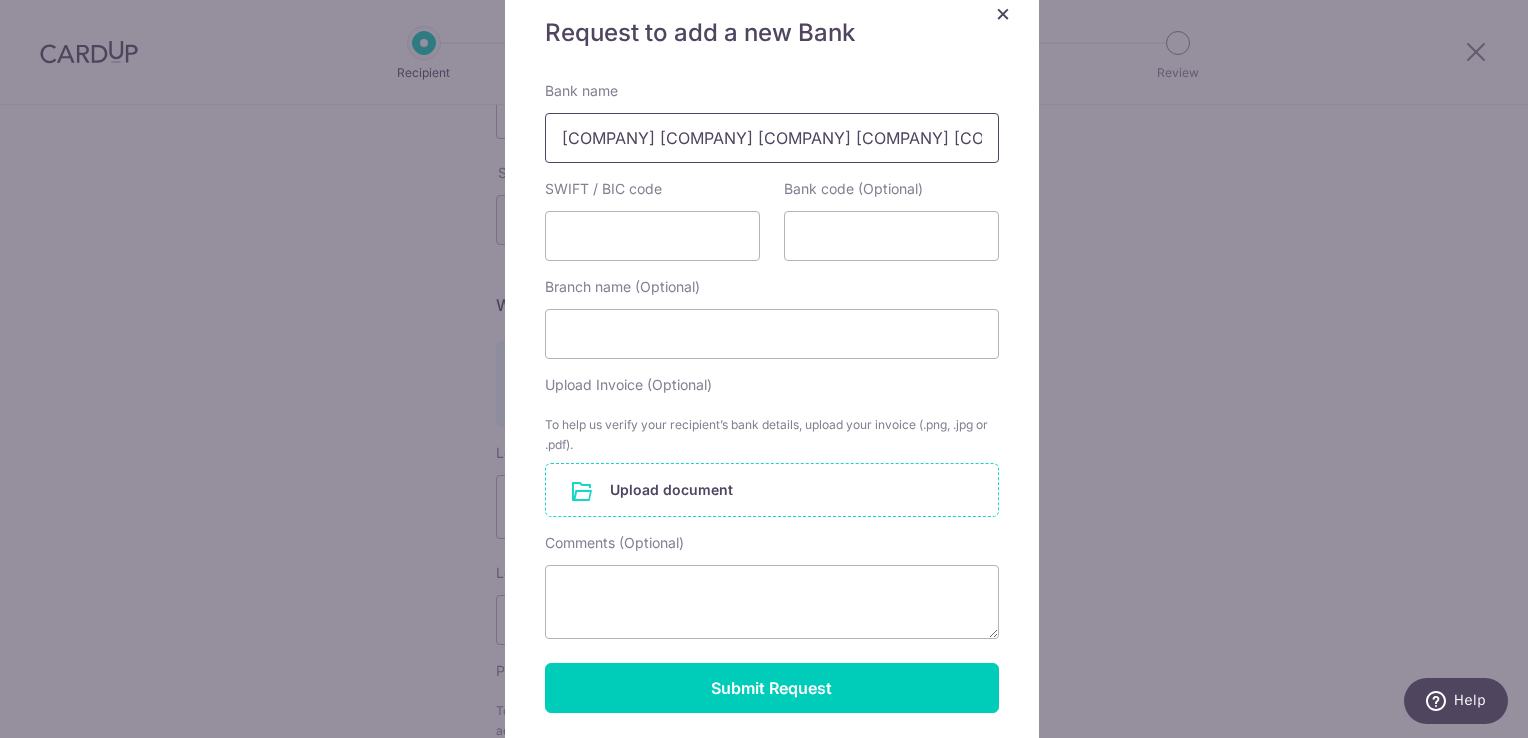 scroll, scrollTop: 0, scrollLeft: 0, axis: both 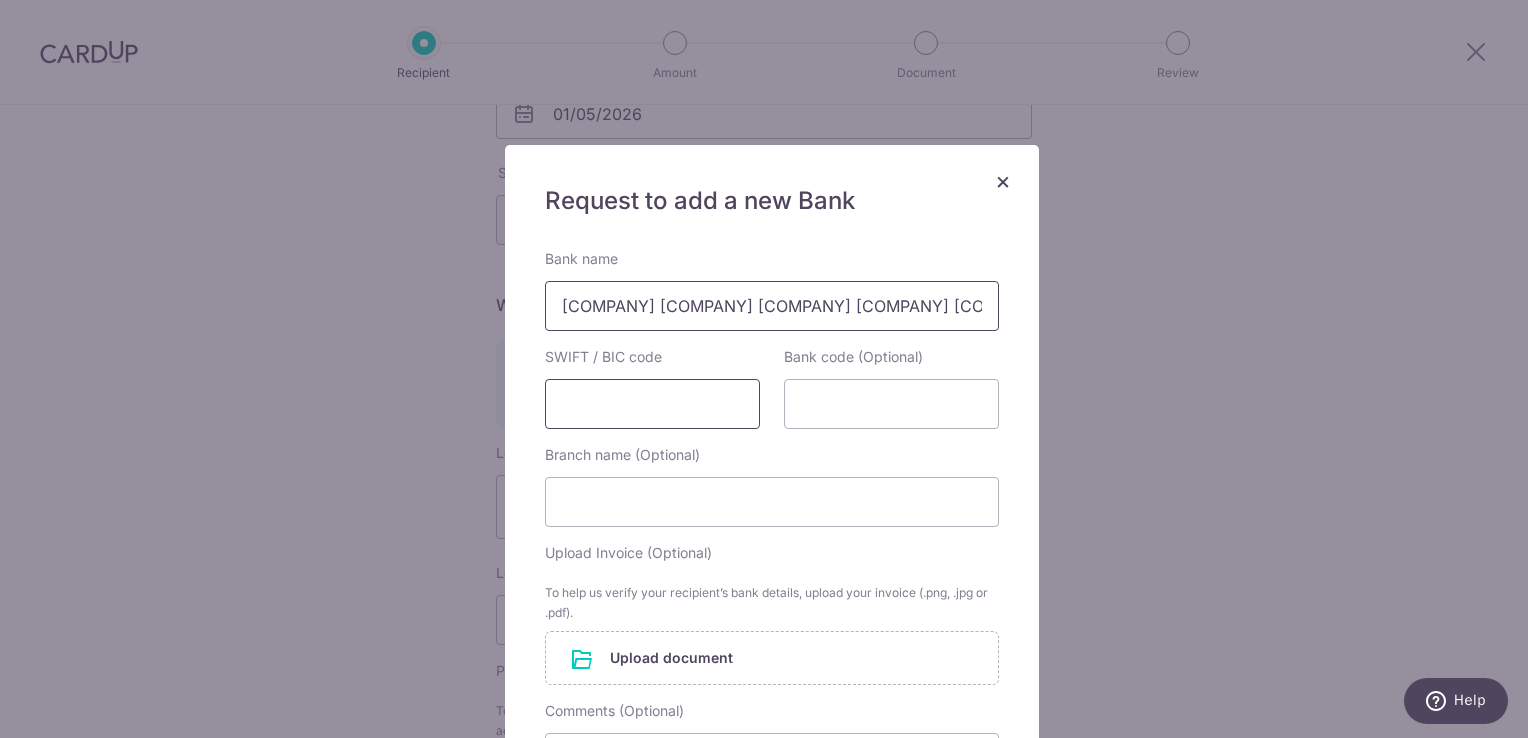 type on "Hong Leong Finance Pte Ltd" 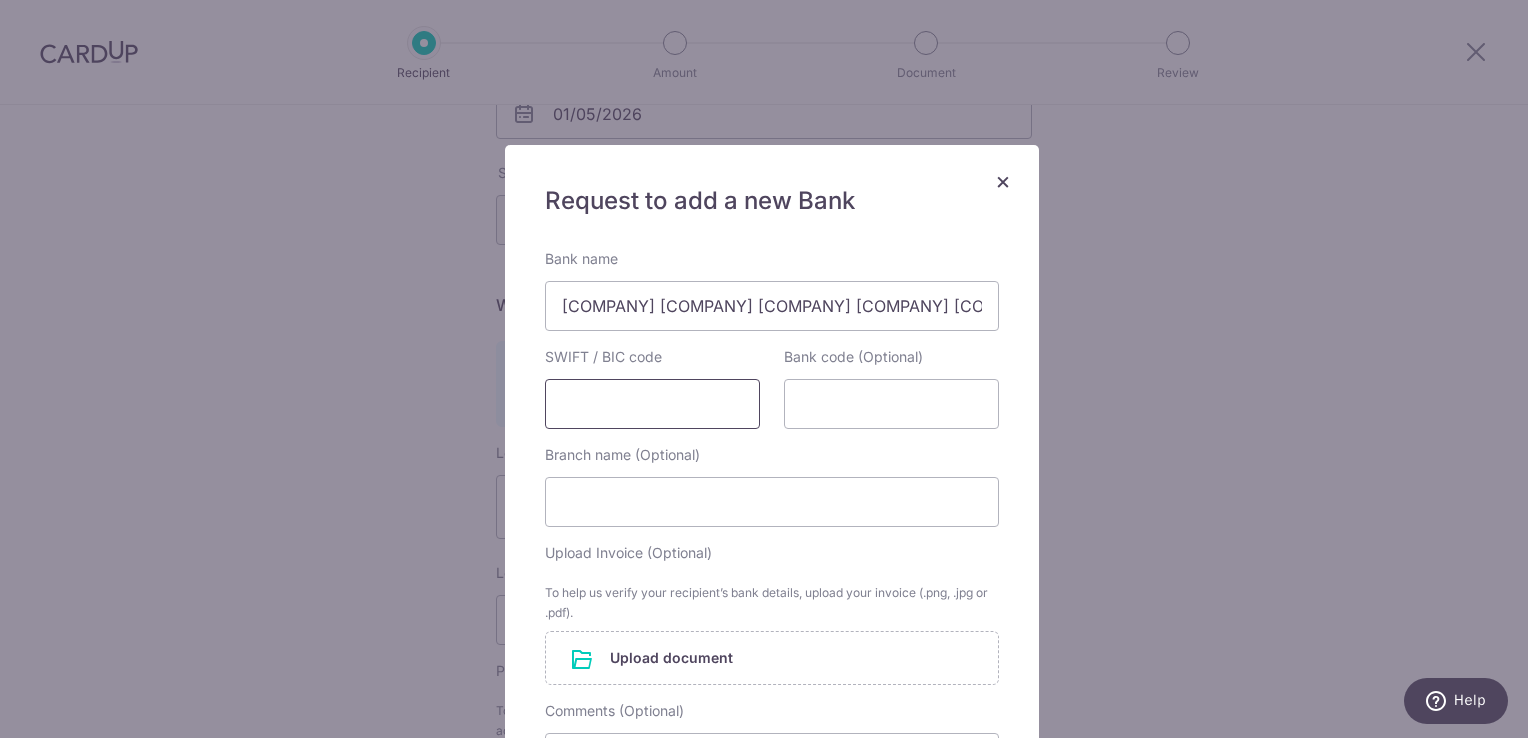 click on "SWIFT / BIC code" at bounding box center [652, 404] 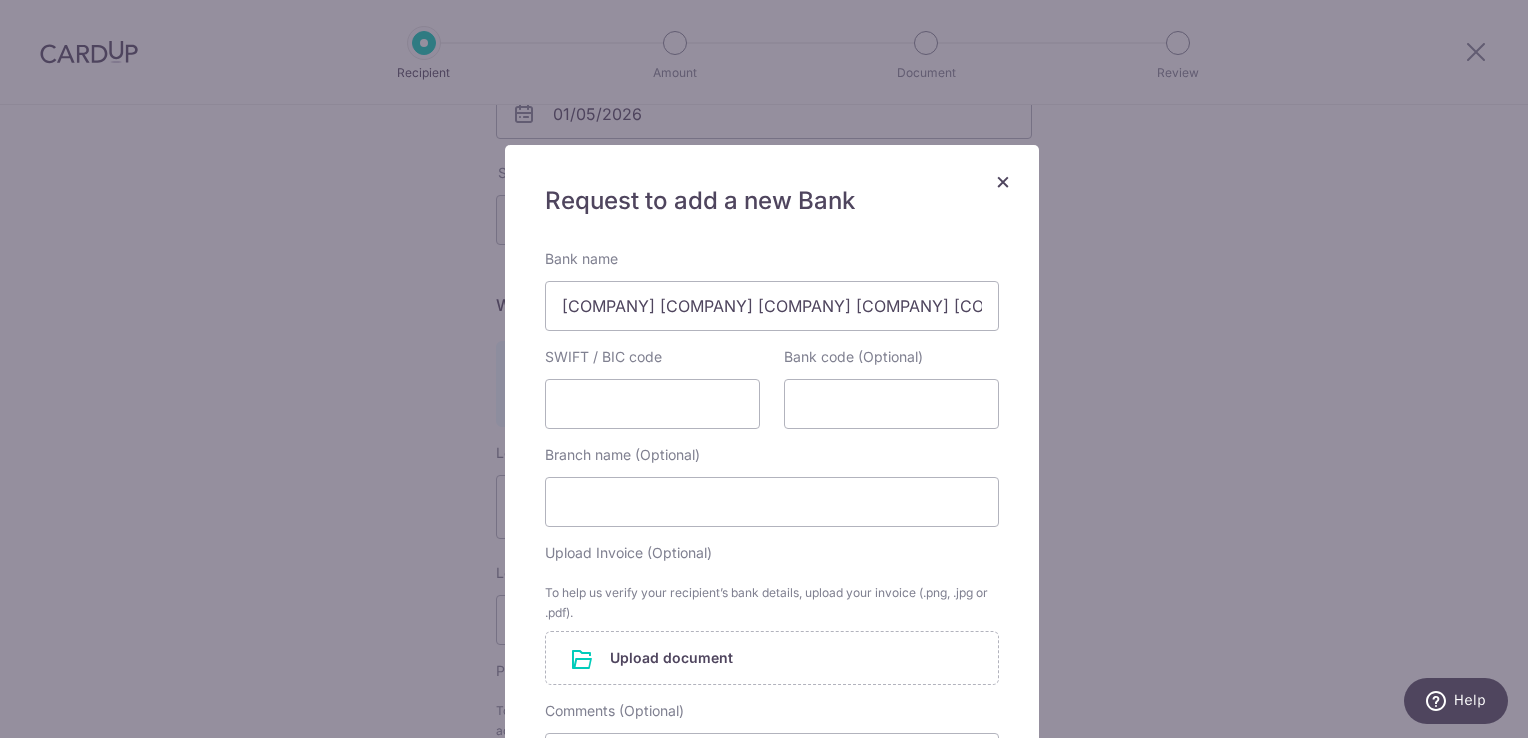 click on "×" at bounding box center [1003, 180] 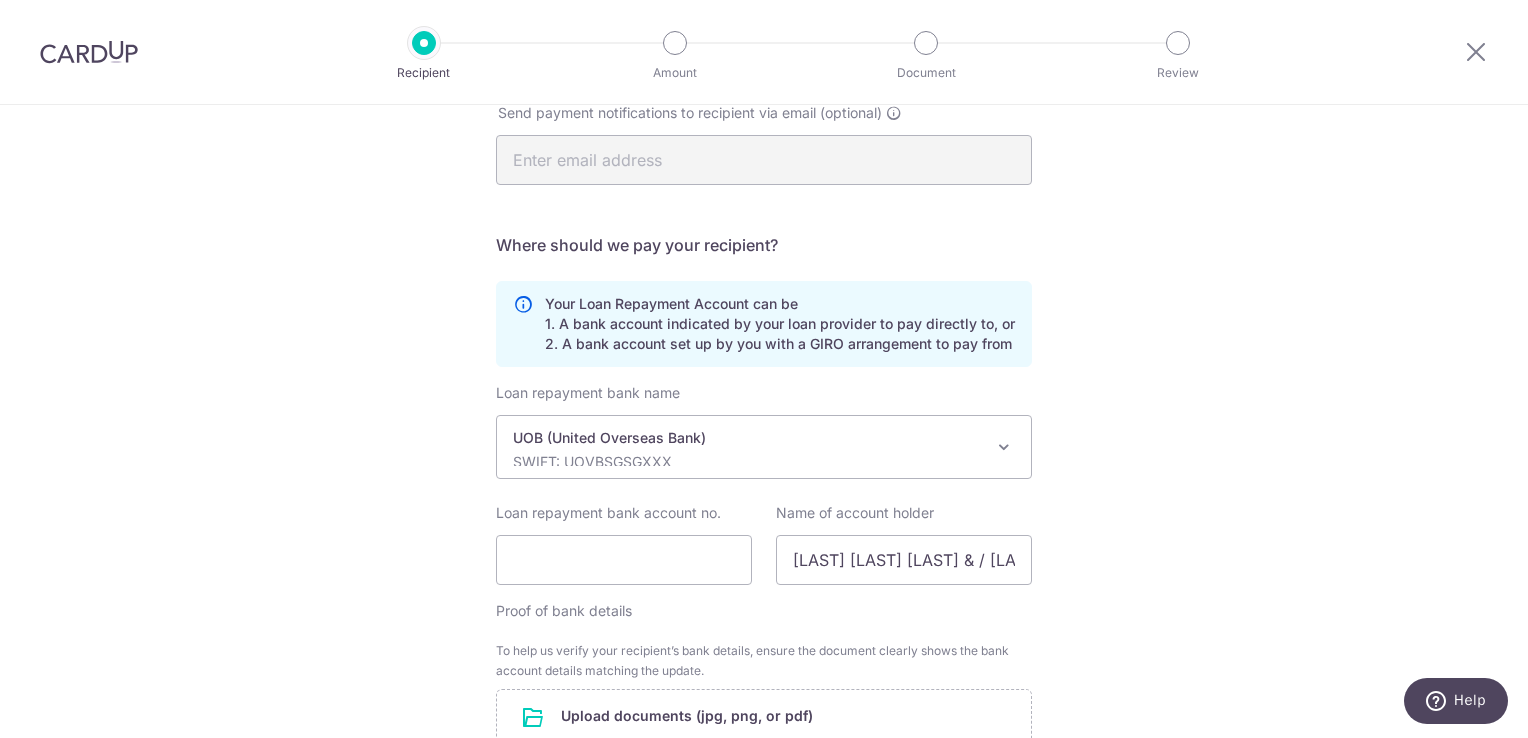 scroll, scrollTop: 431, scrollLeft: 0, axis: vertical 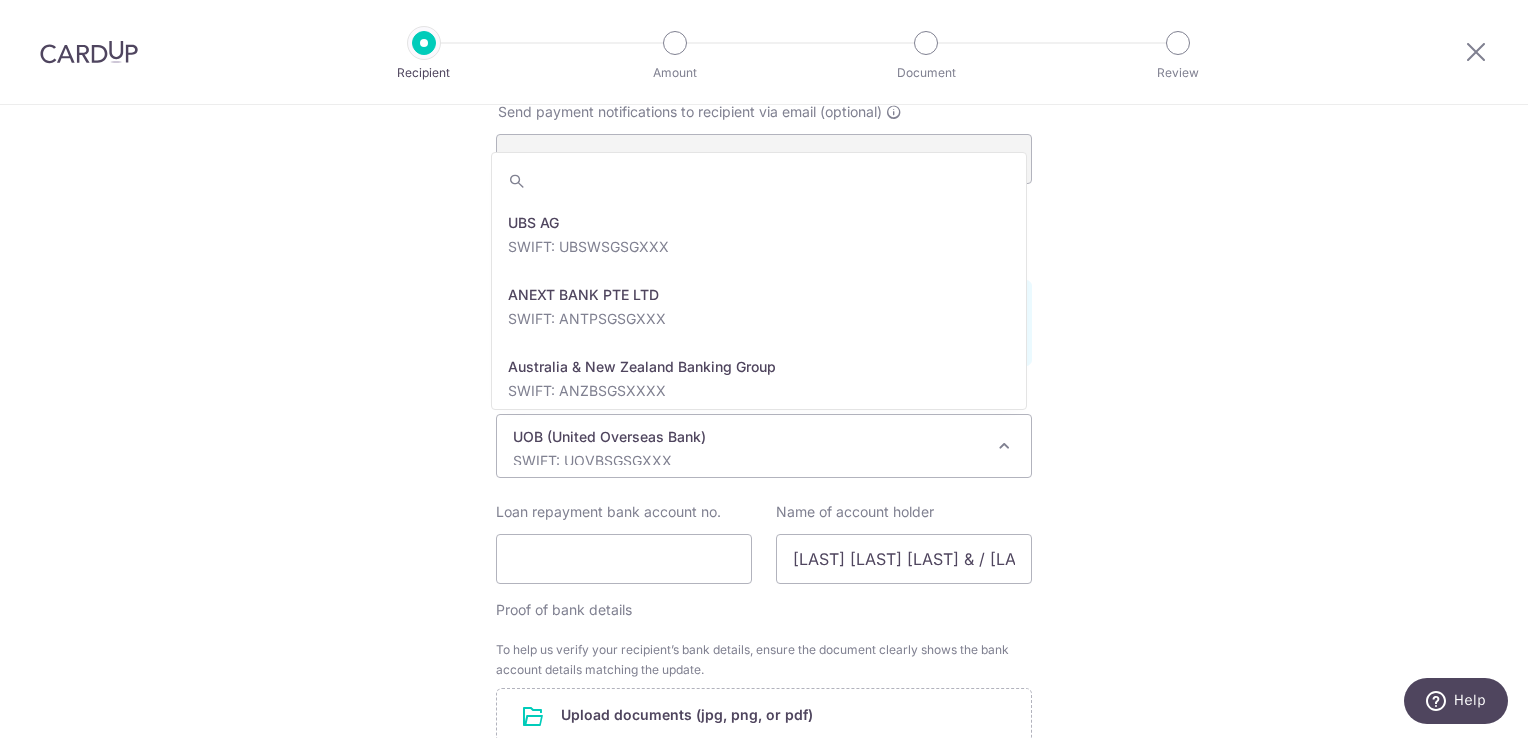 click at bounding box center (1004, 446) 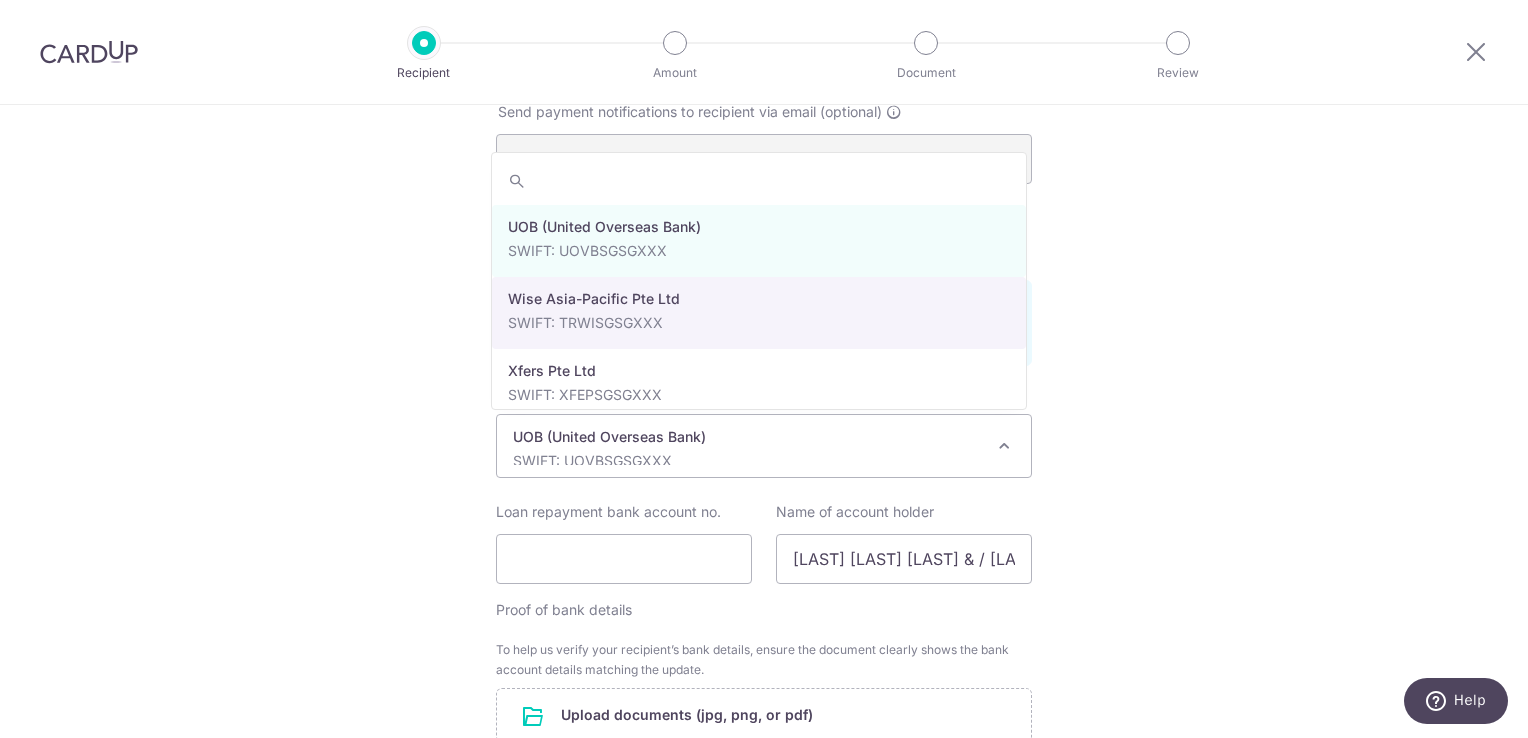 scroll, scrollTop: 3832, scrollLeft: 0, axis: vertical 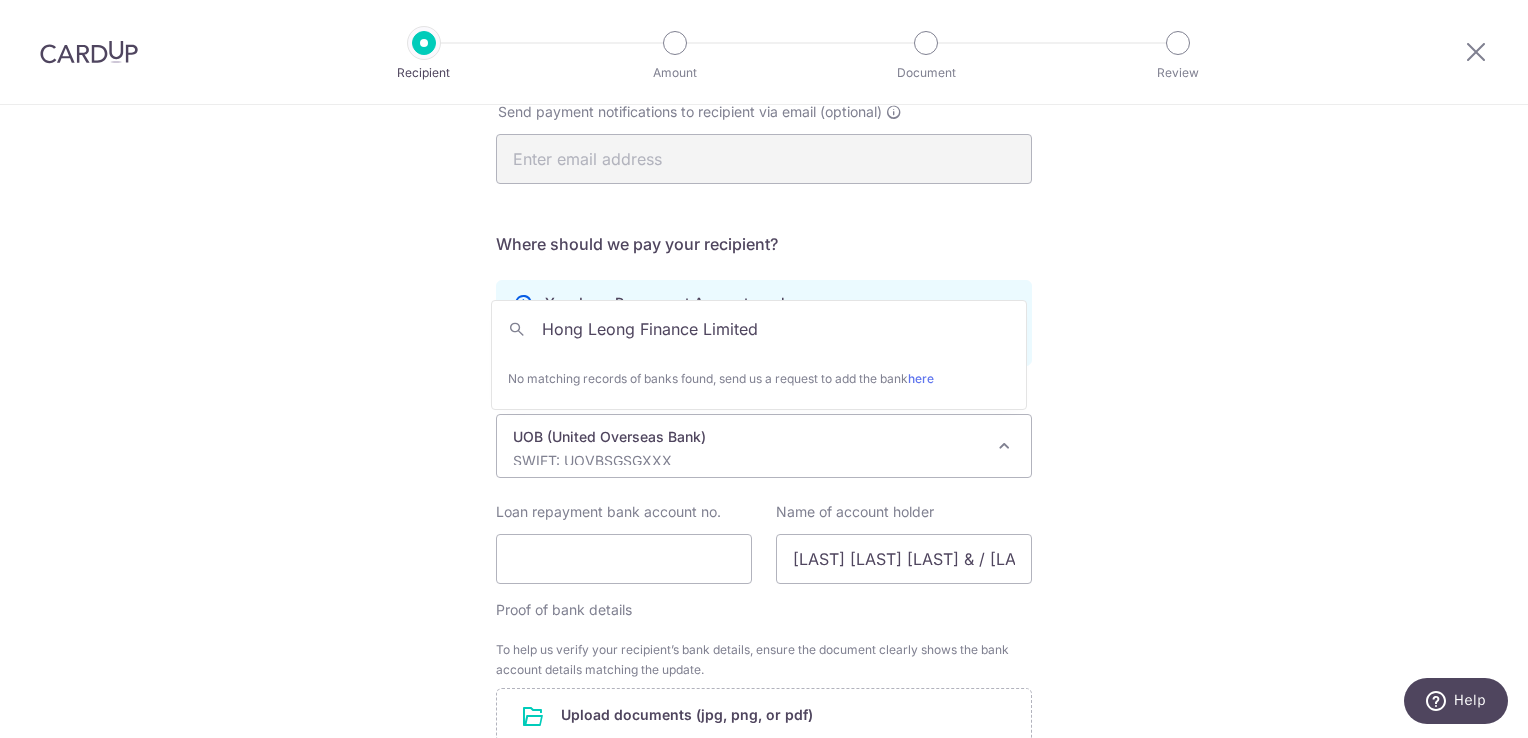 type on "Hong Leong Finance Limited" 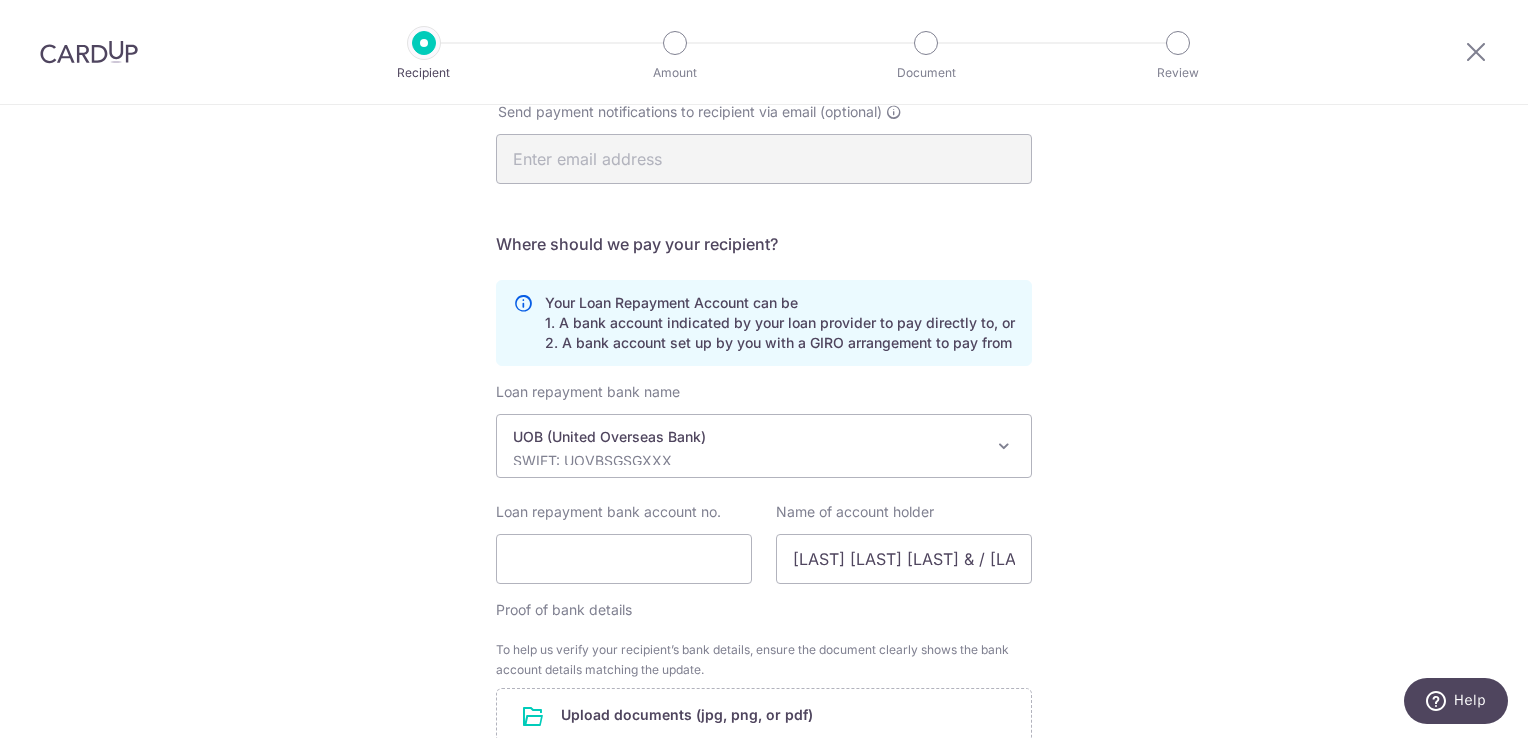 click on "Recipient Details
Your recipient does not need a CardUp account to receive your payments.
Who should we send this car loan payment to?
Provider Name(as per Car loan agreement)
Hong Leong Finance Limited
Date of last loan repayment/instalment
01/05/2026
Send payment notifications to recipient via email (optional)
Translation missing: en.no key" at bounding box center [764, 321] 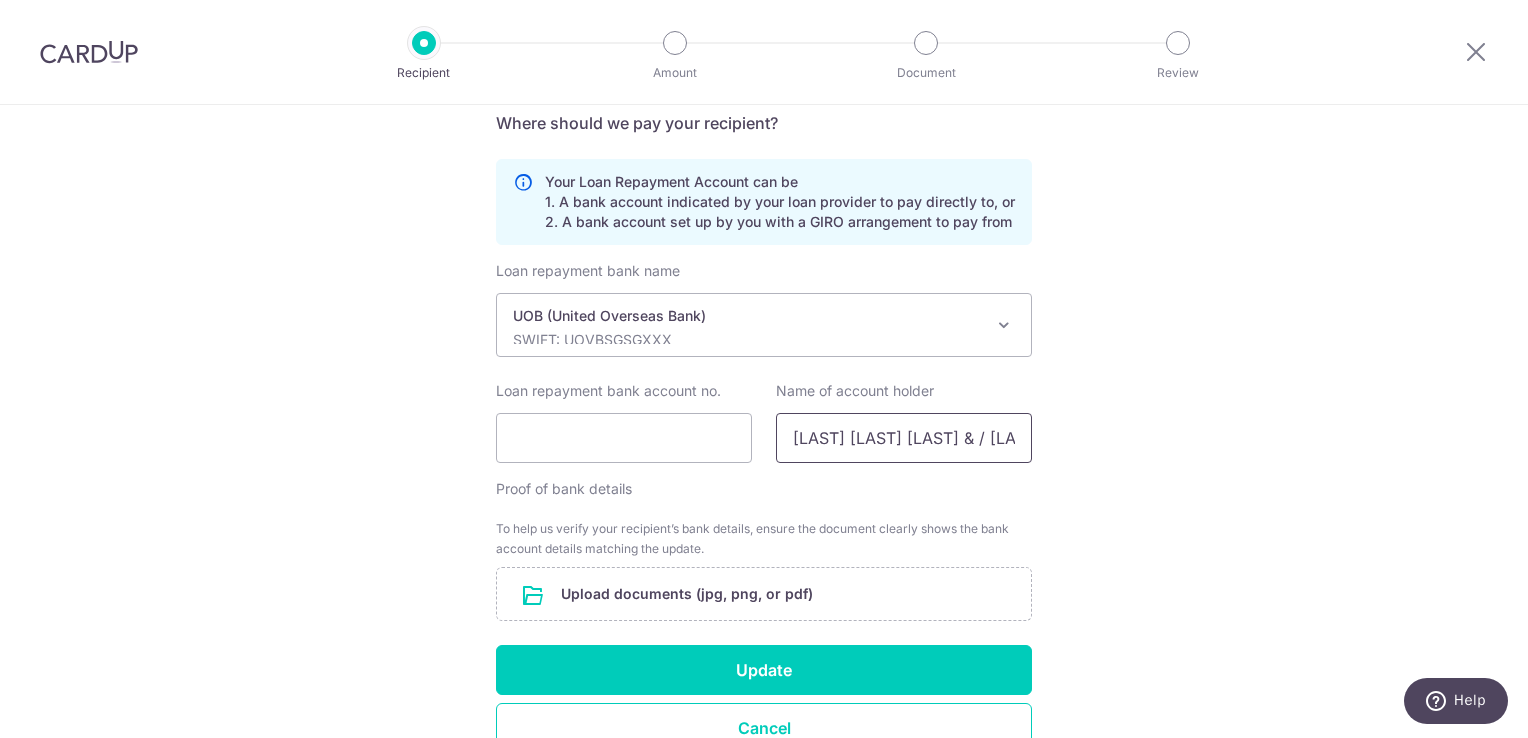 click on "Lin Chung Chieh Eugene &/ Poh E-Lynn Elaine" at bounding box center (904, 438) 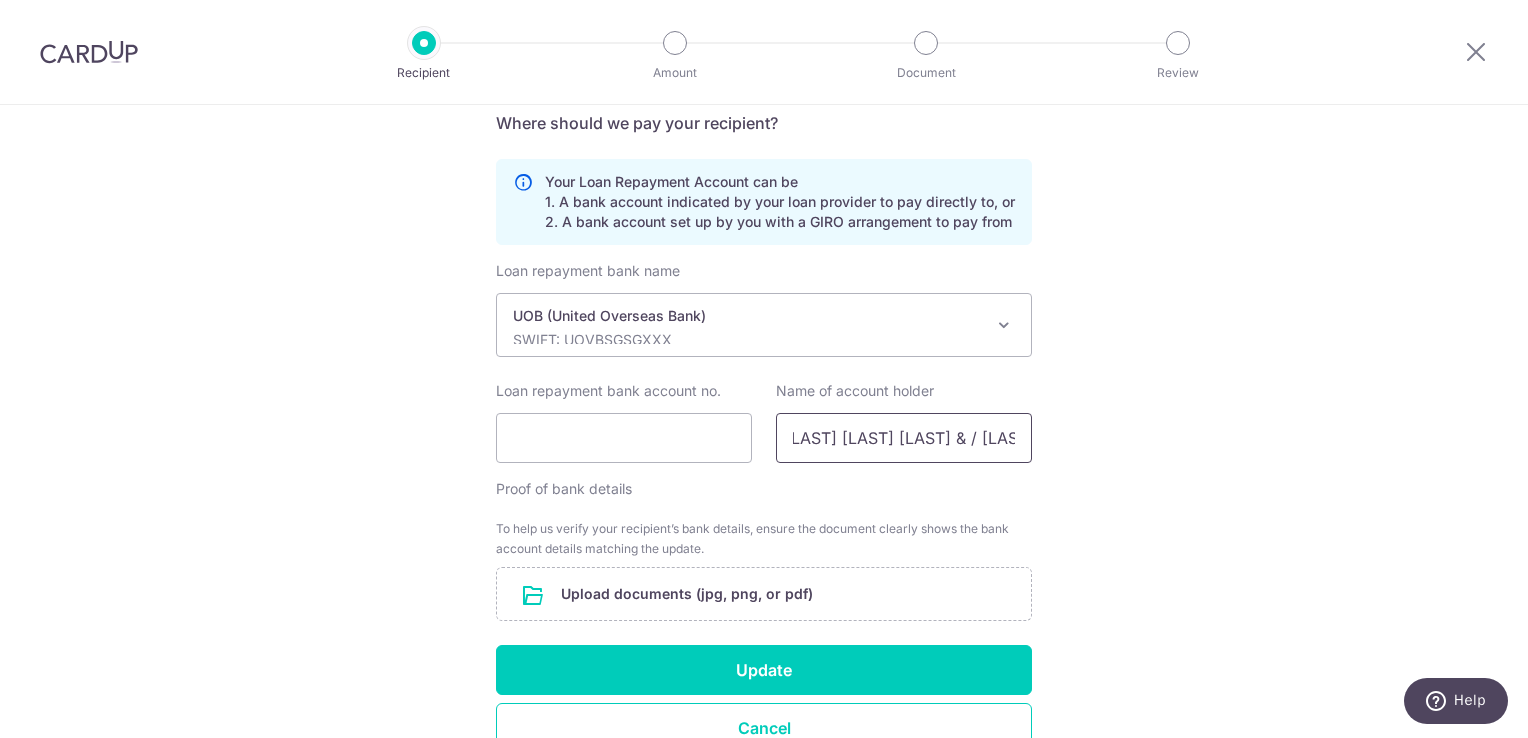 scroll, scrollTop: 0, scrollLeft: 0, axis: both 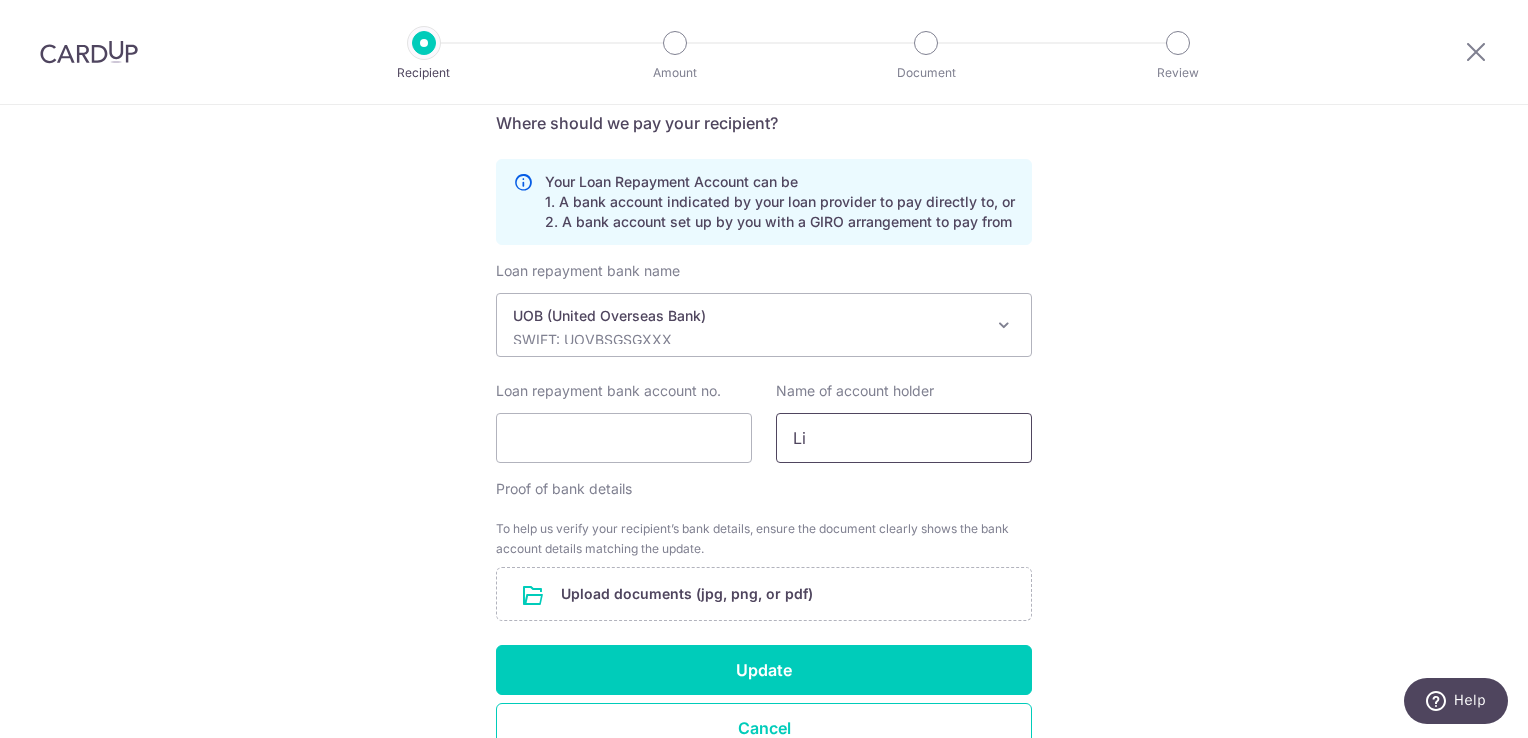 type on "L" 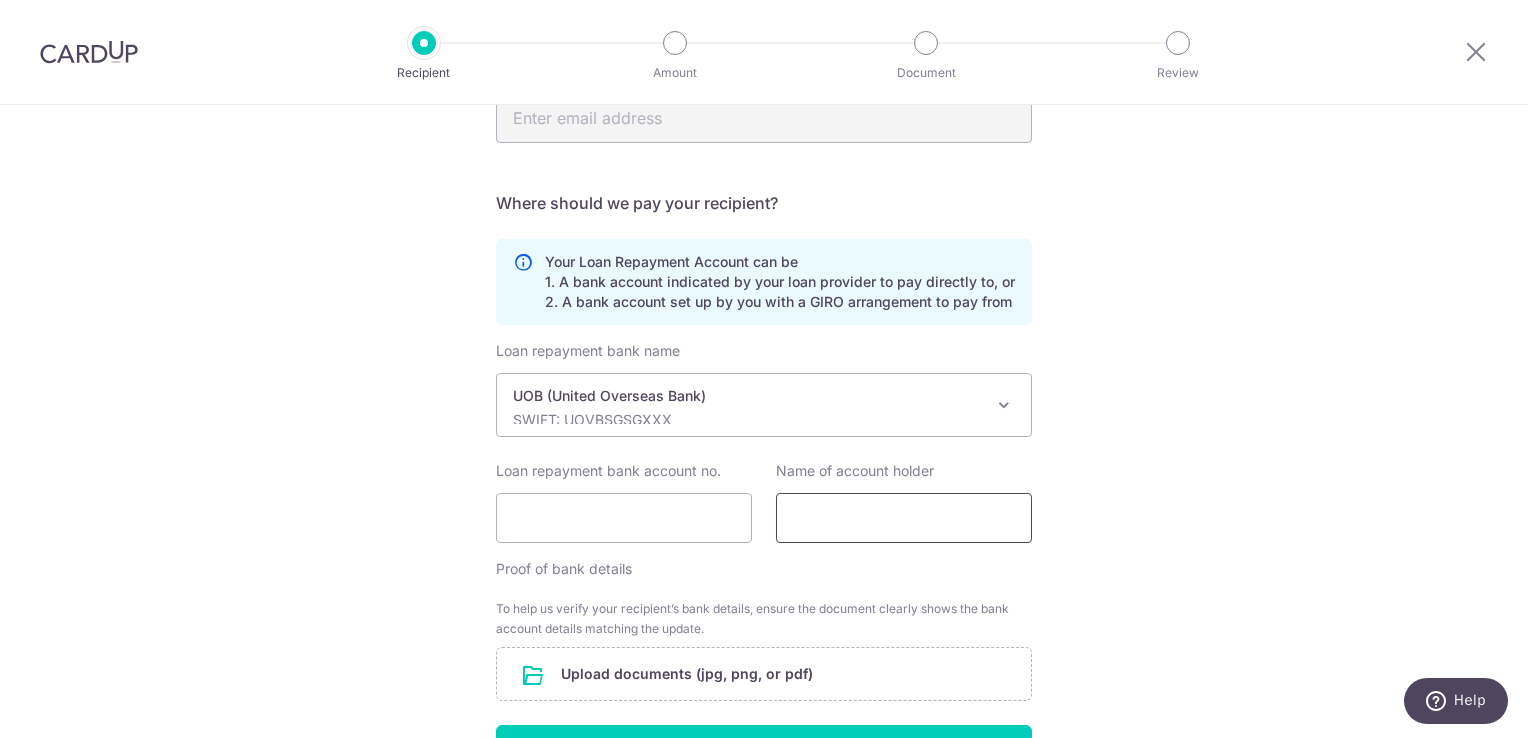 scroll, scrollTop: 254, scrollLeft: 0, axis: vertical 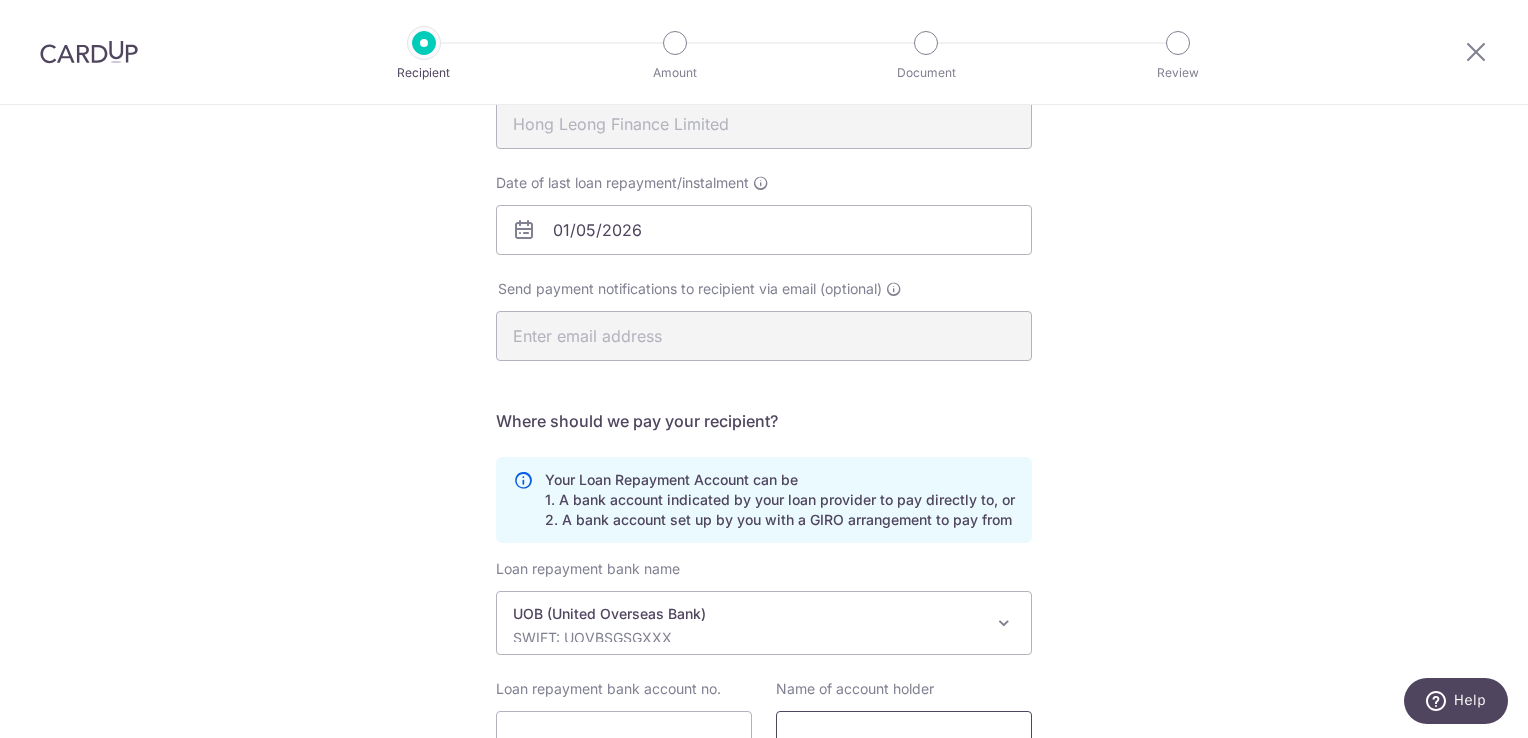 type 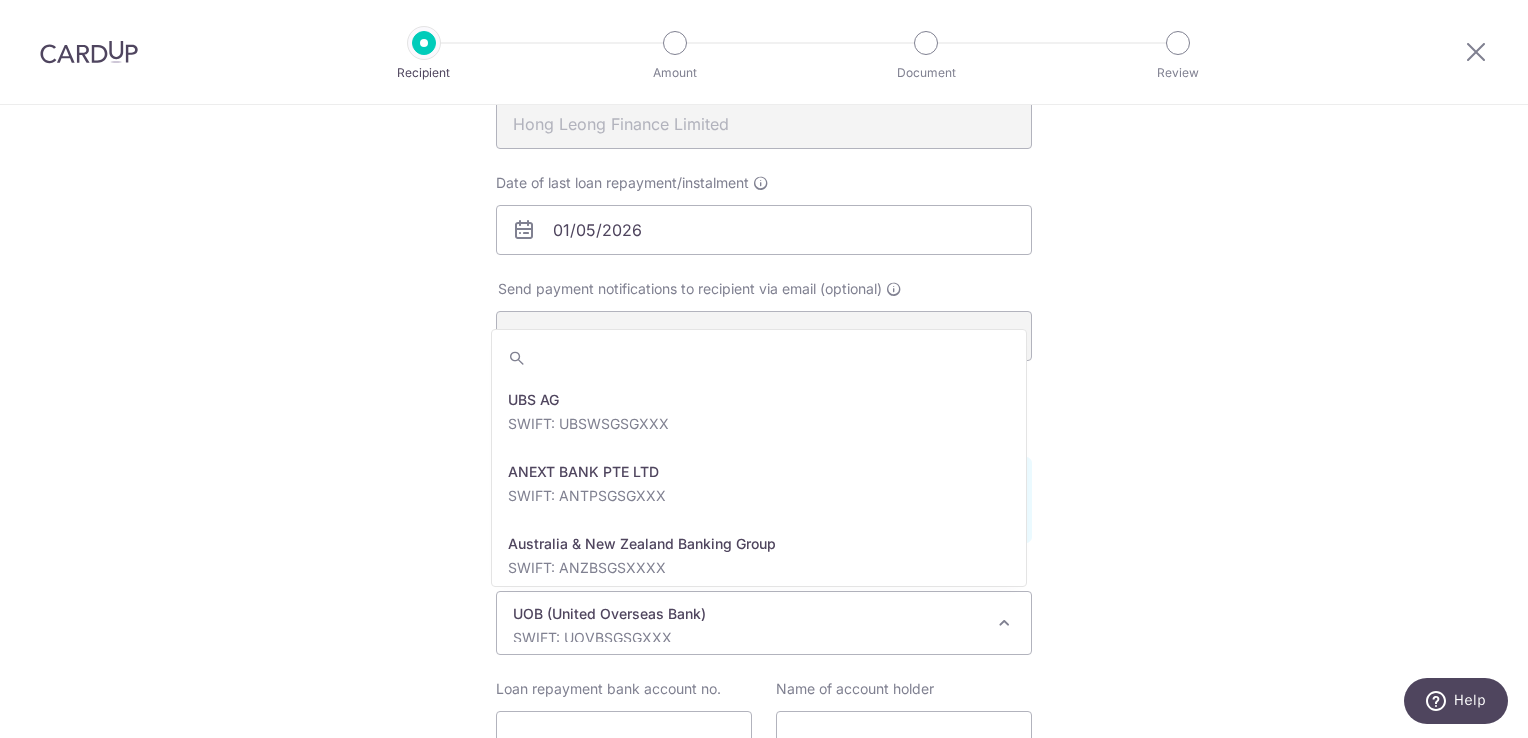 click at bounding box center [1004, 623] 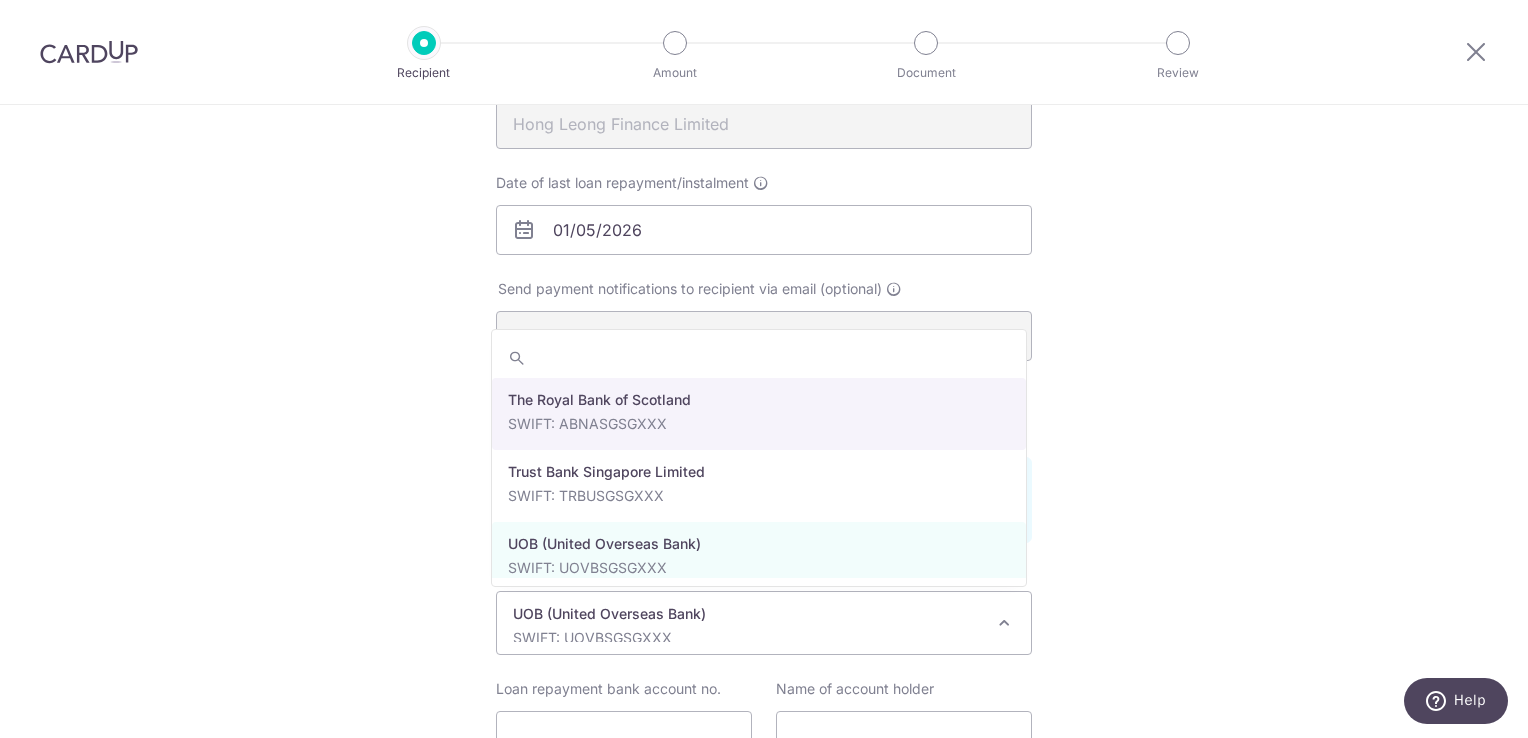 scroll, scrollTop: 254, scrollLeft: 0, axis: vertical 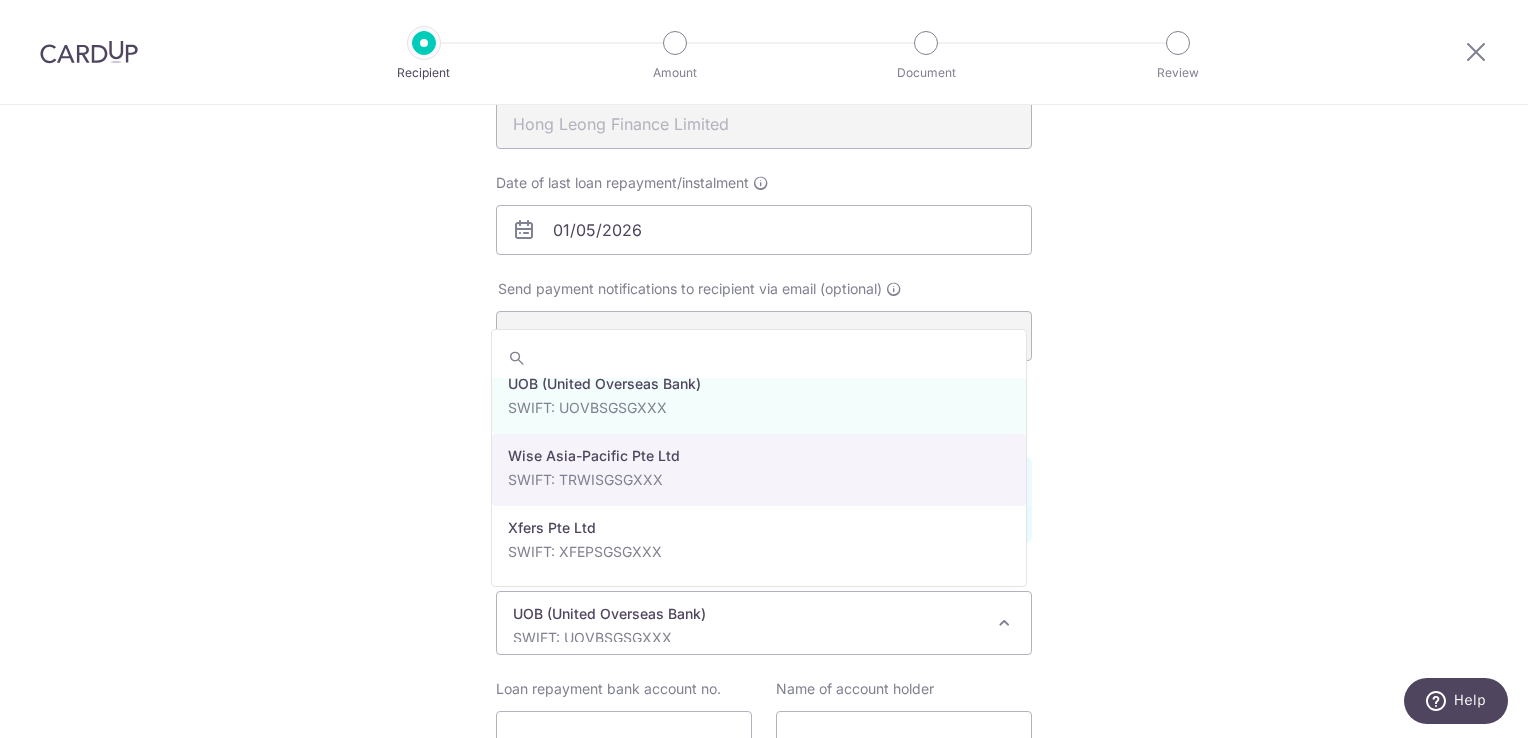 click on "Recipient Details
Your recipient does not need a CardUp account to receive your payments.
Who should we send this car loan payment to?
Provider Name(as per Car loan agreement)
Hong Leong Finance Limited
Date of last loan repayment/instalment
01/05/2026
Send payment notifications to recipient via email (optional)
Translation missing: en.no key" at bounding box center (764, 498) 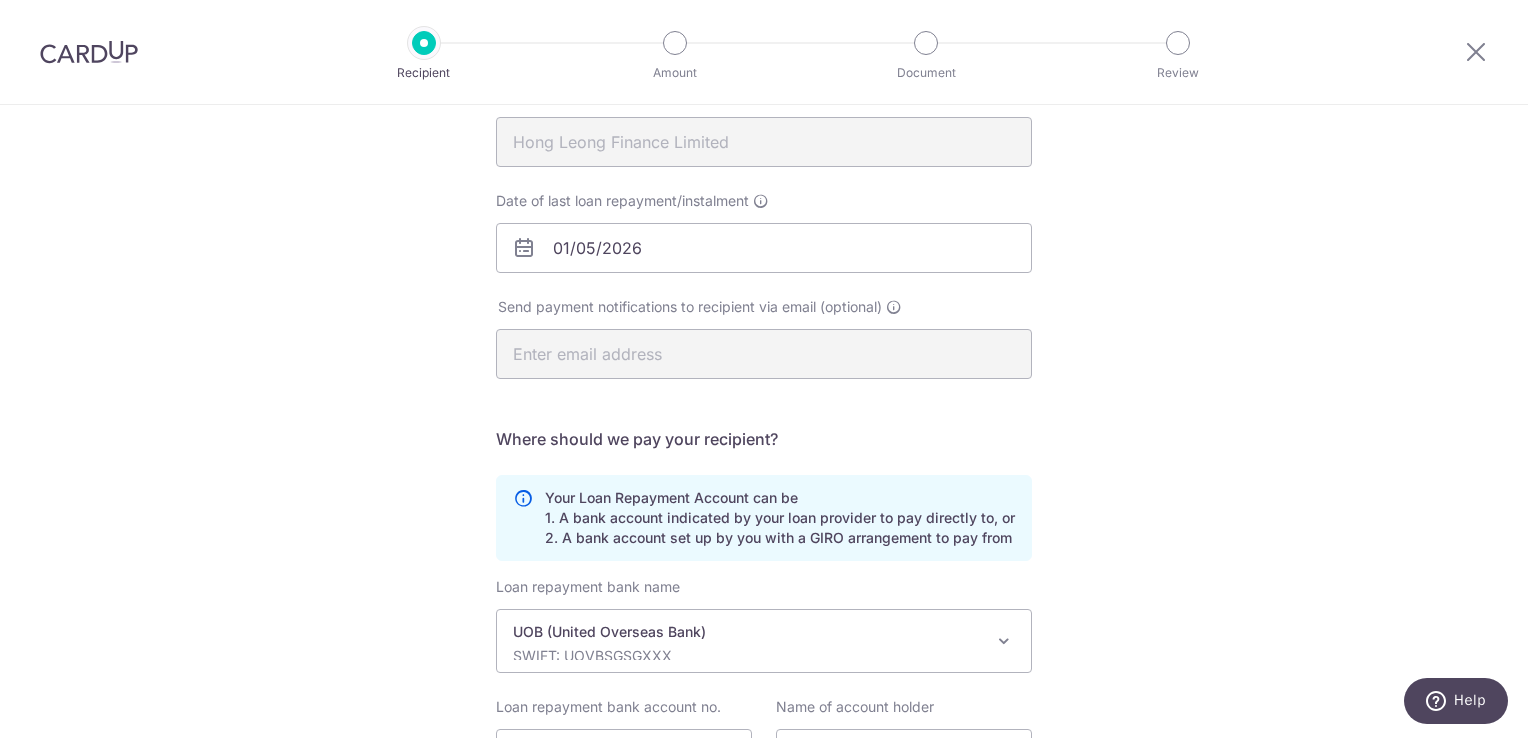 scroll, scrollTop: 396, scrollLeft: 0, axis: vertical 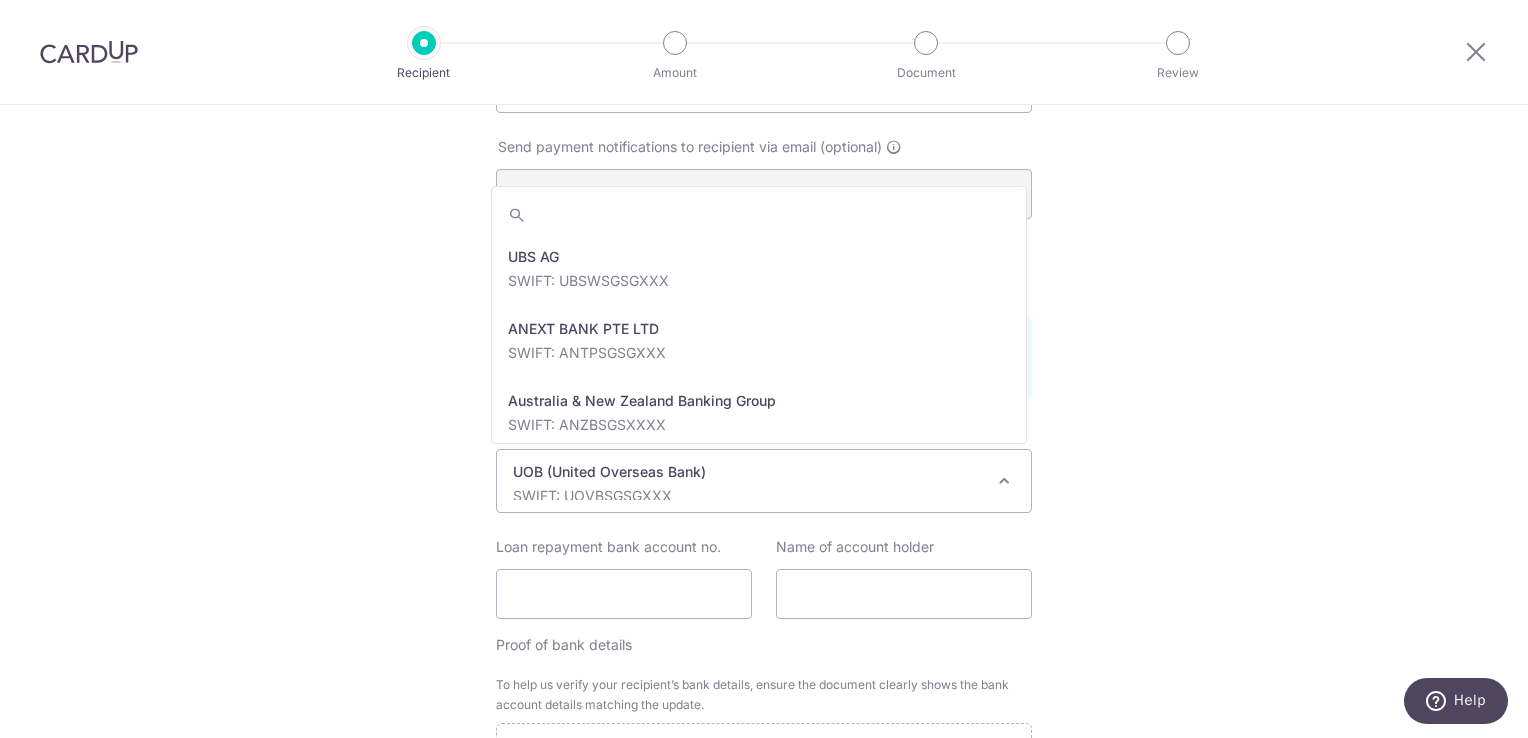 click on "UOB (United Overseas Bank)" at bounding box center (748, 472) 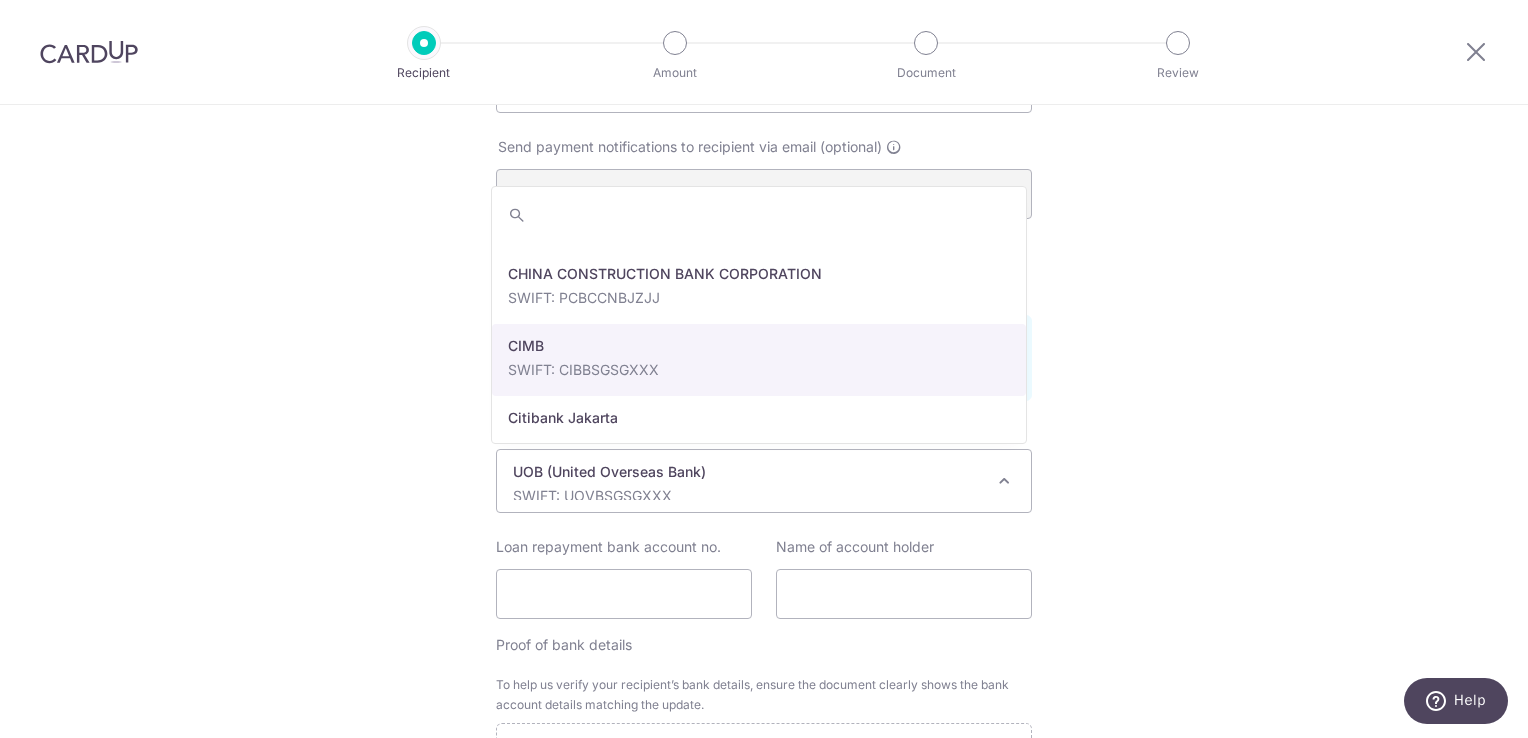 scroll, scrollTop: 0, scrollLeft: 0, axis: both 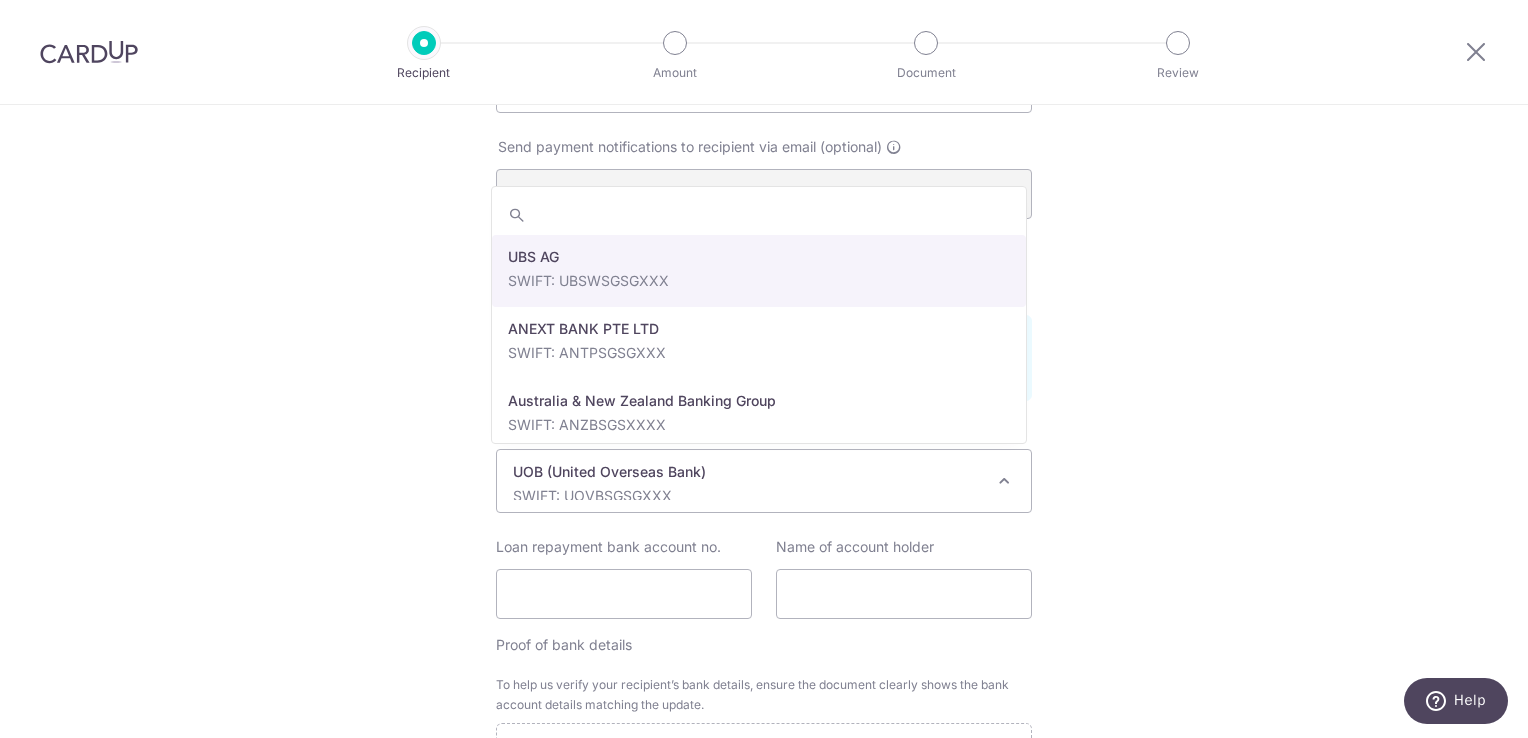 click at bounding box center (759, 215) 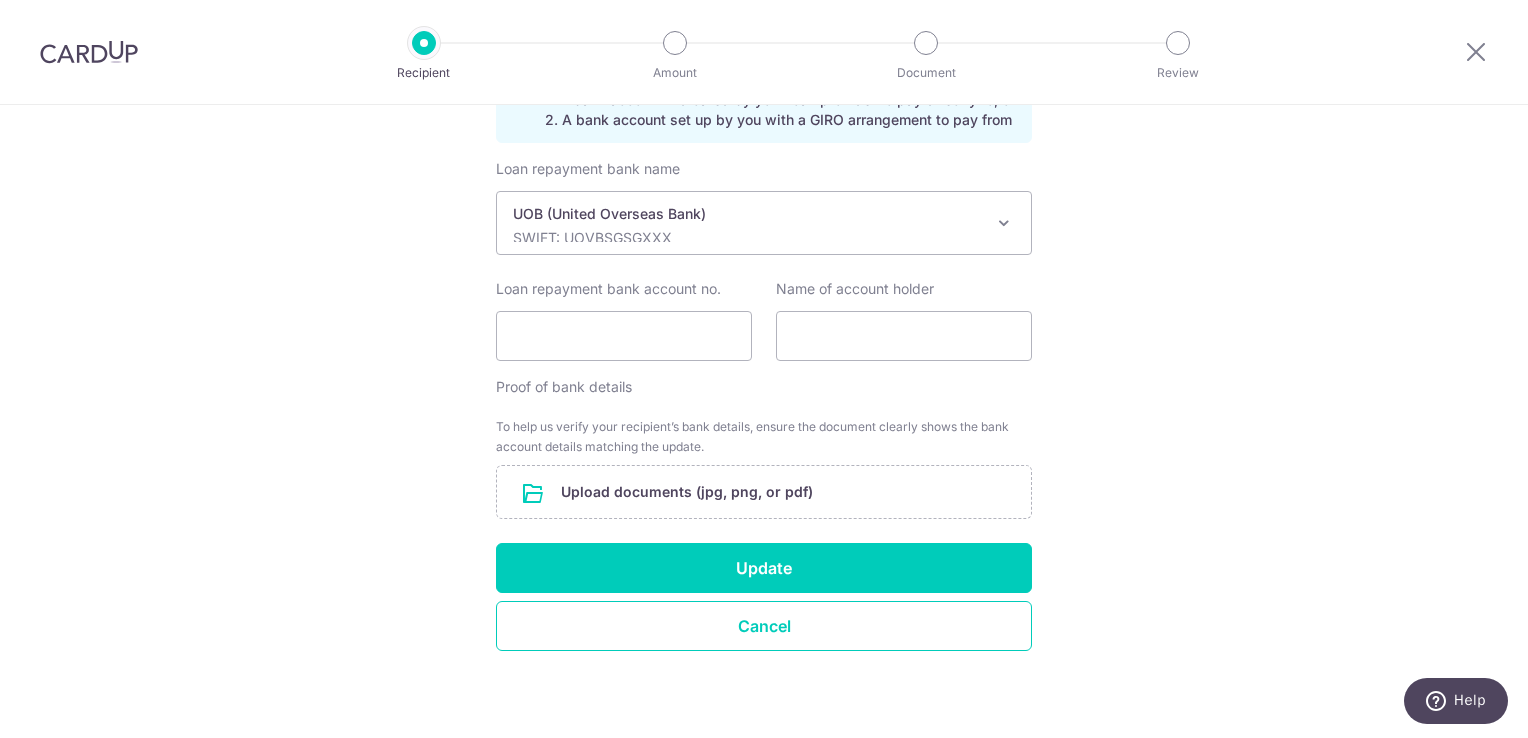 scroll, scrollTop: 655, scrollLeft: 0, axis: vertical 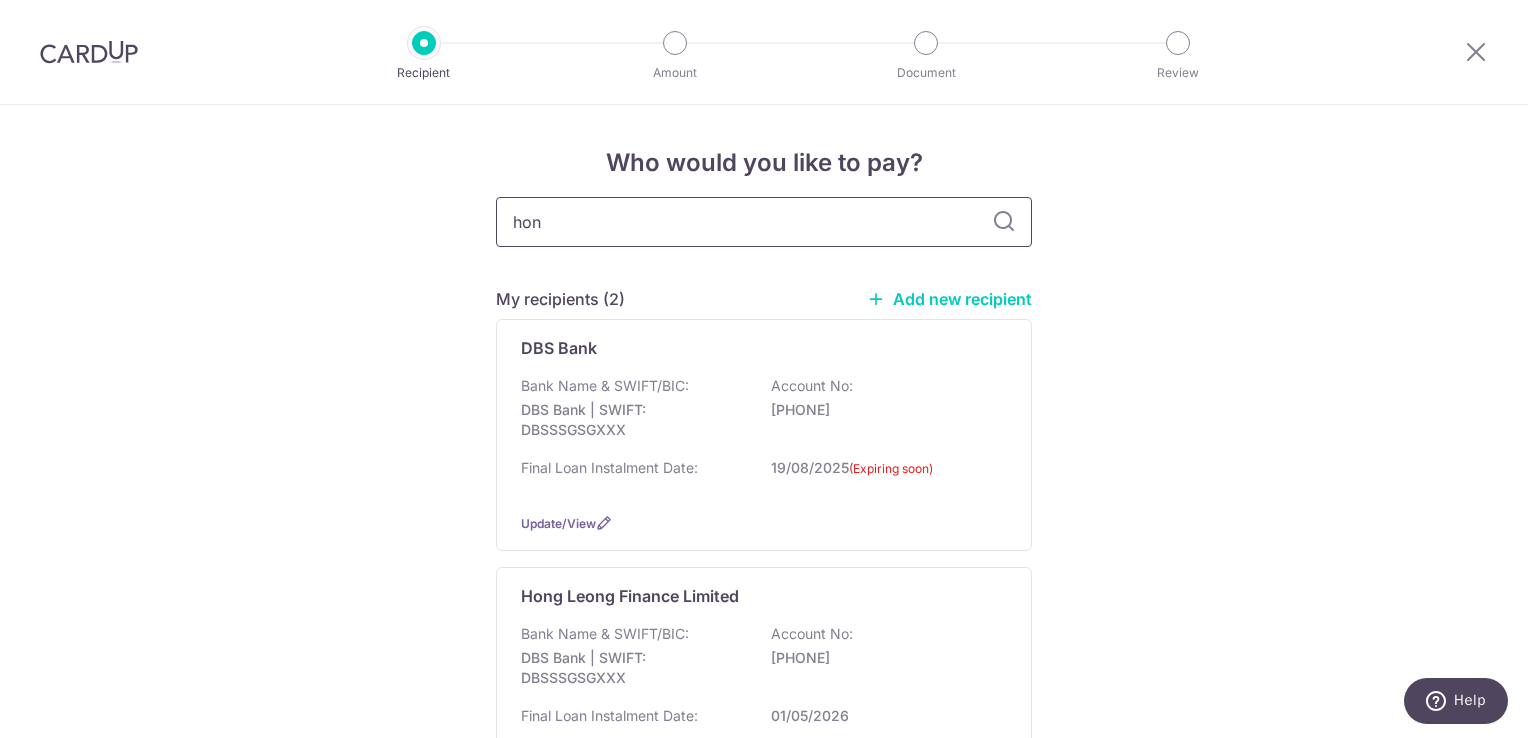 type on "hong" 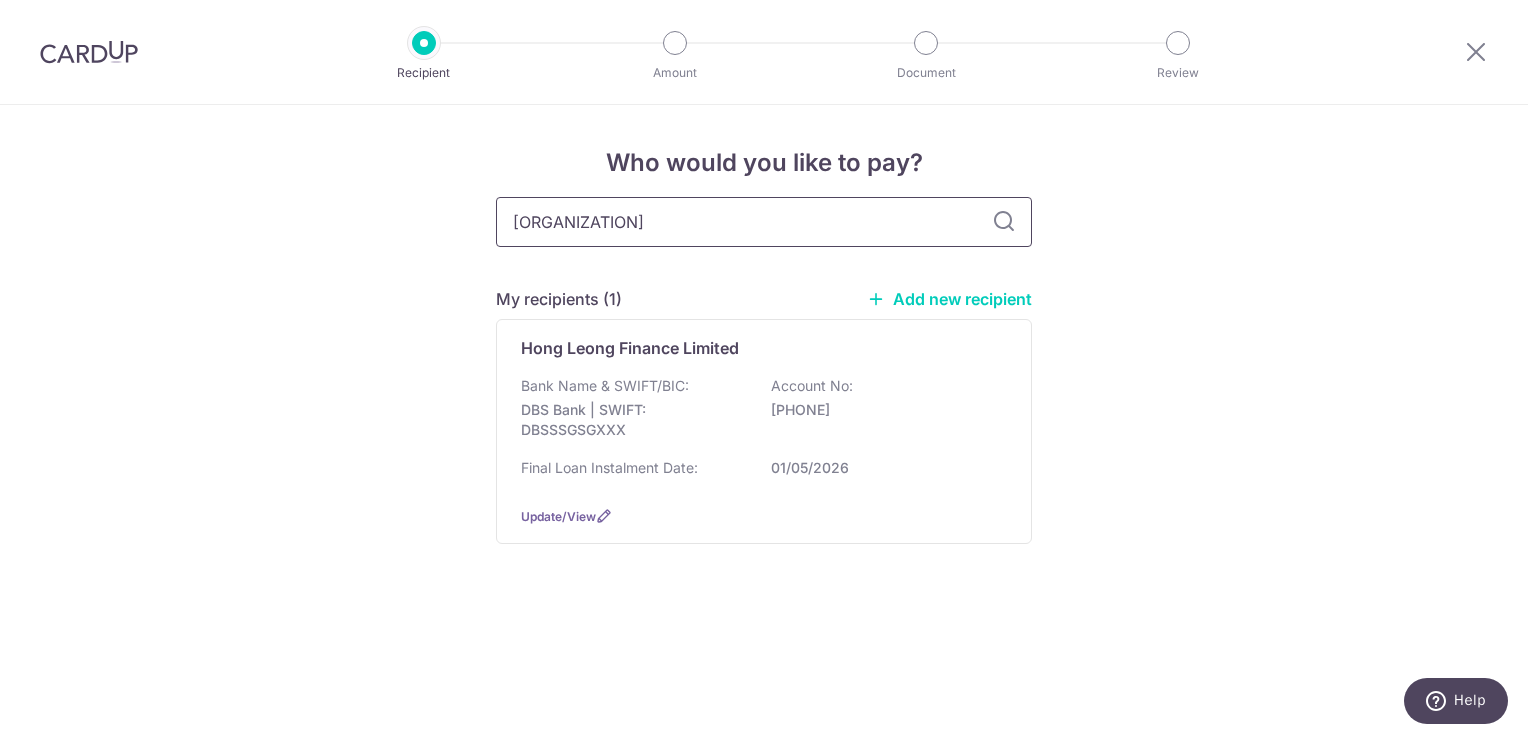 type on "[ORGANIZATION] limited" 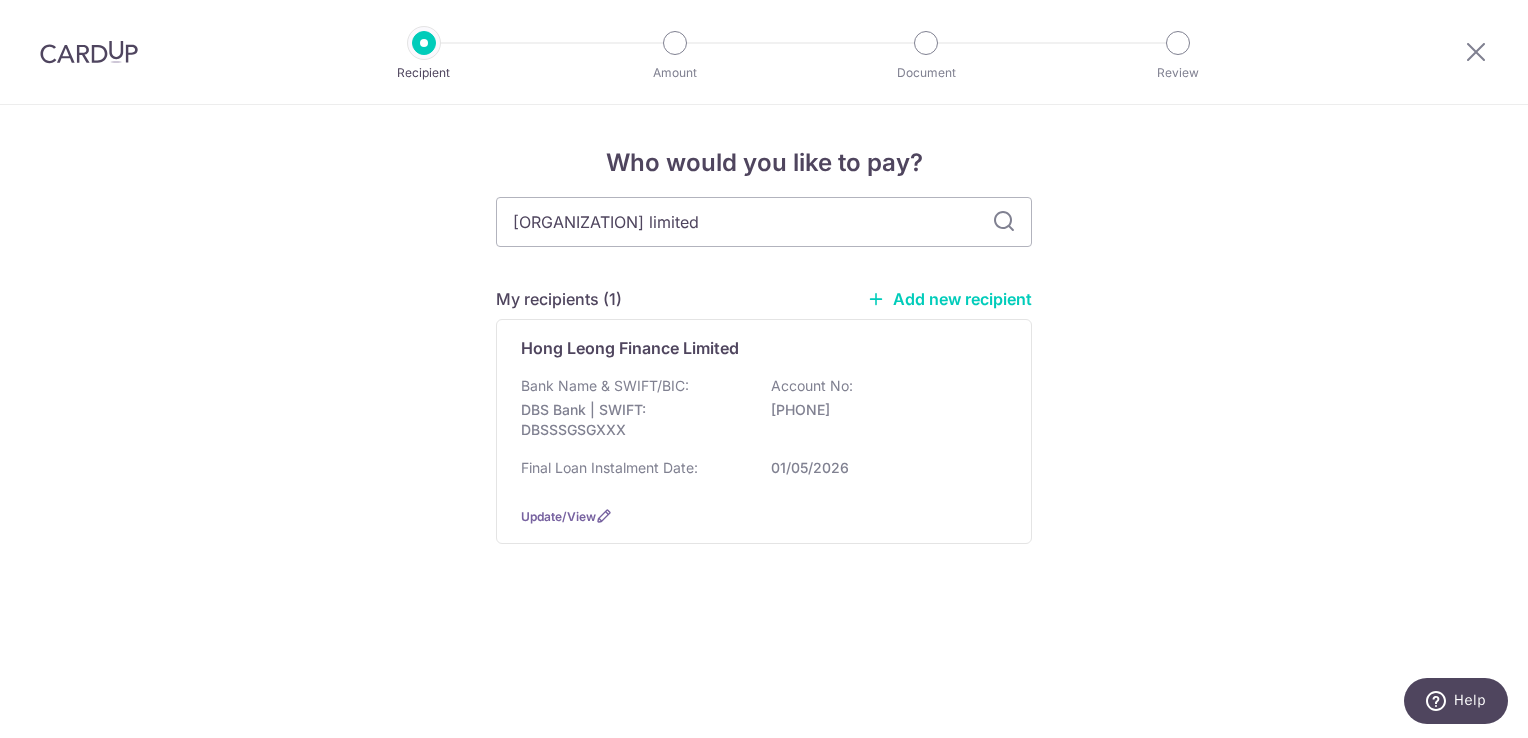 click at bounding box center [1004, 222] 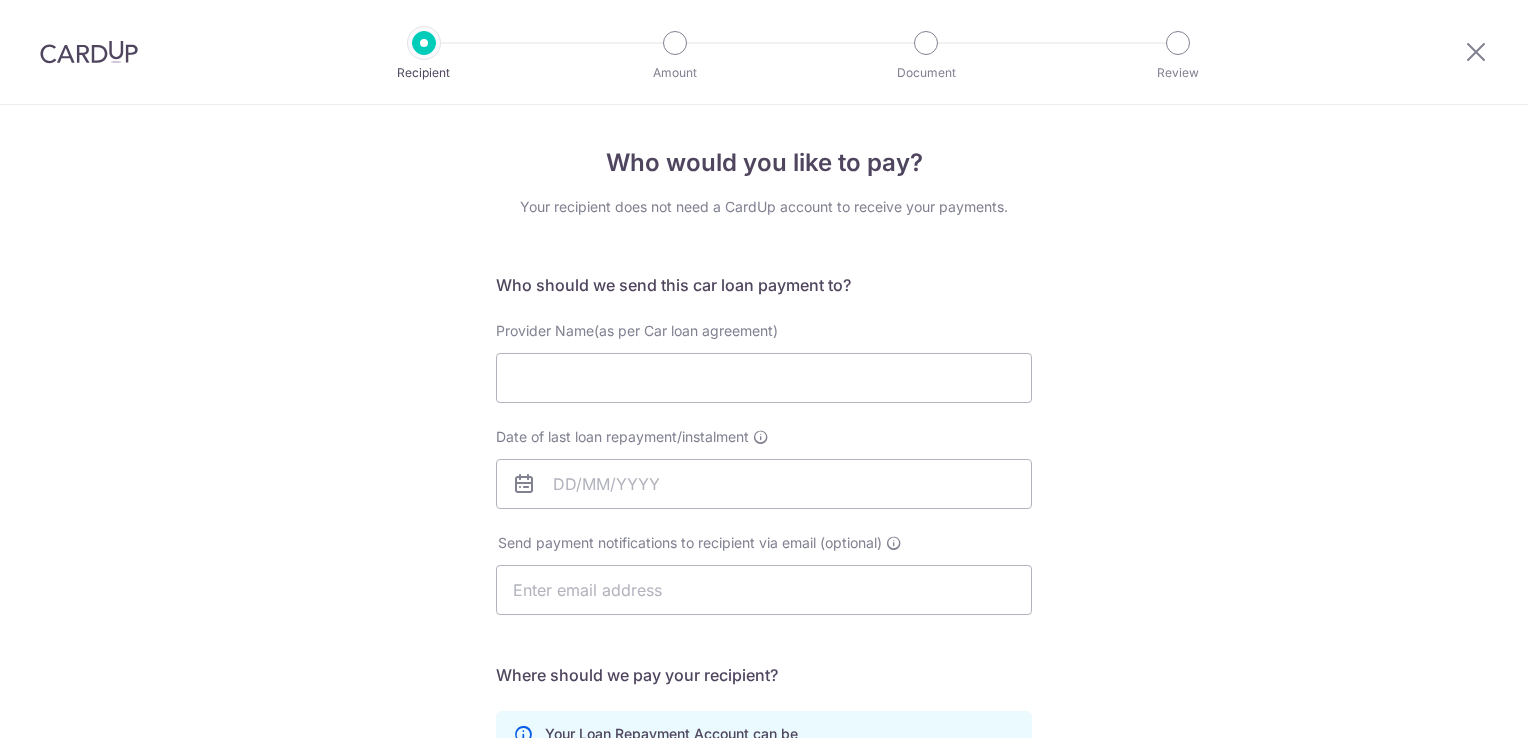 scroll, scrollTop: 0, scrollLeft: 0, axis: both 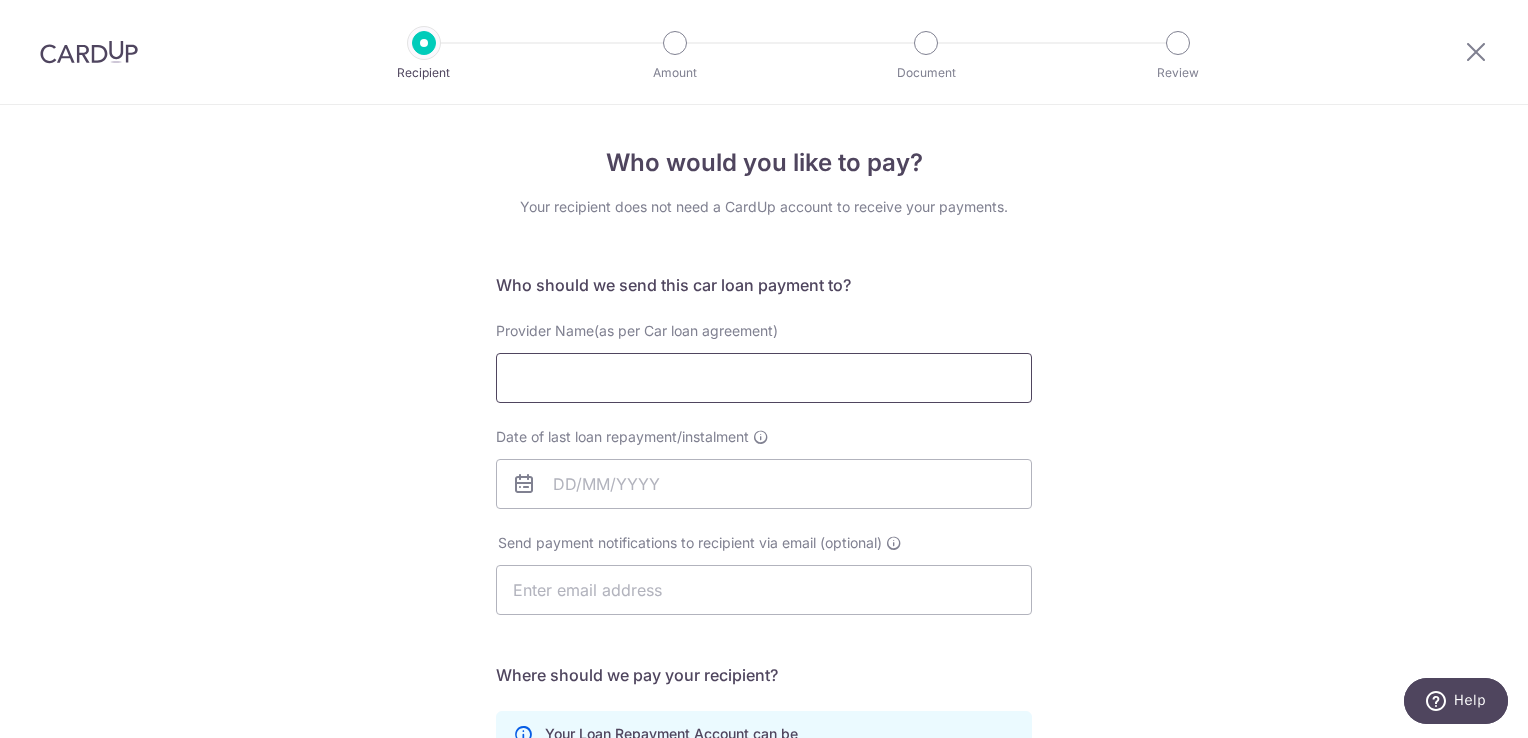 click on "Provider Name(as per Car loan agreement)" at bounding box center [764, 378] 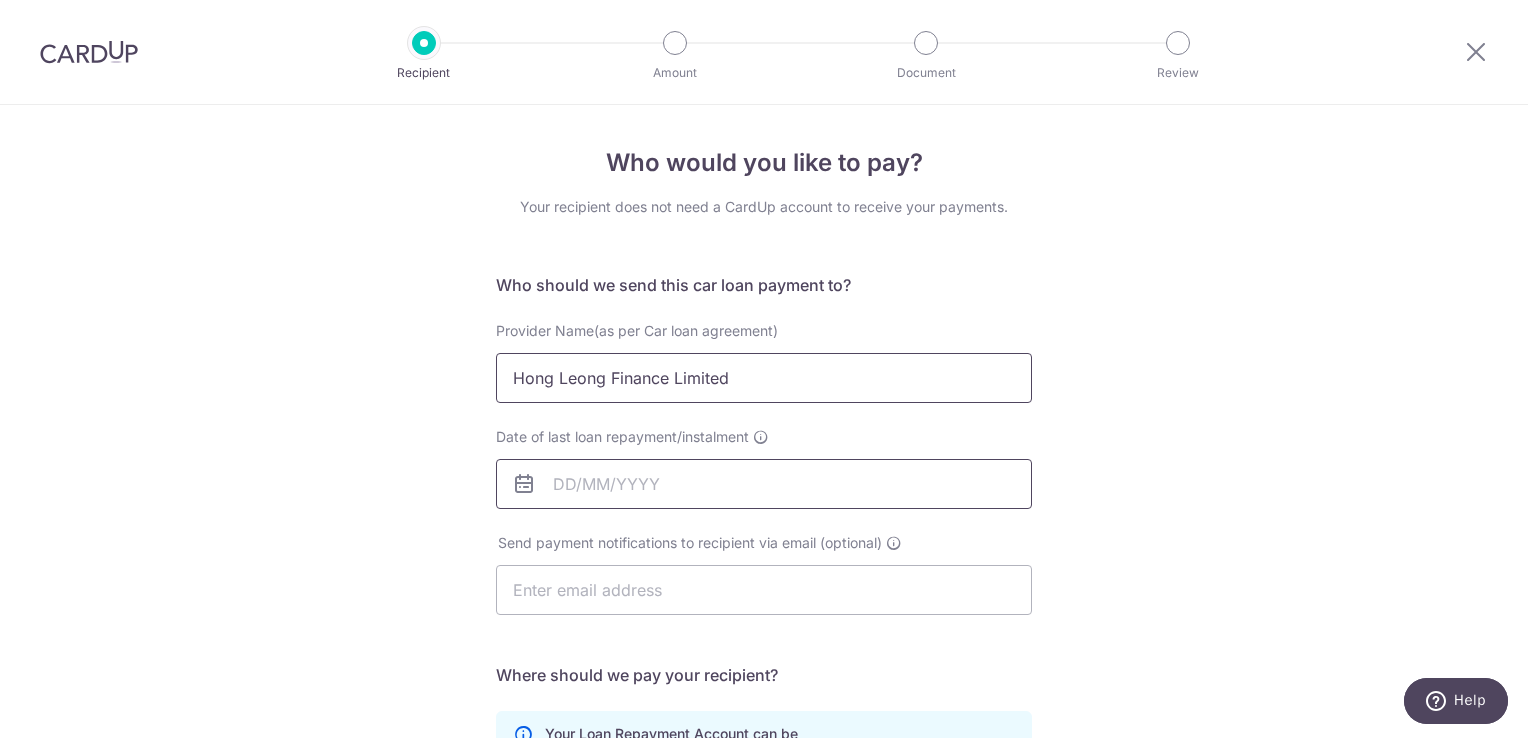 type on "Hong Leong Finance Limited" 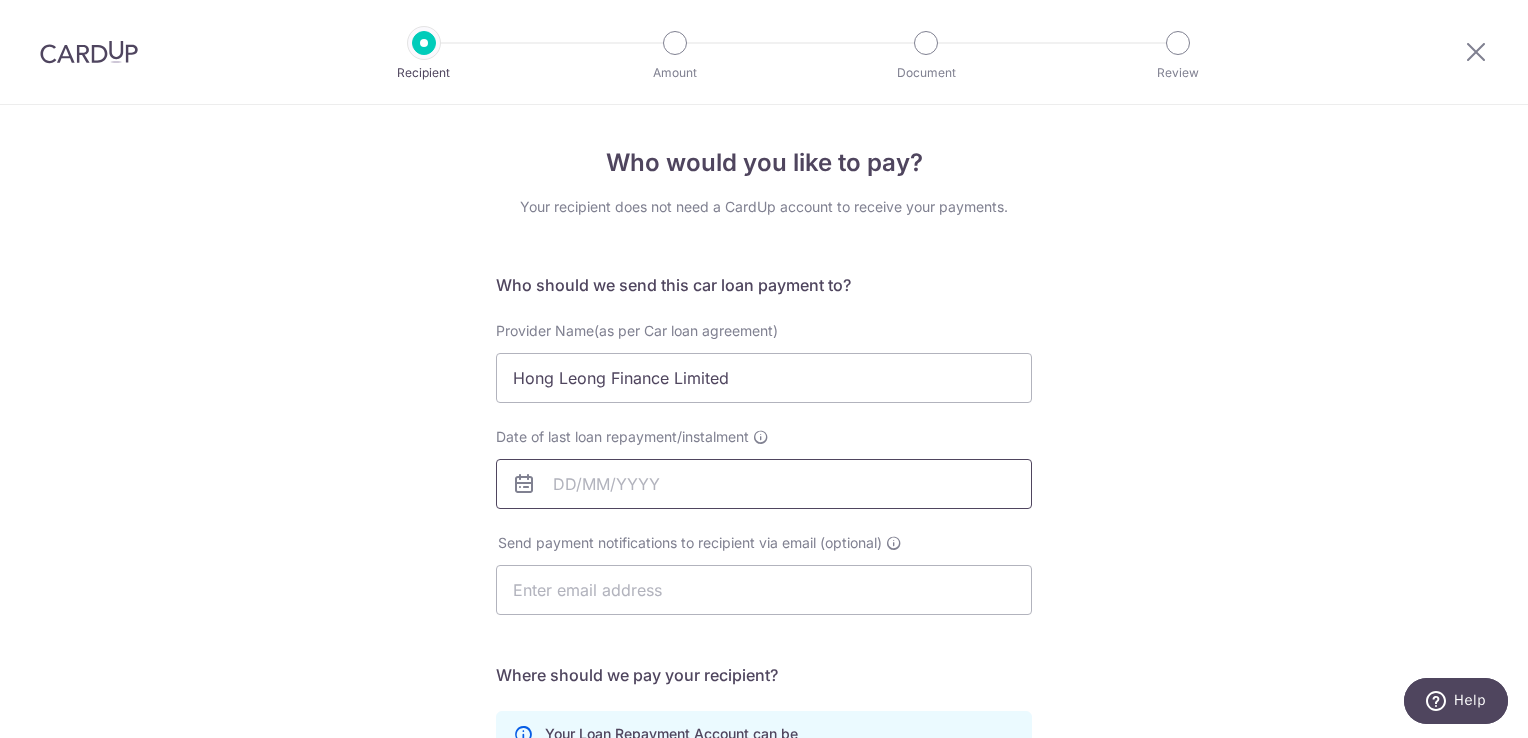 click on "Date of last loan repayment/instalment" at bounding box center (764, 484) 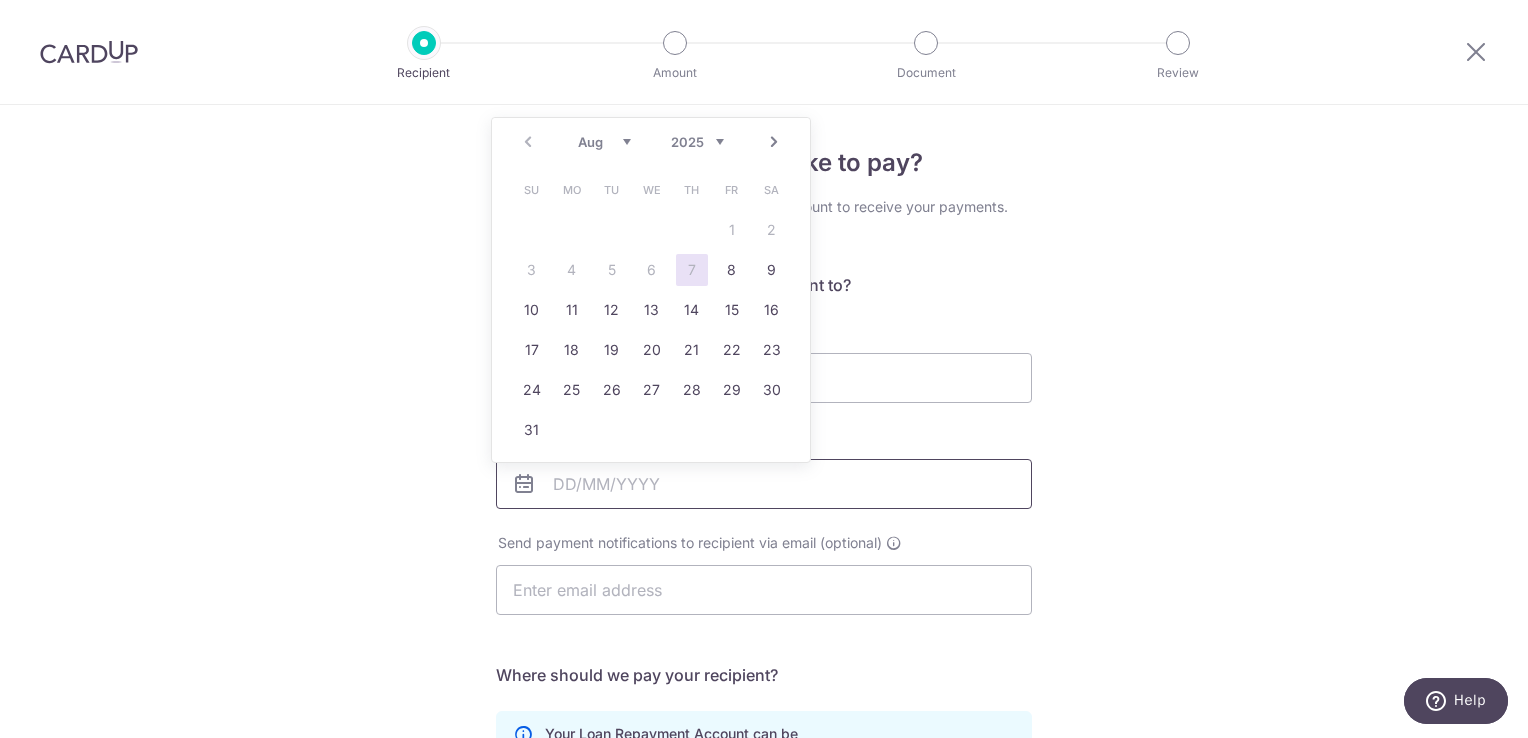 type on "01/05/2026" 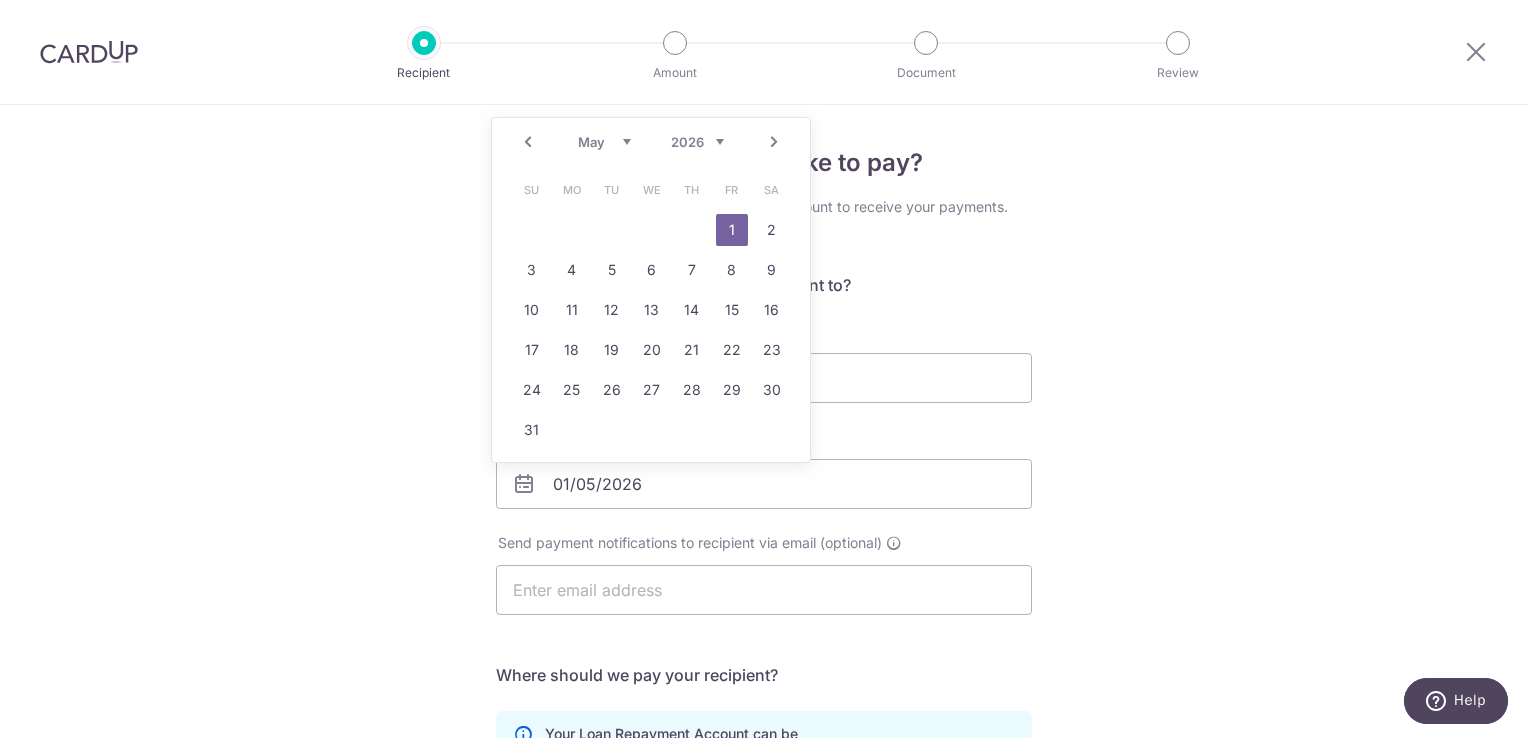 click on "Who should we send this car loan payment to?
Provider Name(as per Car loan agreement)
[ORGANIZATION]
Date of last loan repayment/instalment
[DATE]
Send payment notifications to recipient via email (optional)" at bounding box center (764, 654) 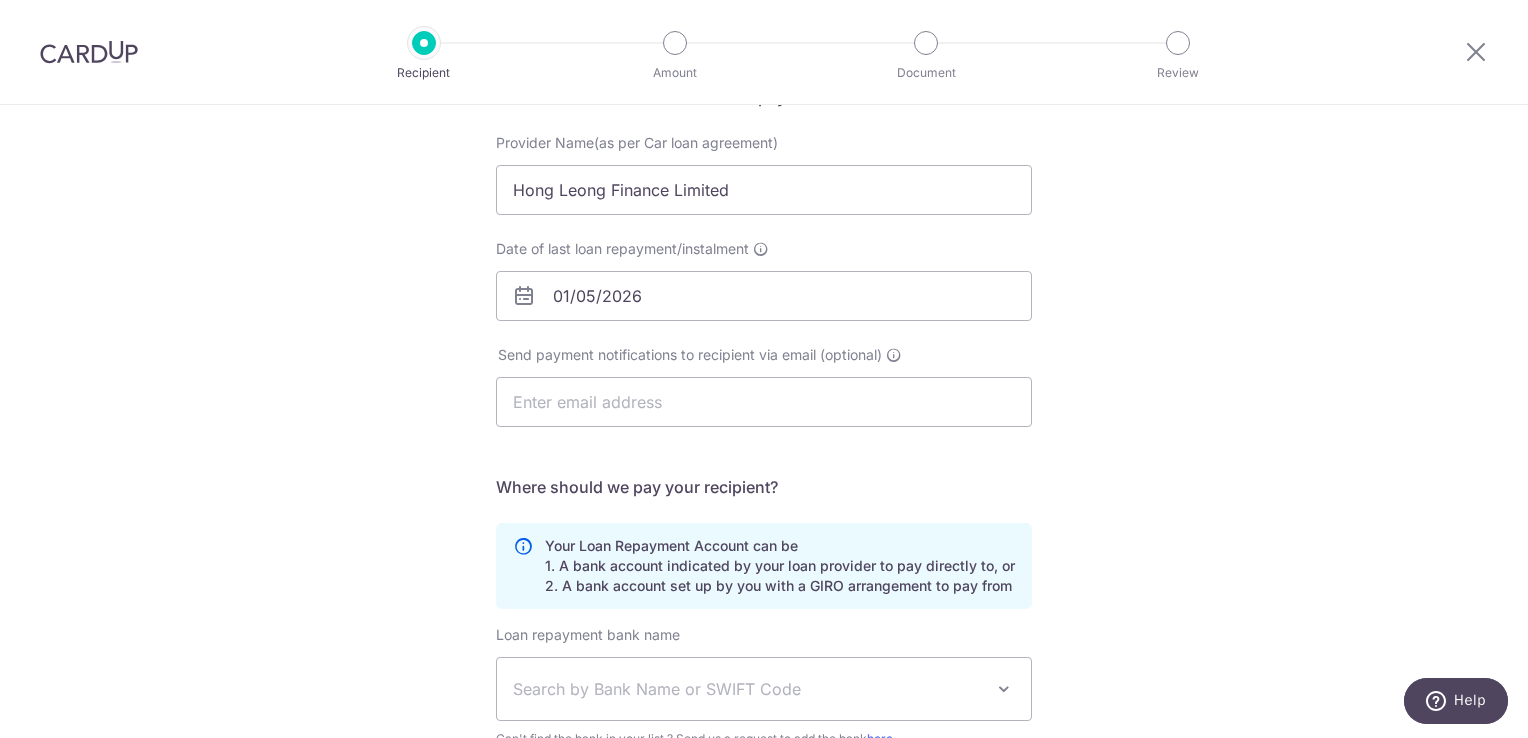 scroll, scrollTop: 191, scrollLeft: 0, axis: vertical 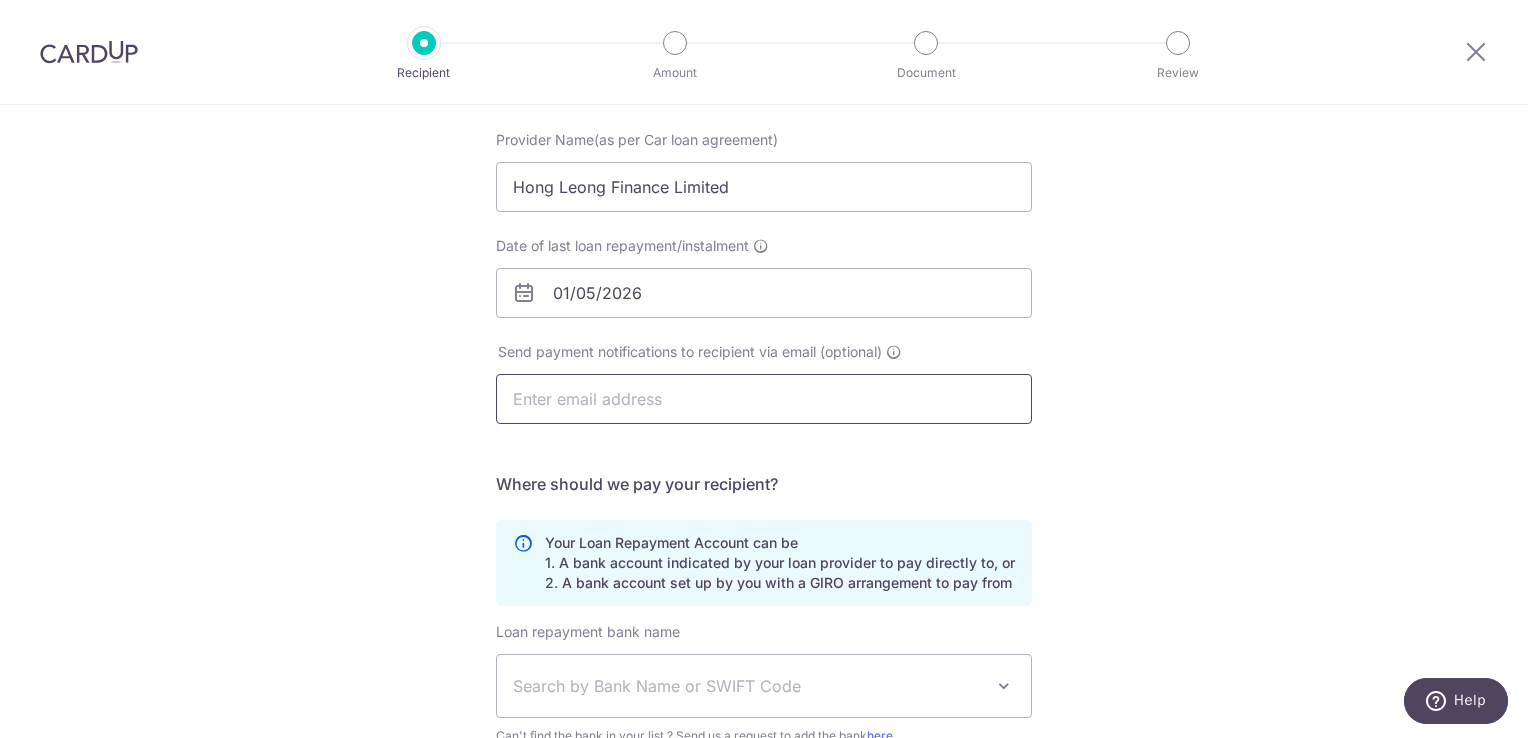 click at bounding box center [764, 399] 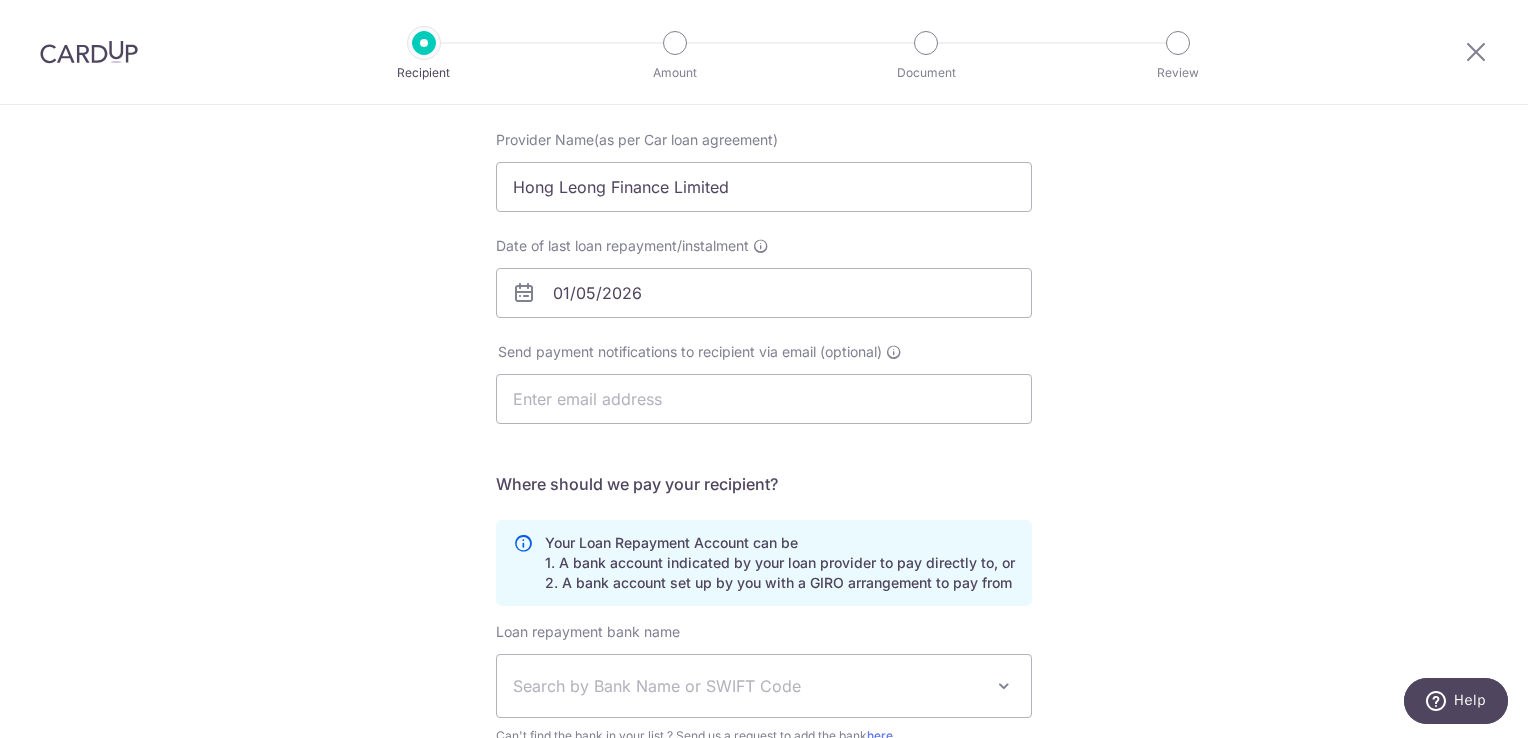 click on "Who should we send this car loan payment to?
Provider Name(as per Car loan agreement)
[ORGANIZATION]
Date of last loan repayment/instalment
[DATE]
Send payment notifications to recipient via email (optional)" at bounding box center [764, 463] 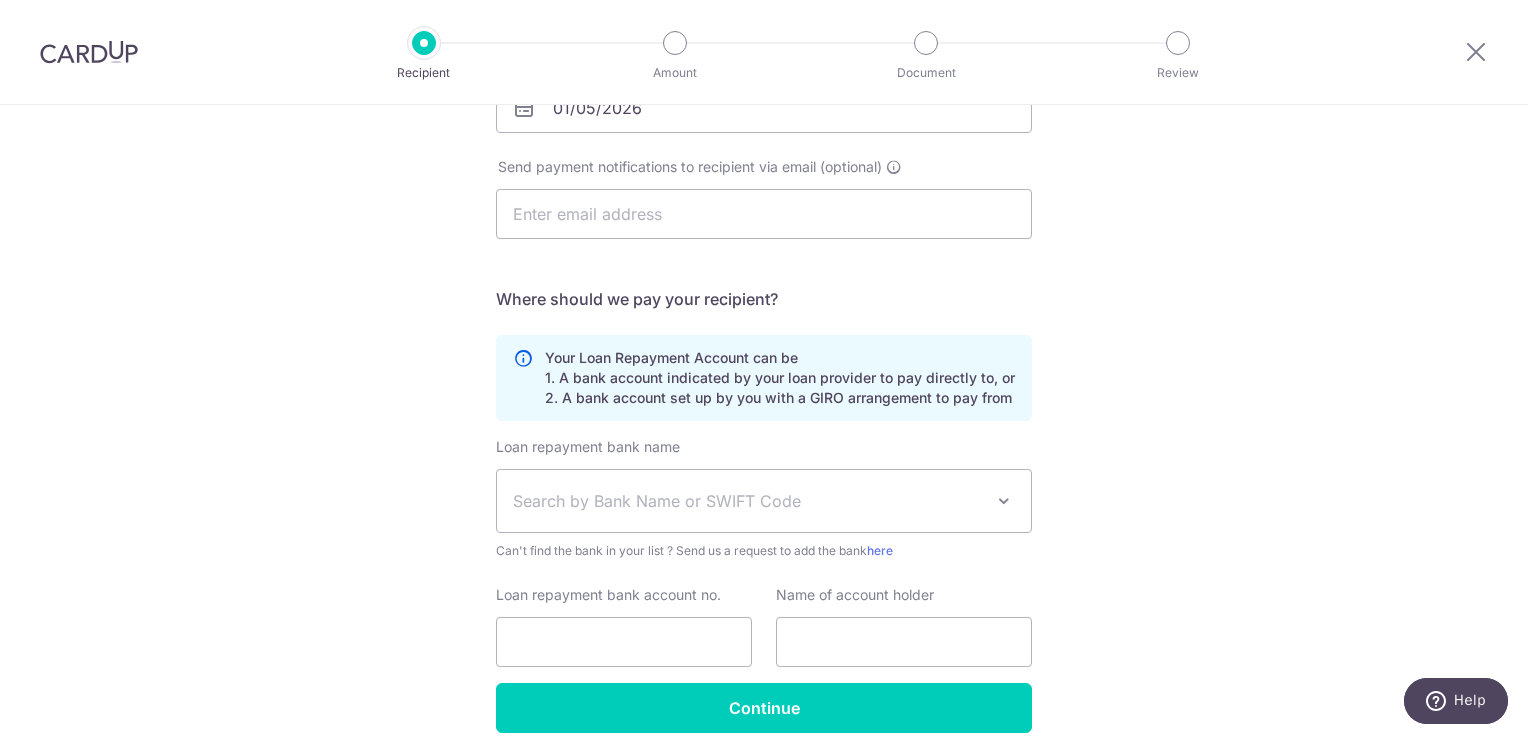 scroll, scrollTop: 450, scrollLeft: 0, axis: vertical 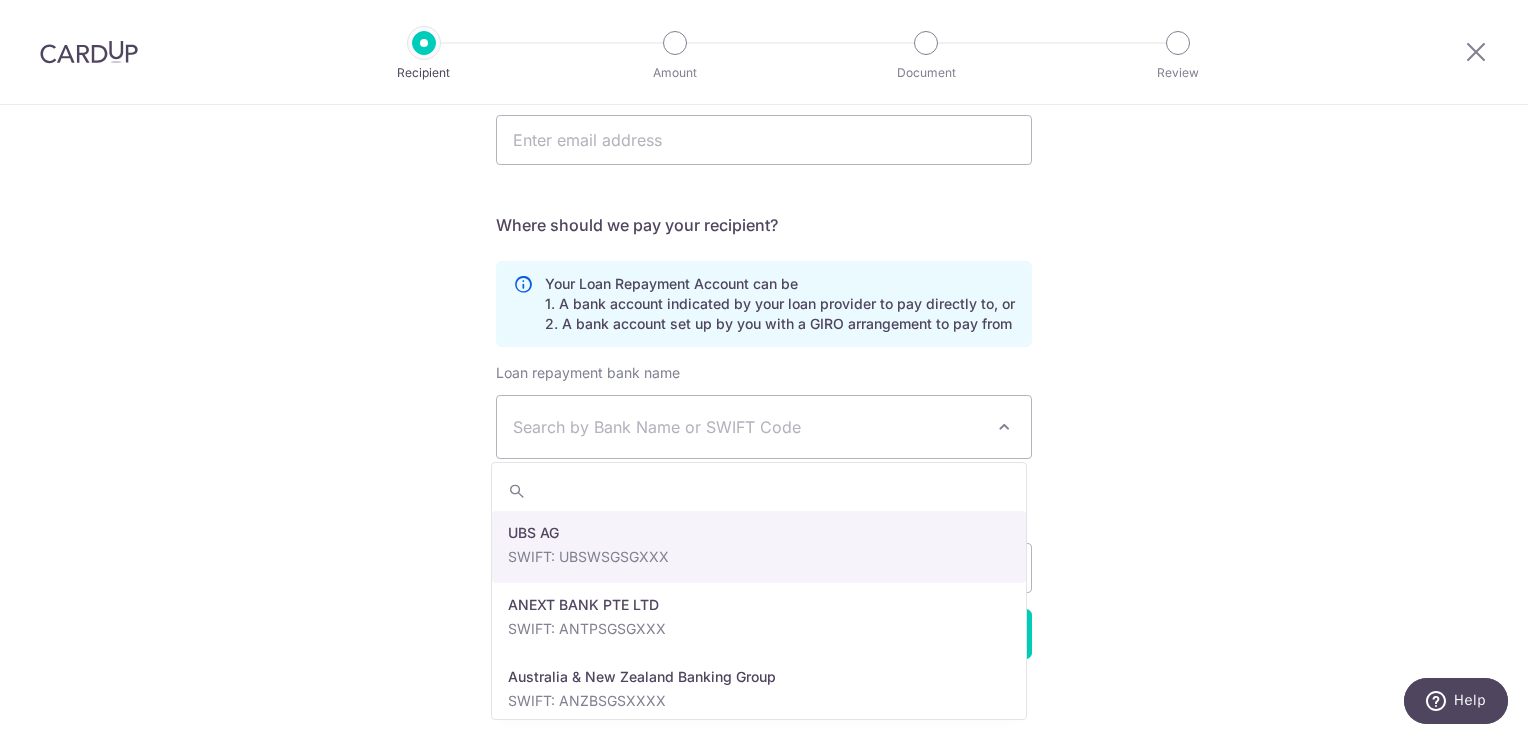 click on "Search by Bank Name or SWIFT Code" at bounding box center (748, 427) 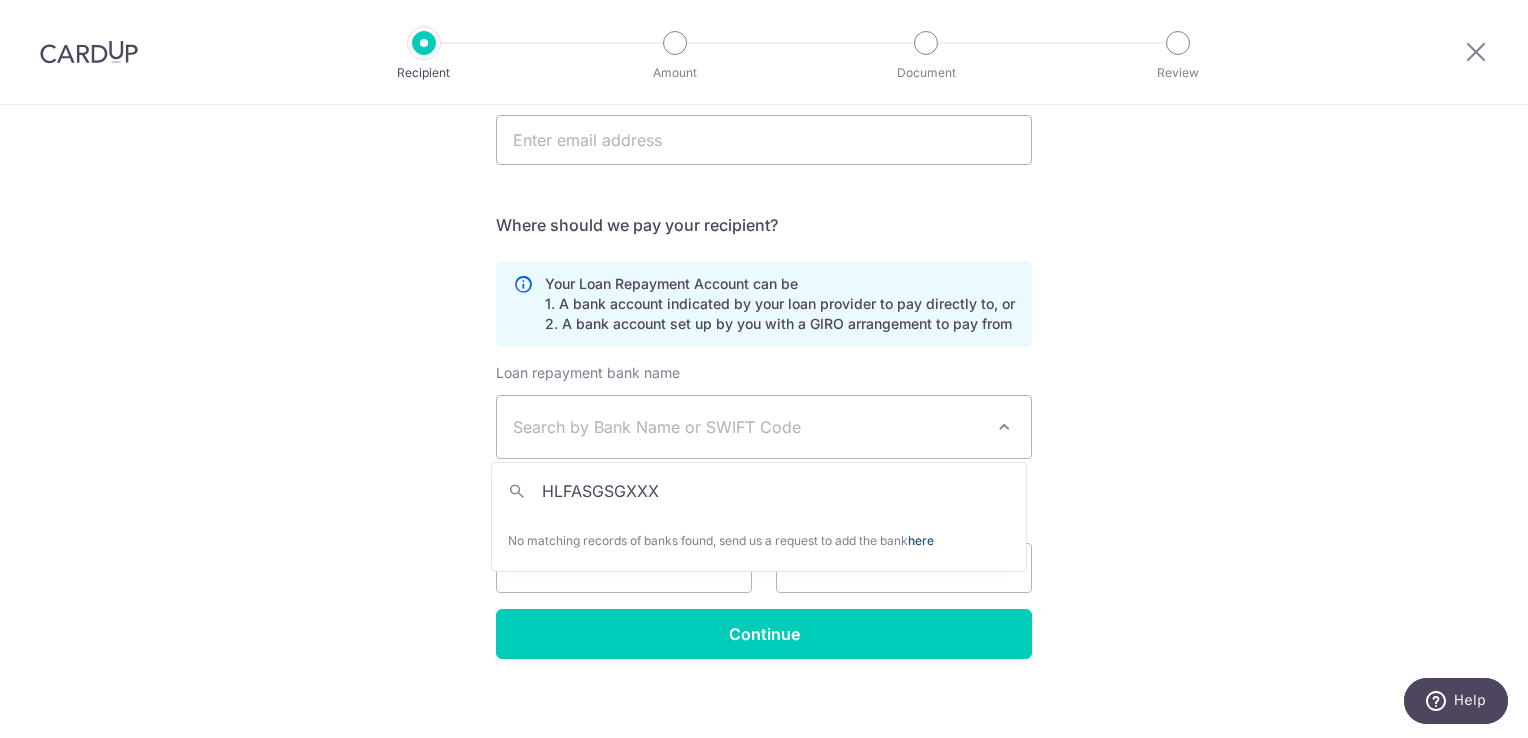 type on "HLFASGSGXXX" 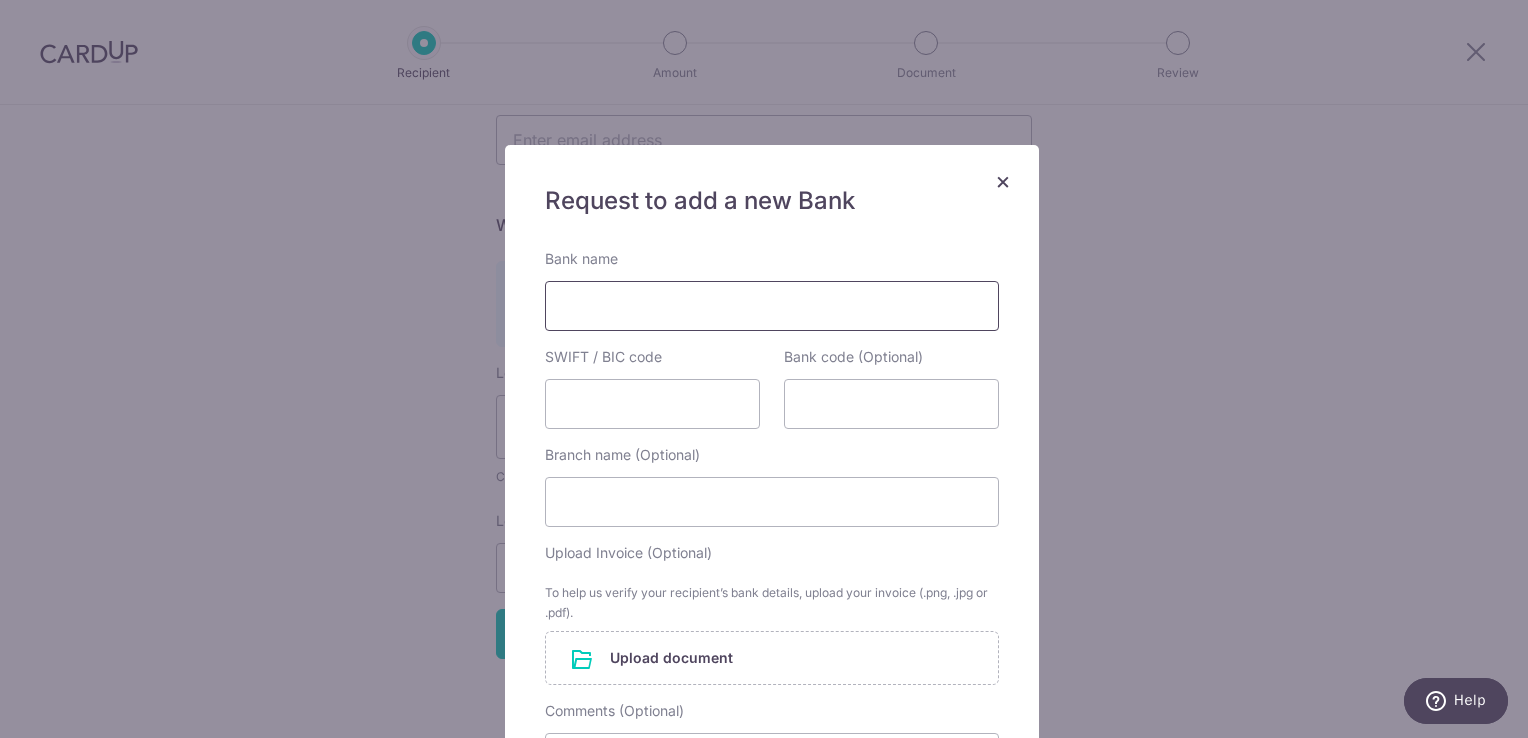 click on "Bank name" at bounding box center [772, 306] 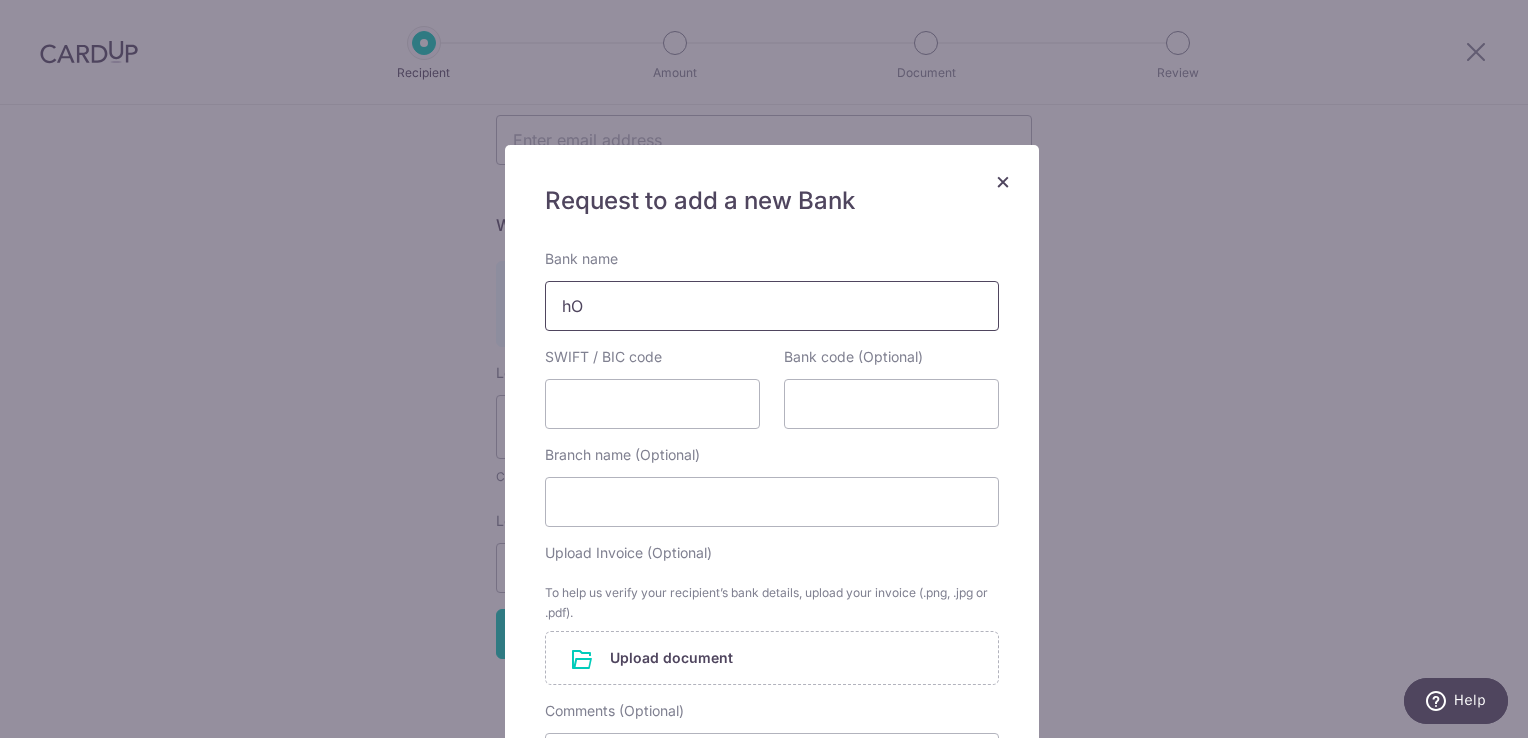 type on "h" 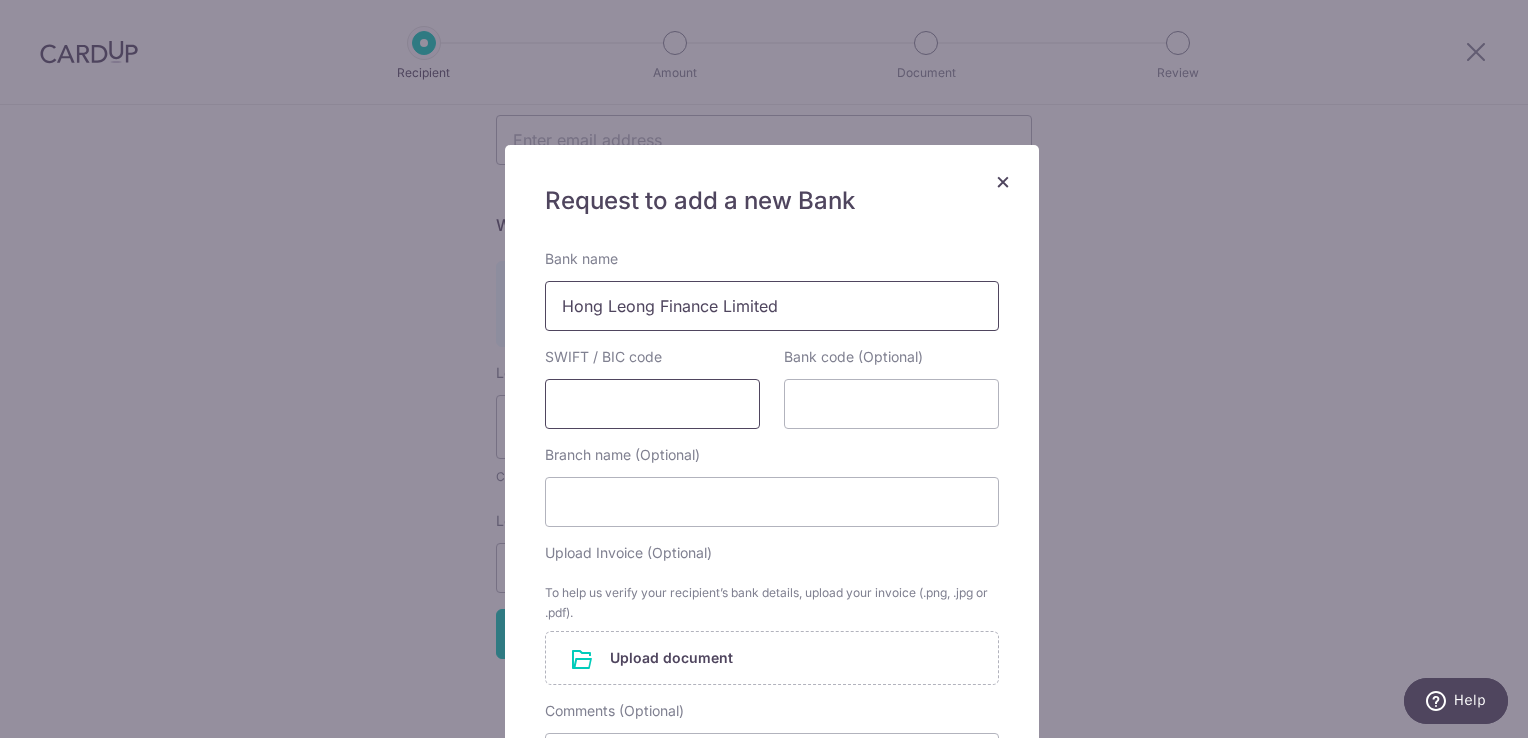 type on "Hong Leong Finance Limited" 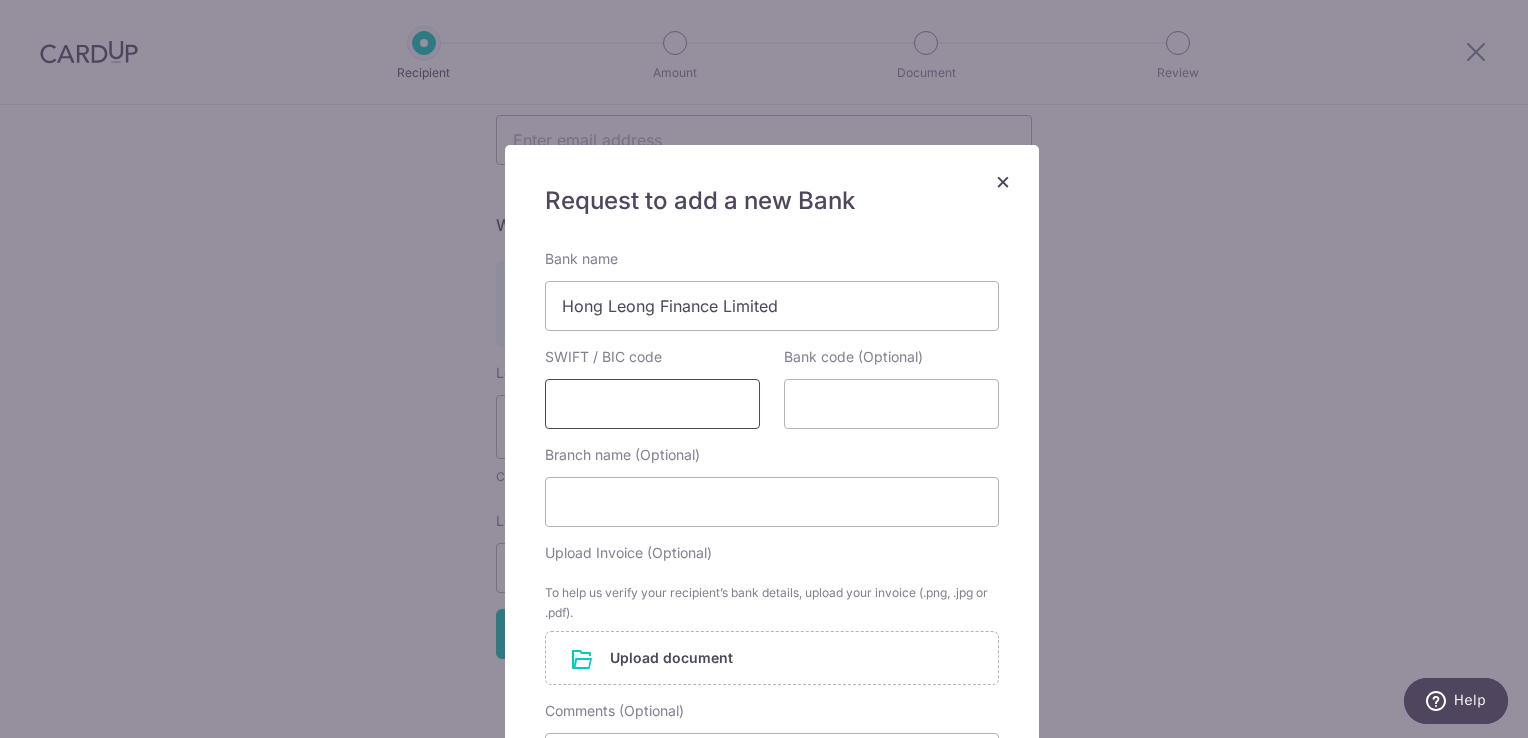 click on "SWIFT / BIC code" at bounding box center [652, 404] 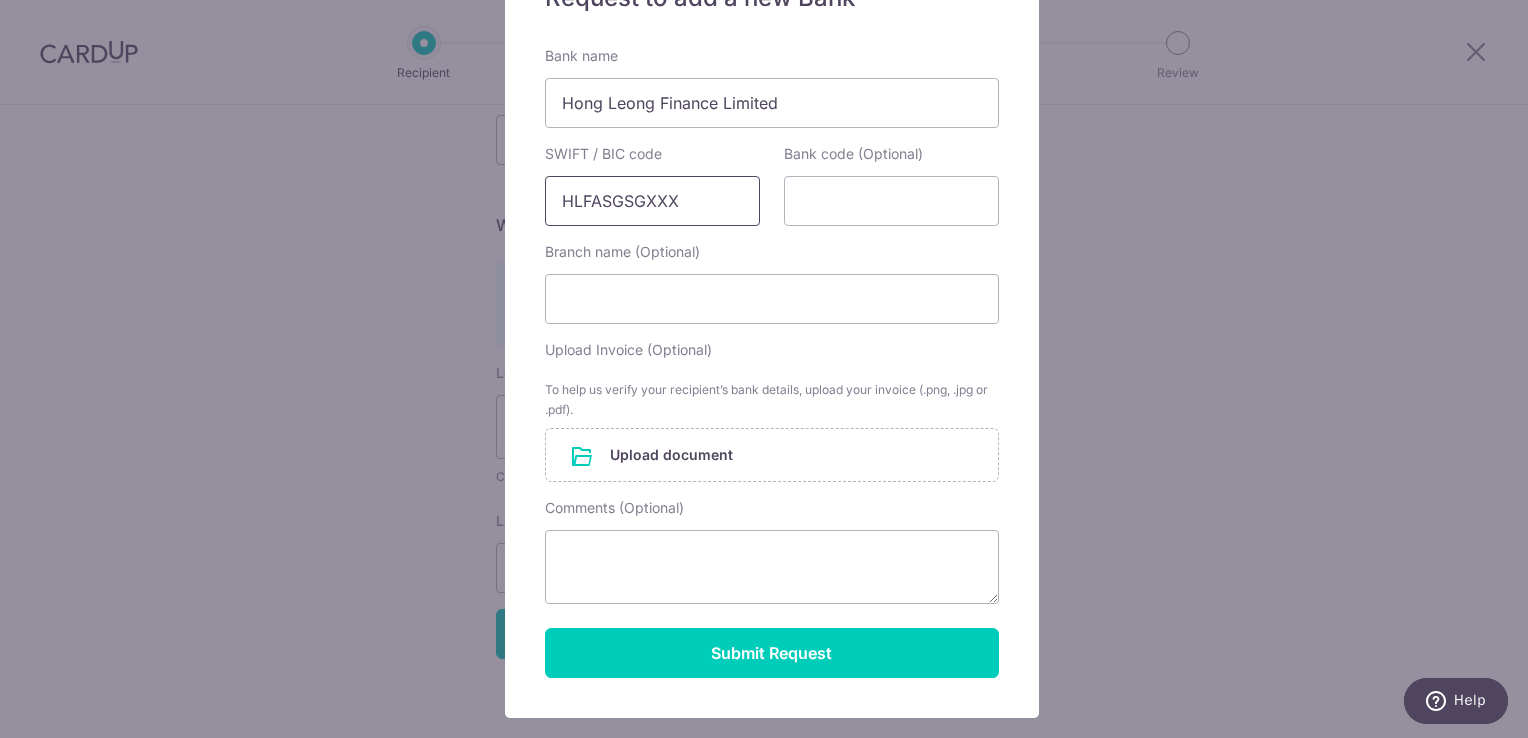 scroll, scrollTop: 210, scrollLeft: 0, axis: vertical 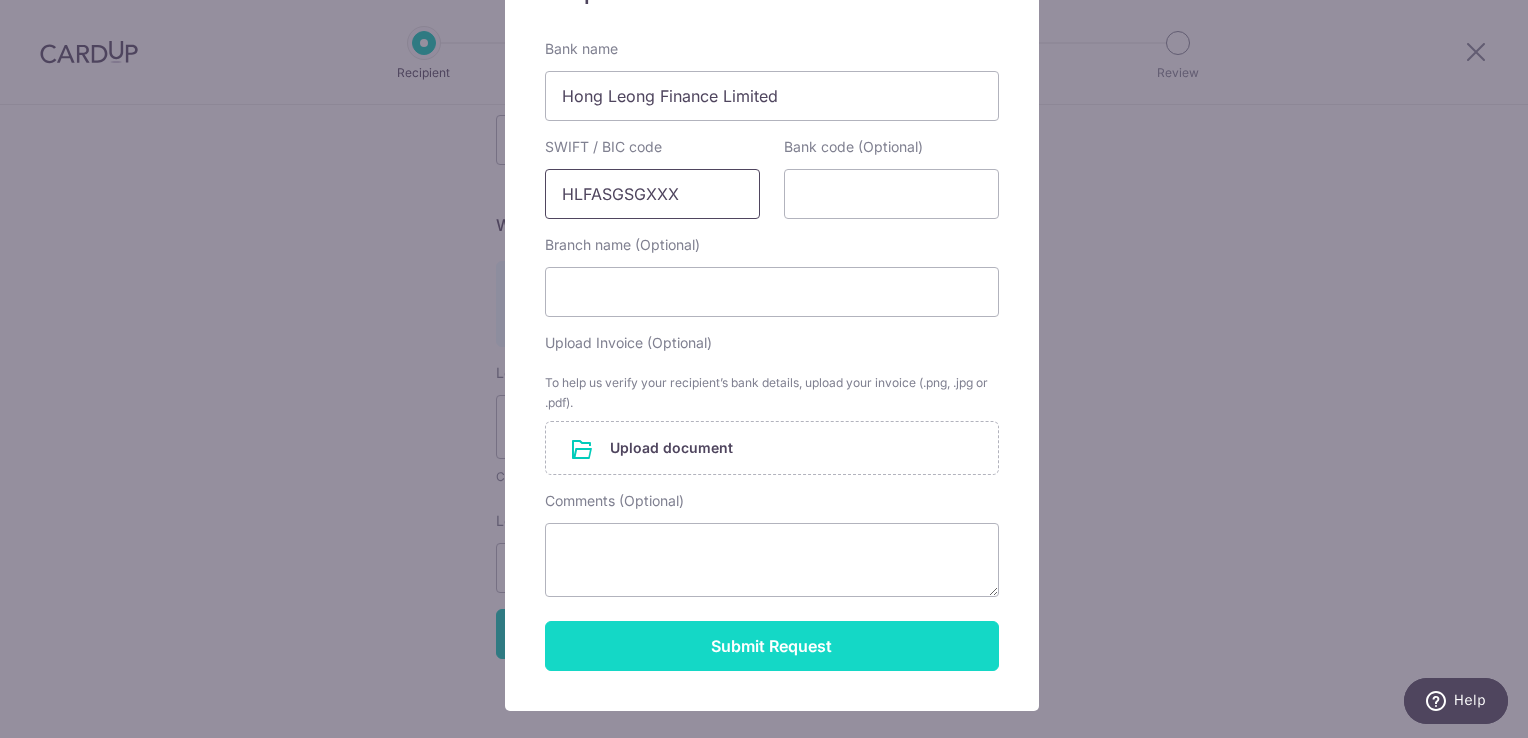 type on "HLFASGSGXXX" 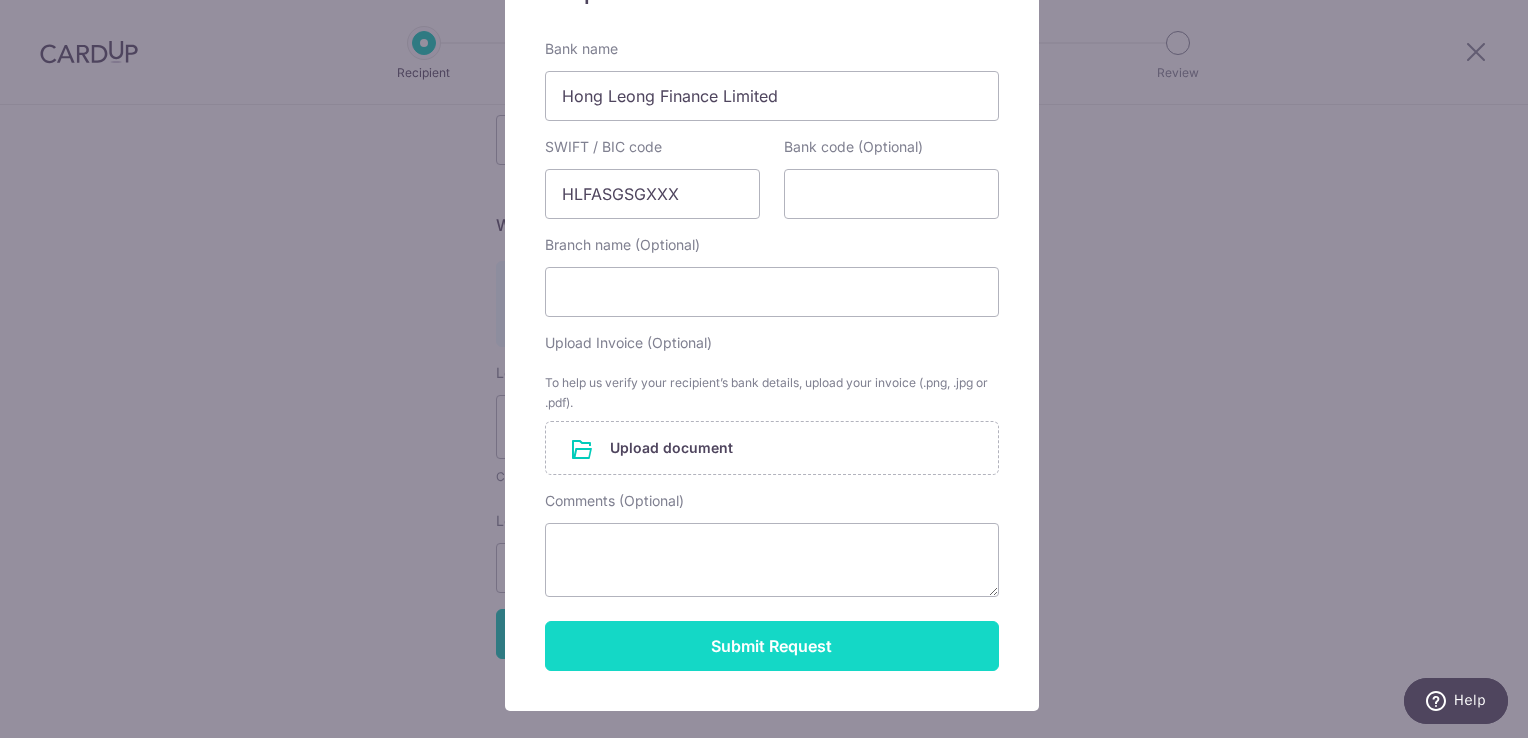 click on "Submit Request" at bounding box center (772, 646) 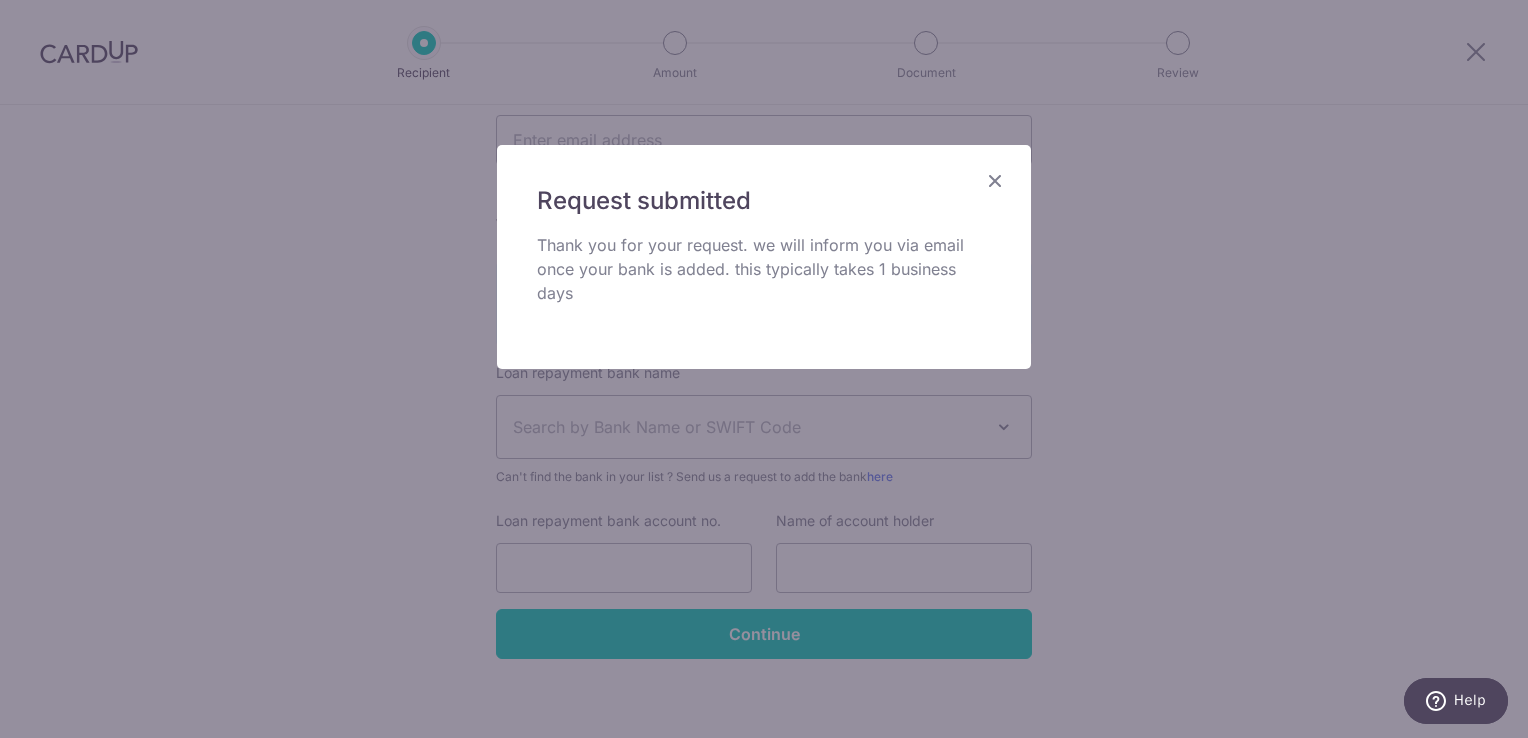 click at bounding box center [995, 180] 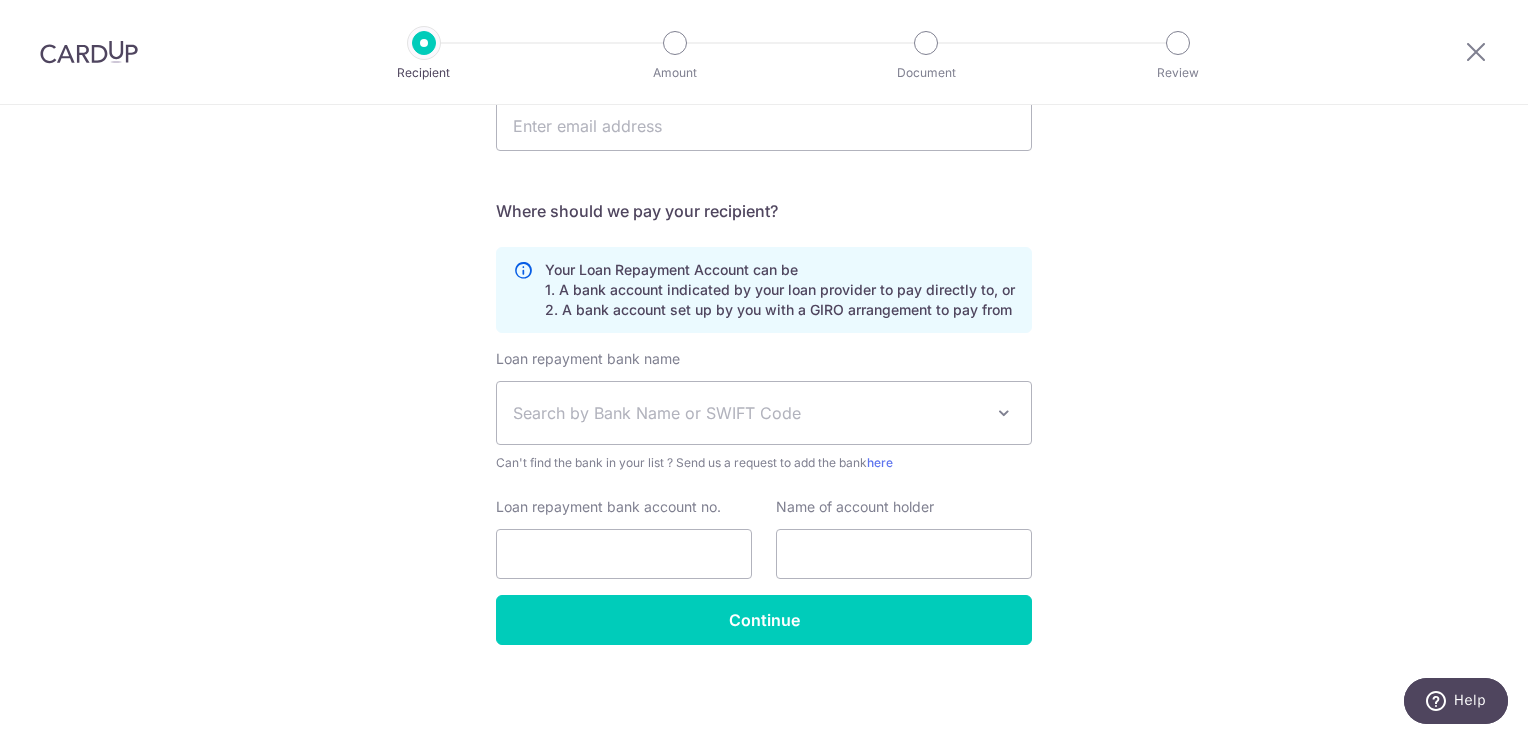 scroll, scrollTop: 0, scrollLeft: 0, axis: both 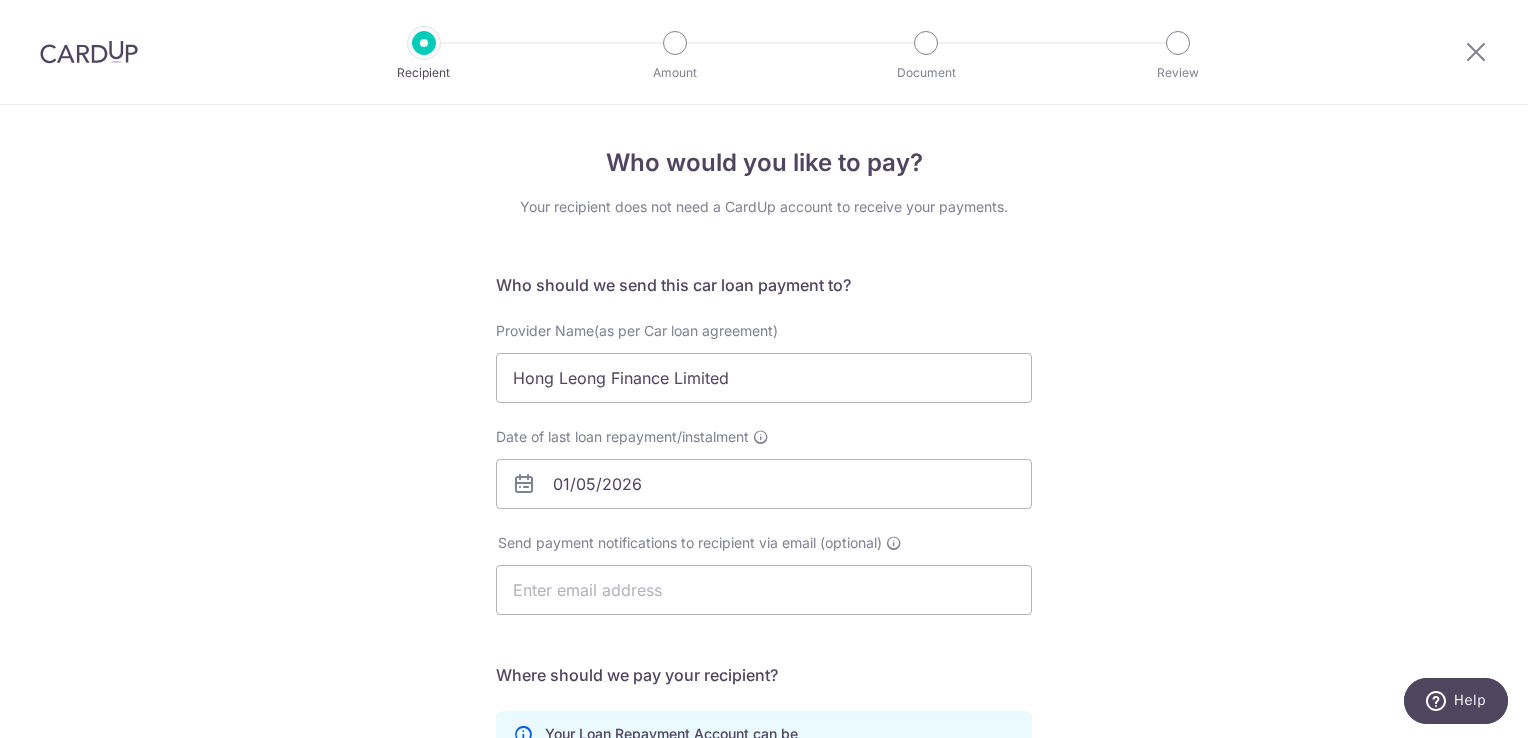 click at bounding box center [1476, 52] 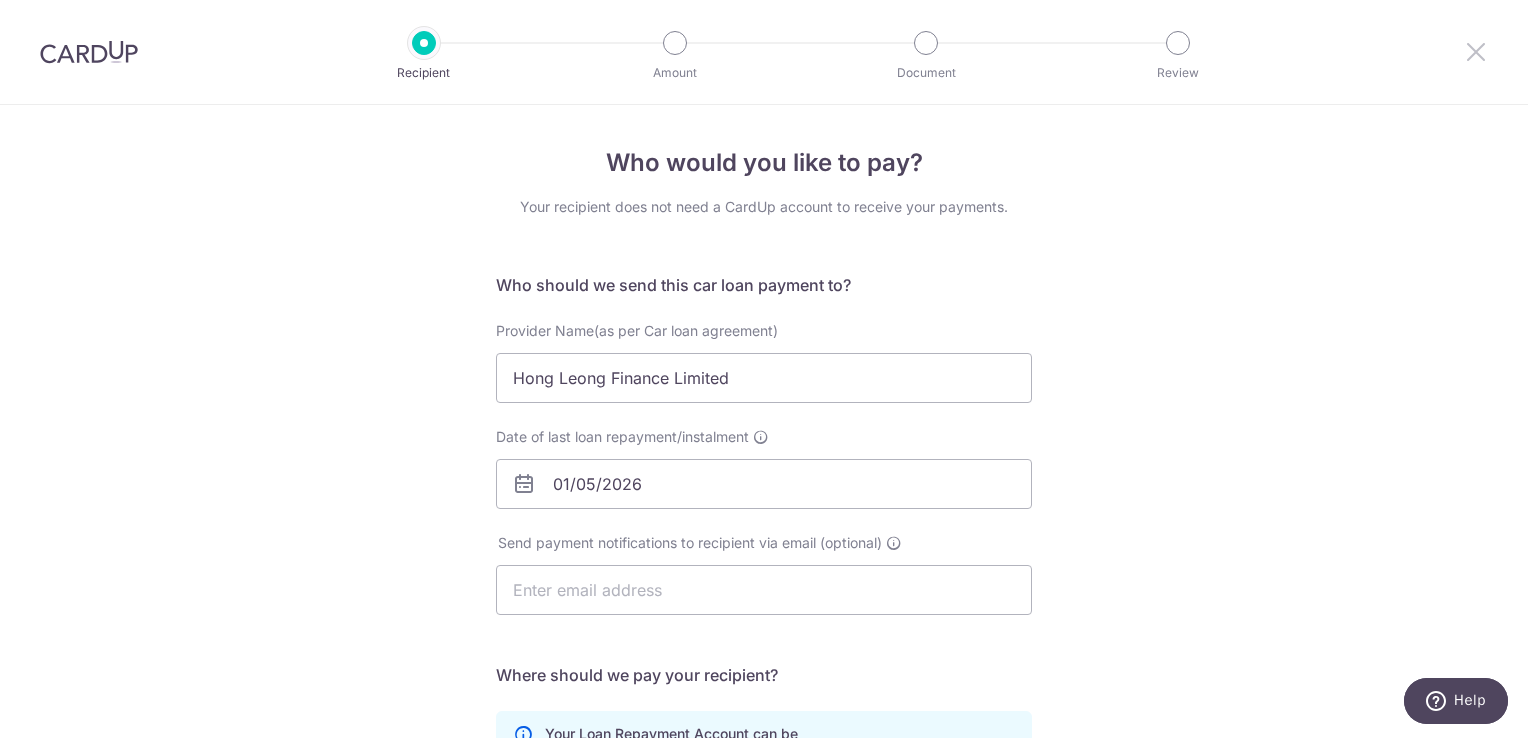 click at bounding box center [1476, 51] 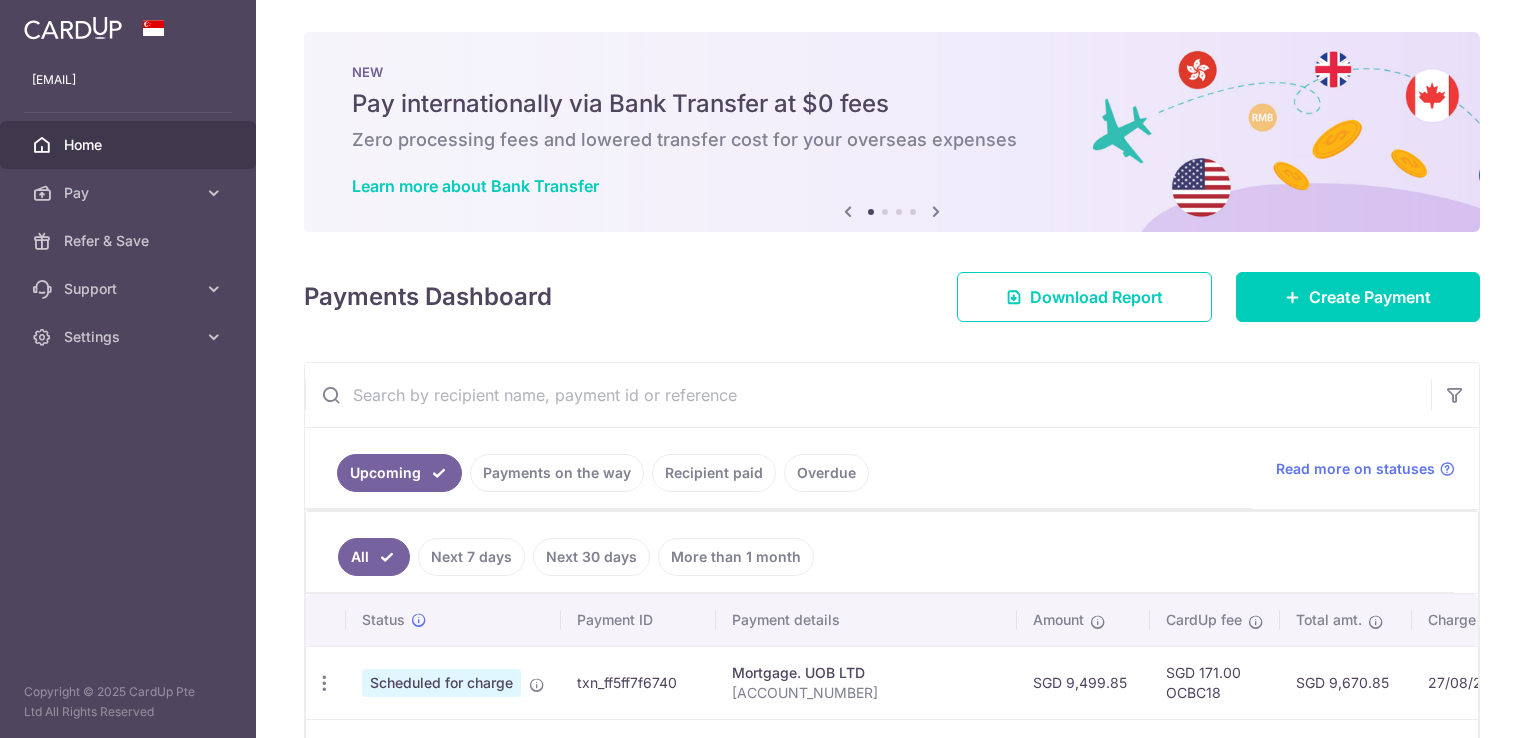 scroll, scrollTop: 0, scrollLeft: 0, axis: both 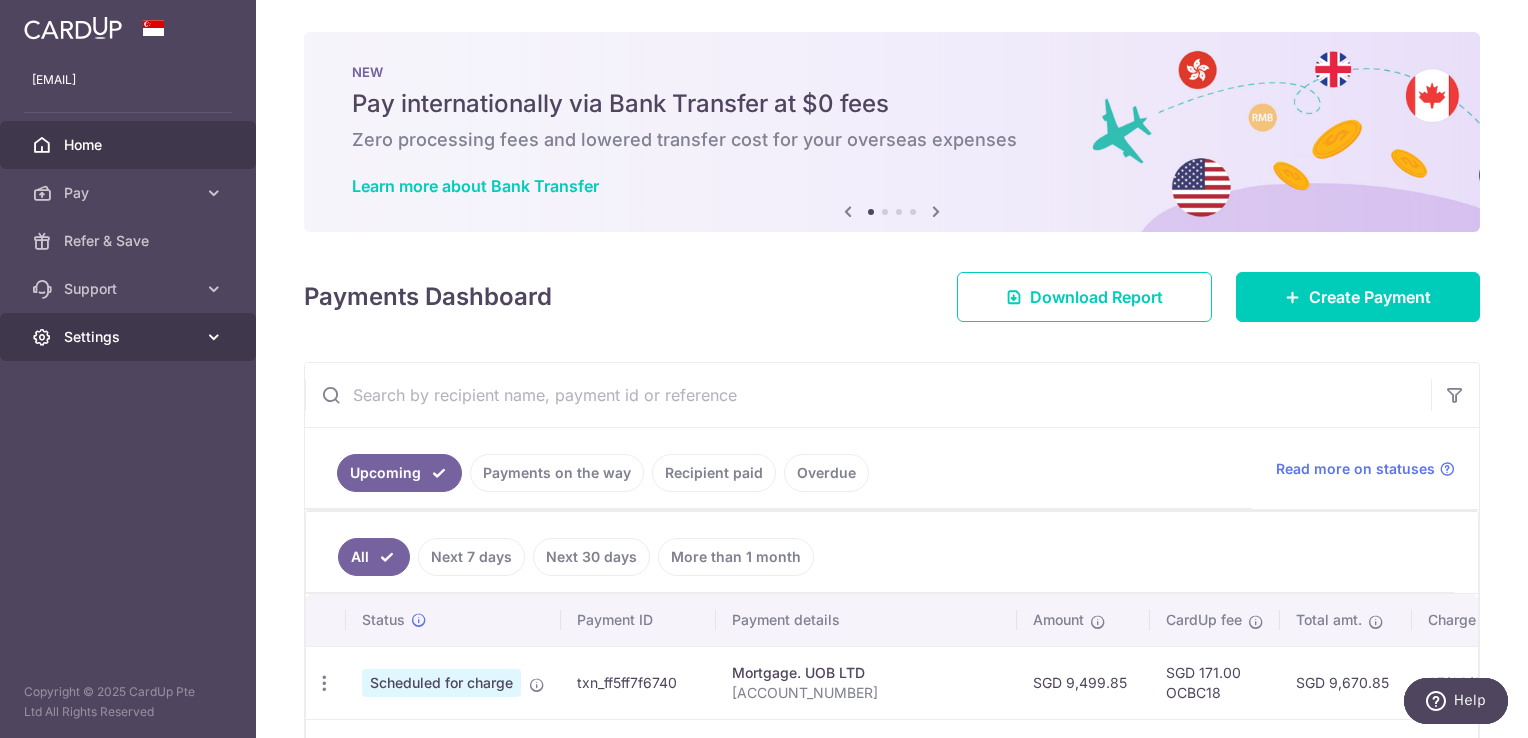 click on "Settings" at bounding box center (130, 337) 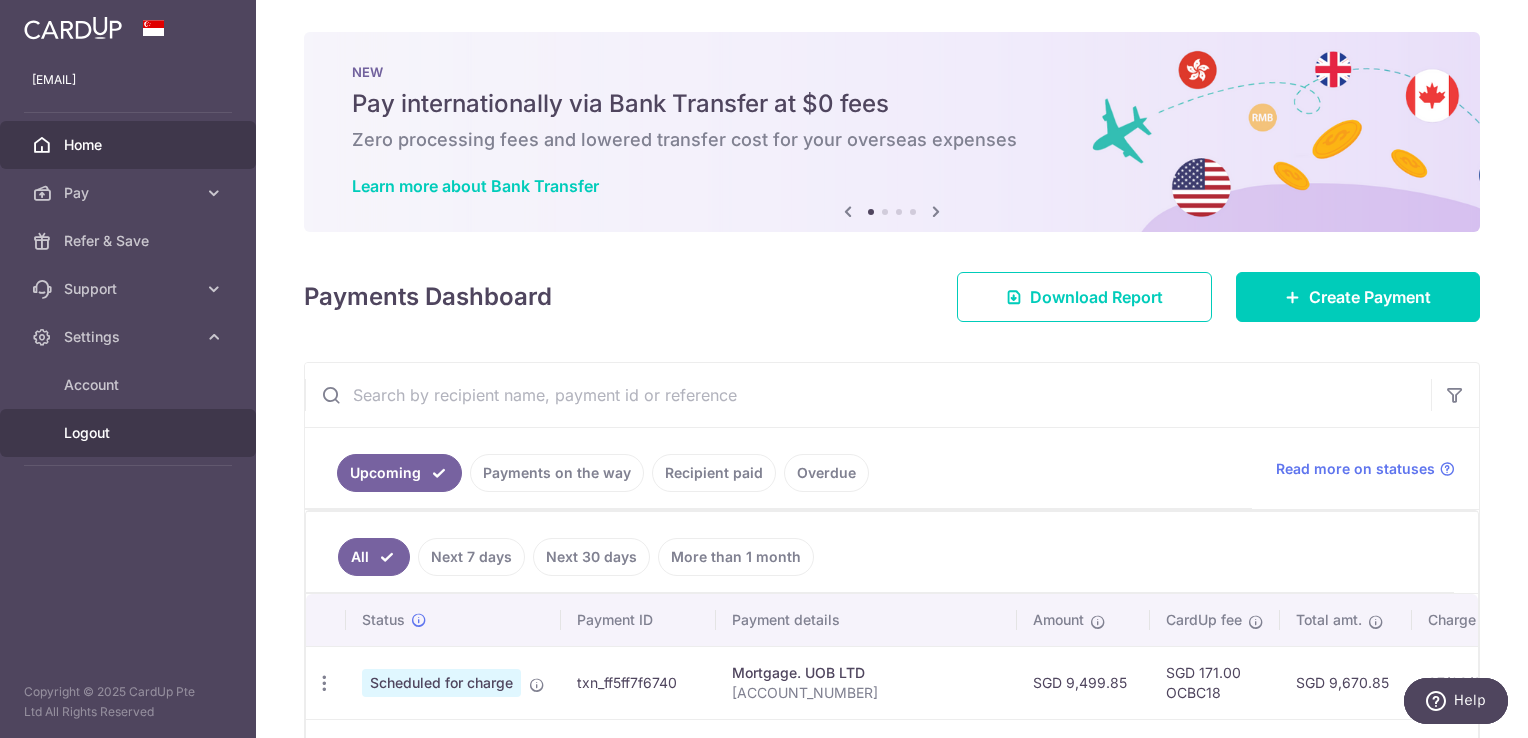 click on "Logout" at bounding box center (128, 433) 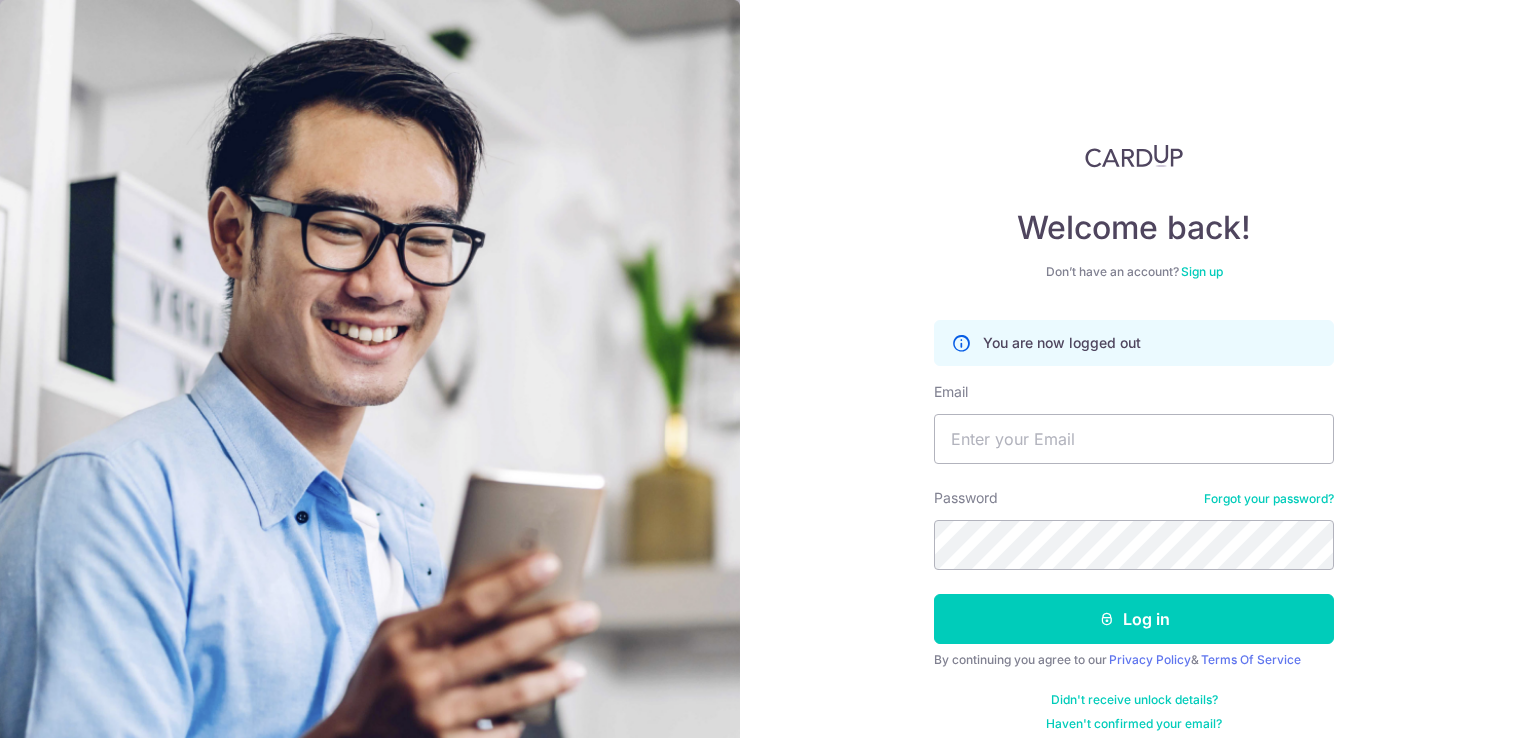 scroll, scrollTop: 0, scrollLeft: 0, axis: both 